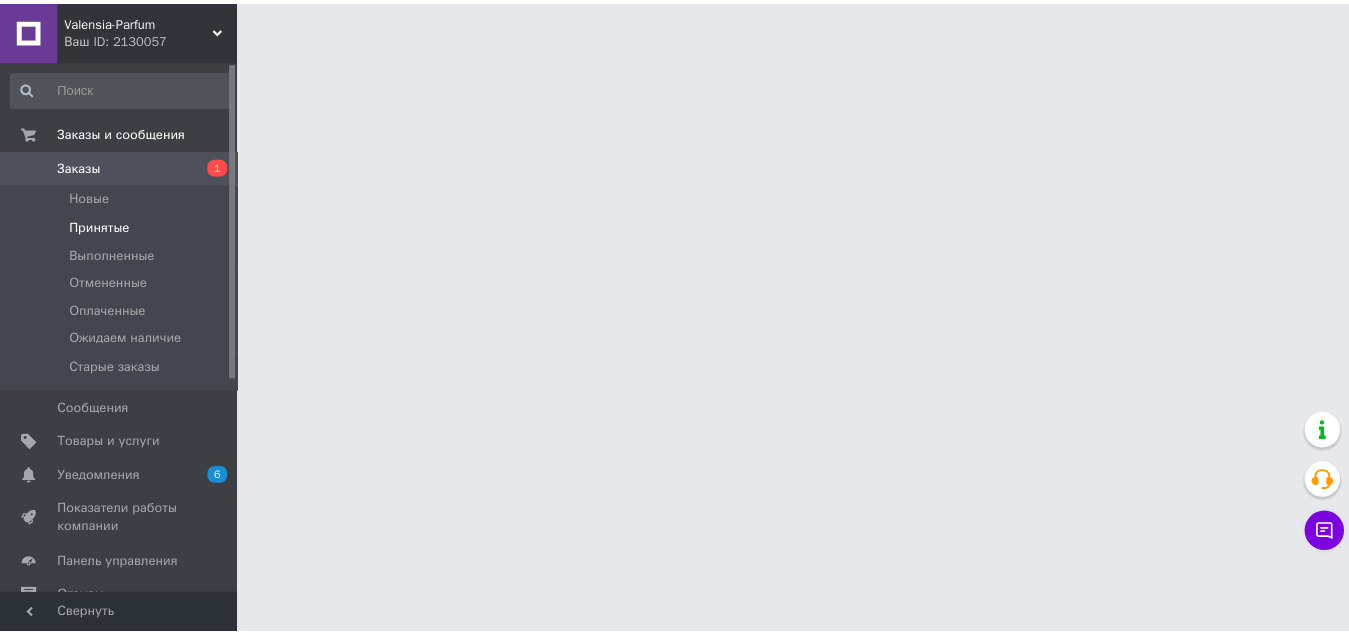 scroll, scrollTop: 0, scrollLeft: 0, axis: both 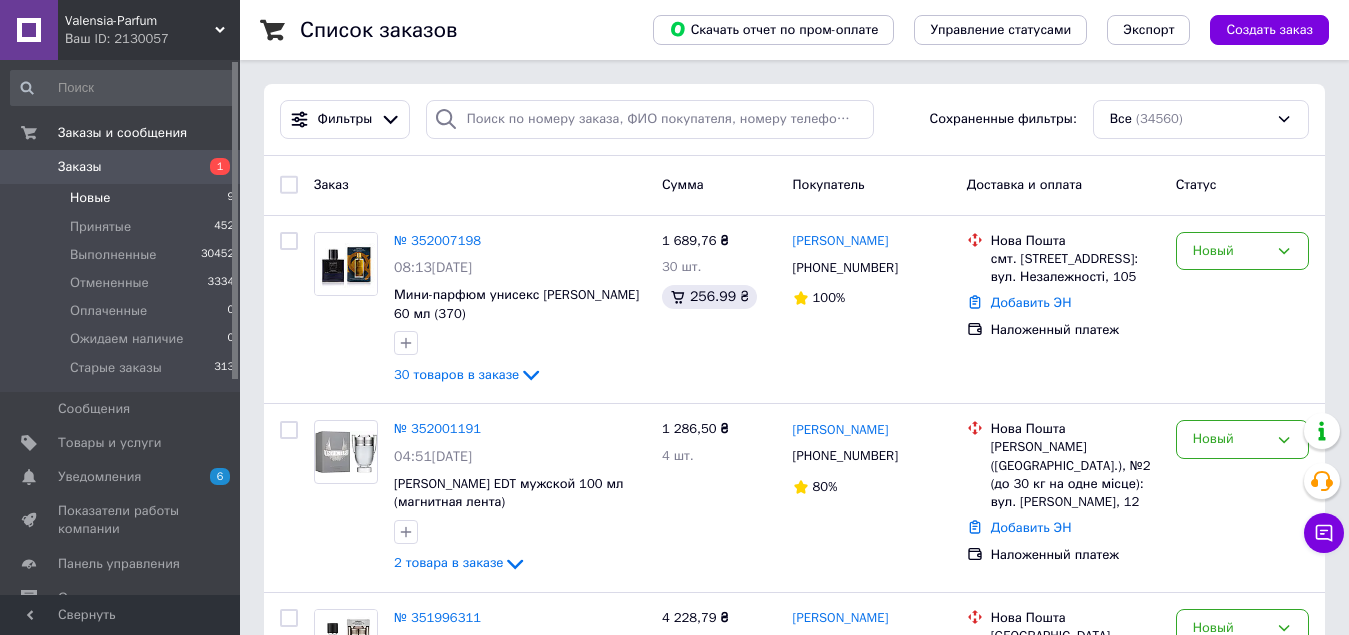 click on "Новые" at bounding box center [90, 198] 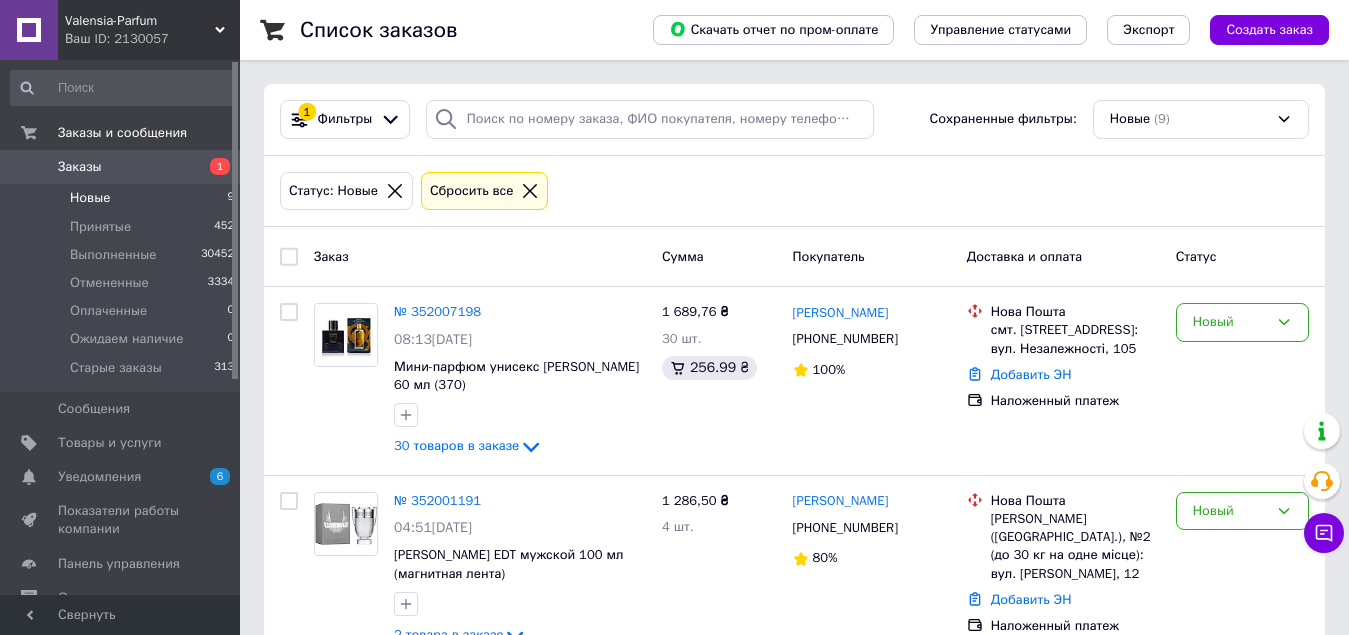 click at bounding box center [289, 257] 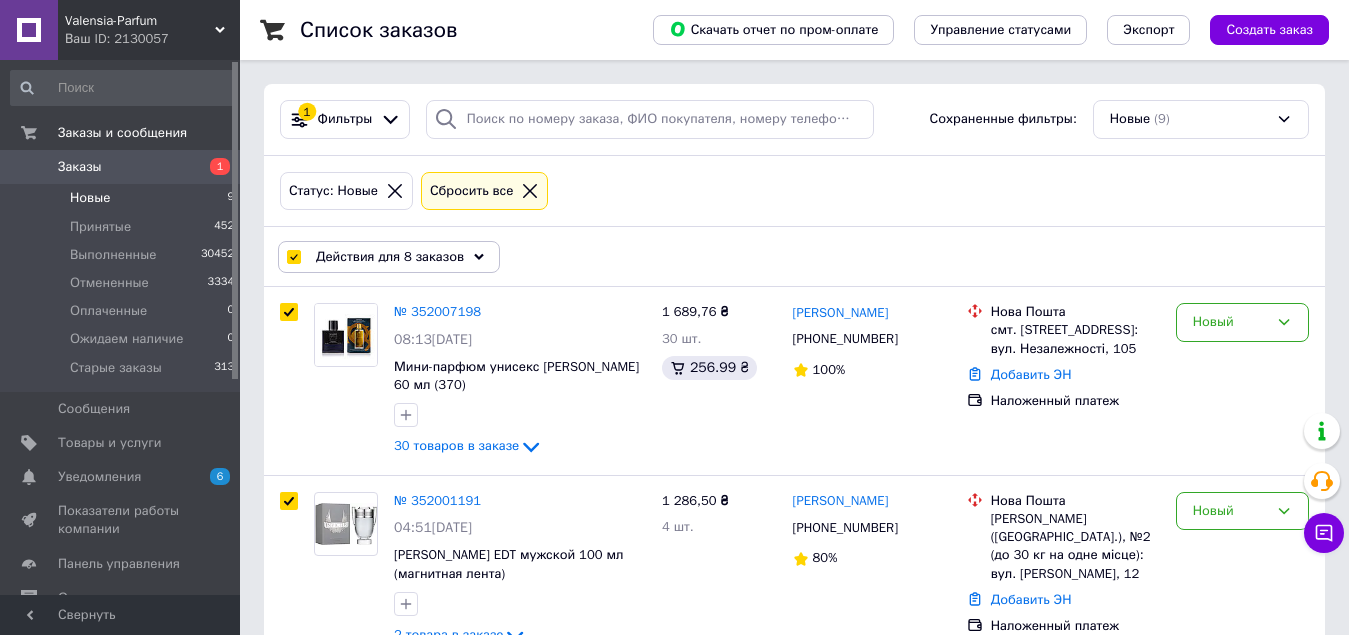 checkbox on "true" 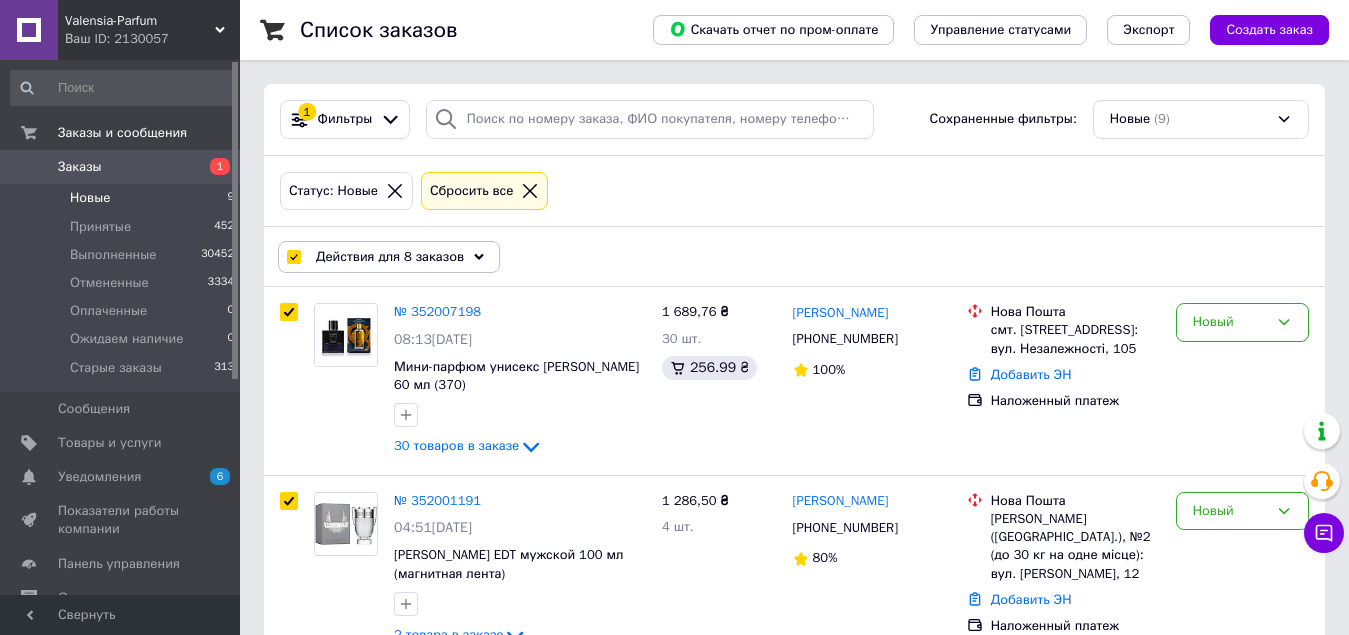 scroll, scrollTop: 1233, scrollLeft: 0, axis: vertical 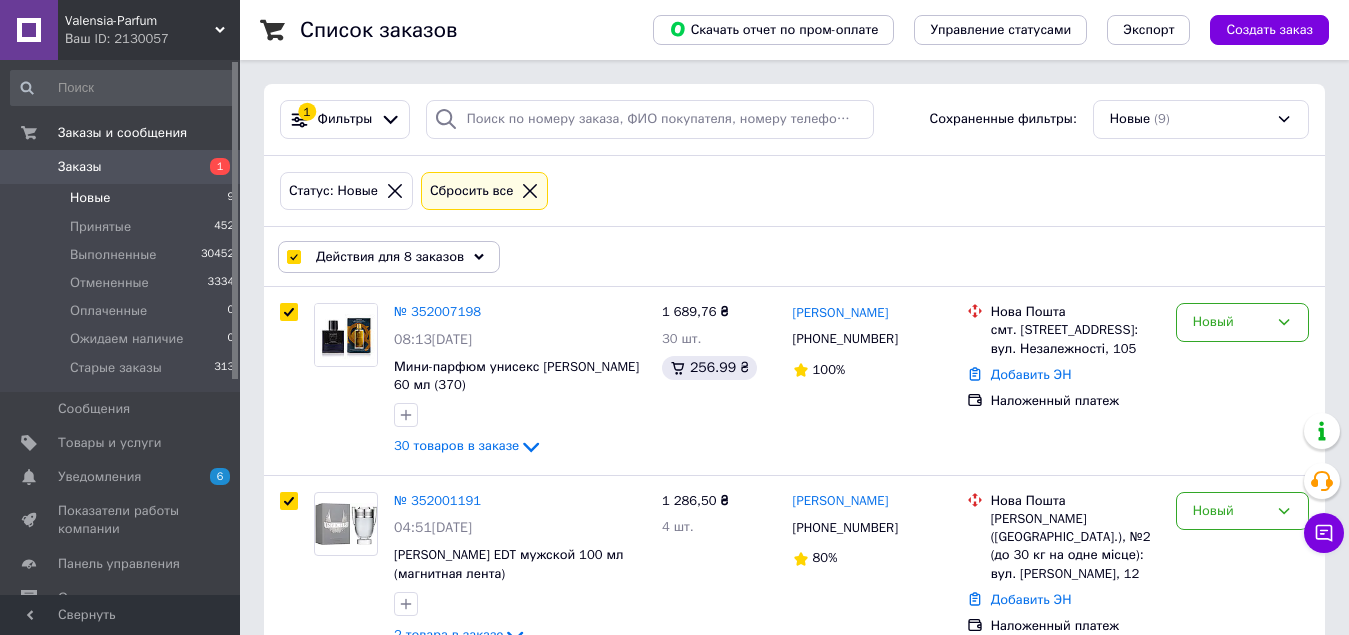 click at bounding box center [293, 257] 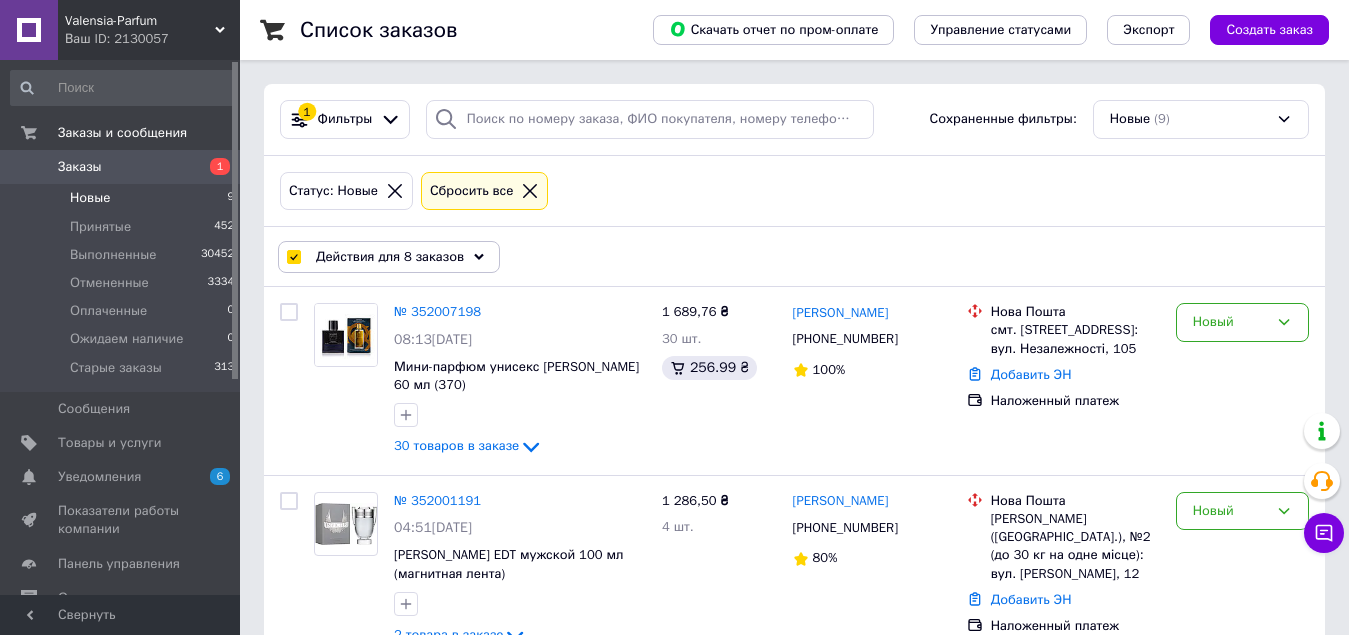checkbox on "false" 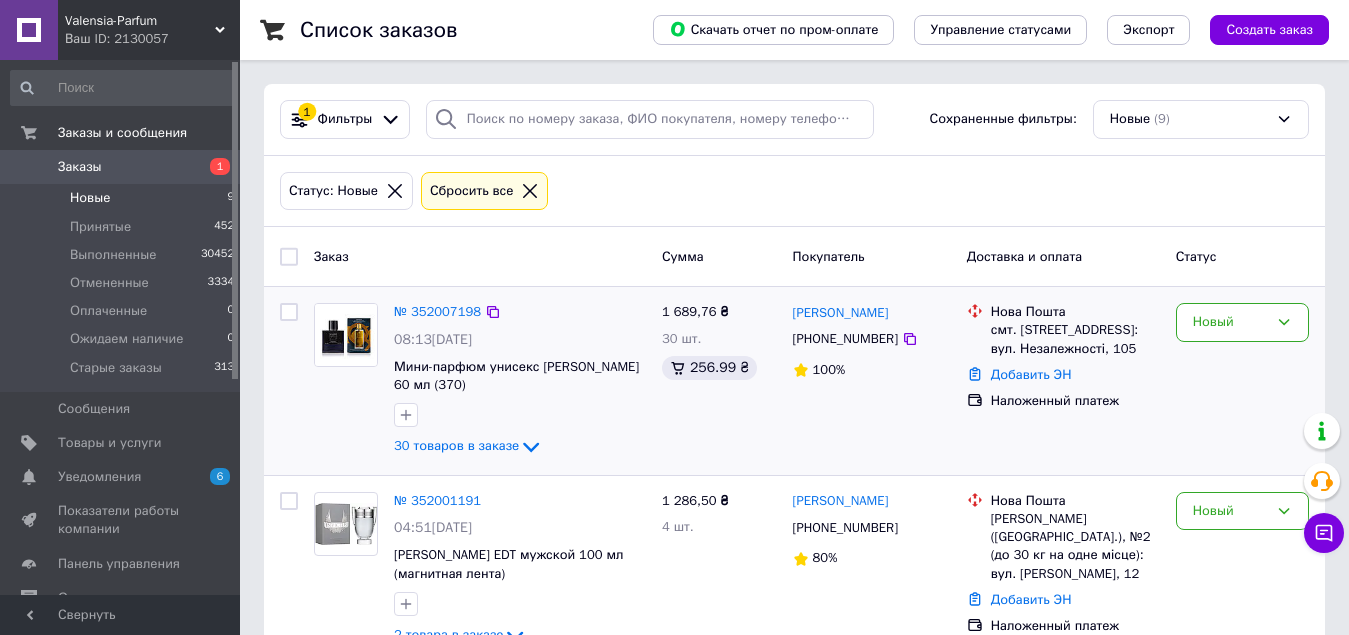 drag, startPoint x: 291, startPoint y: 306, endPoint x: 319, endPoint y: 292, distance: 31.304953 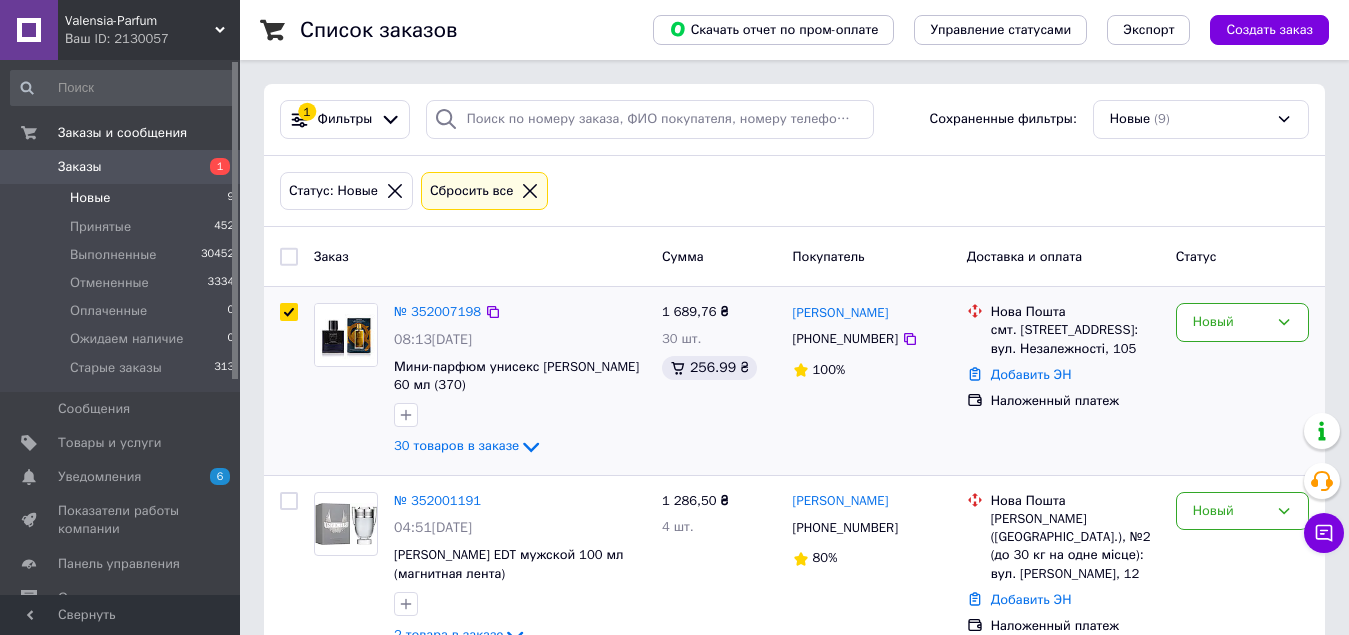 checkbox on "true" 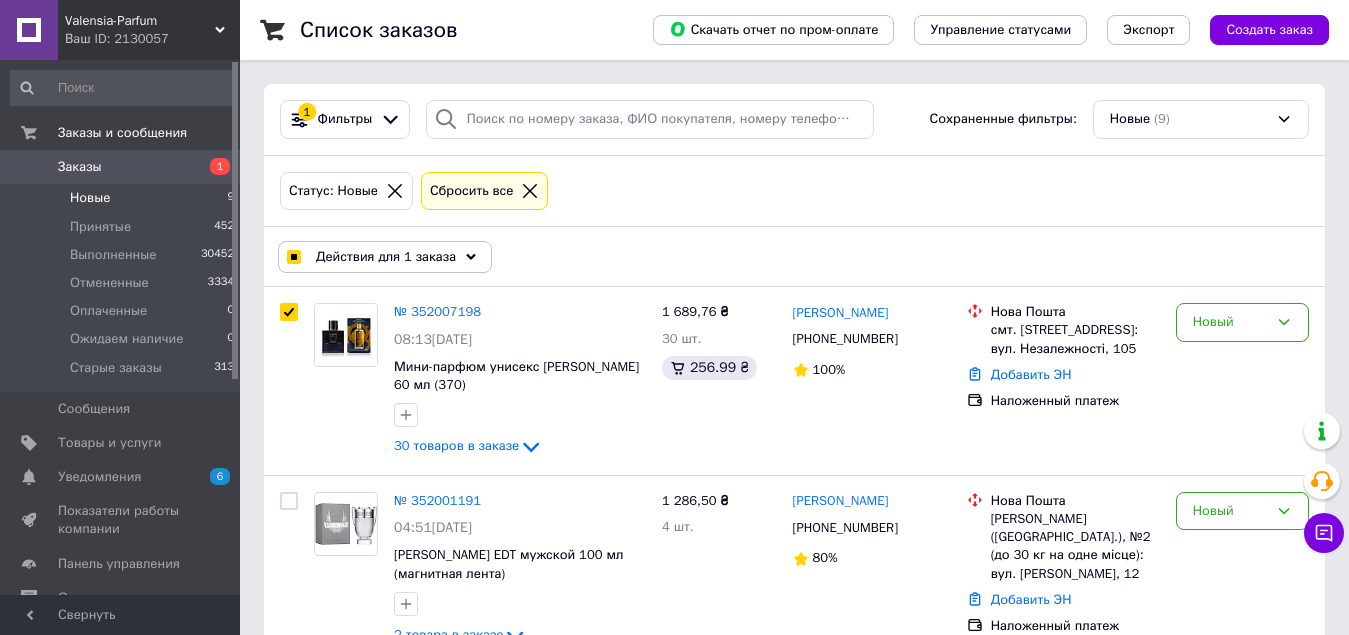 drag, startPoint x: 453, startPoint y: 260, endPoint x: 404, endPoint y: 369, distance: 119.507324 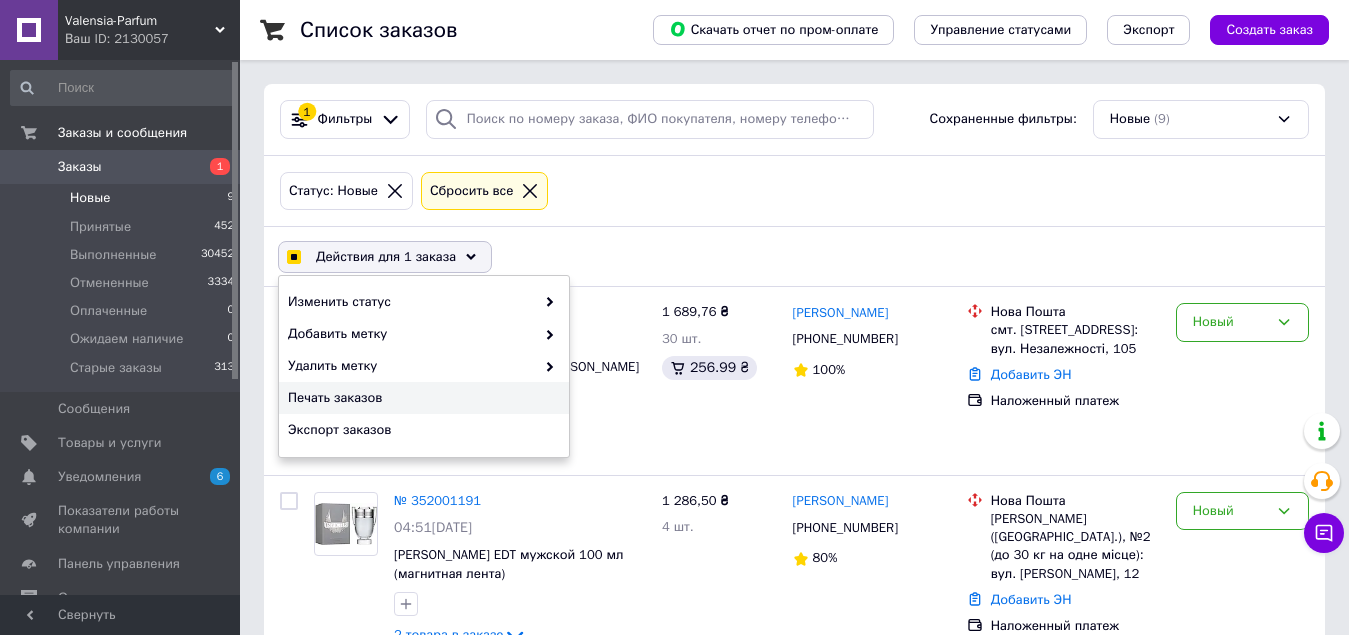 click on "Печать заказов" at bounding box center (421, 398) 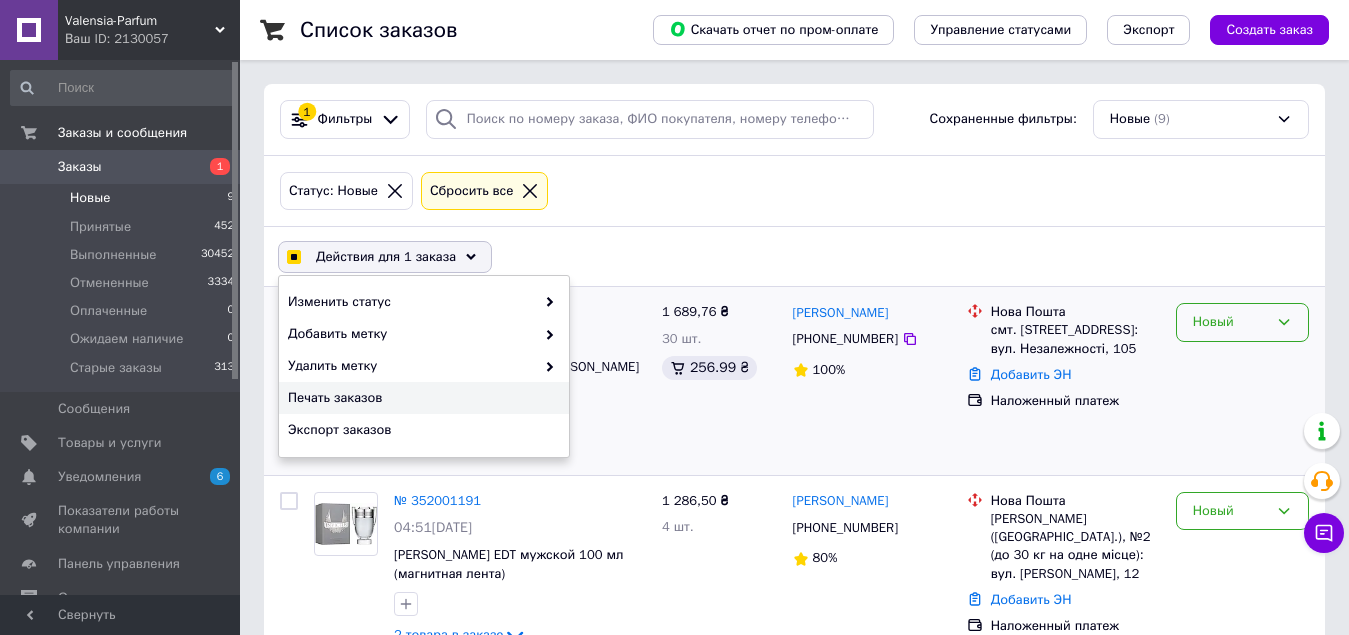 click on "Новый" at bounding box center [1230, 322] 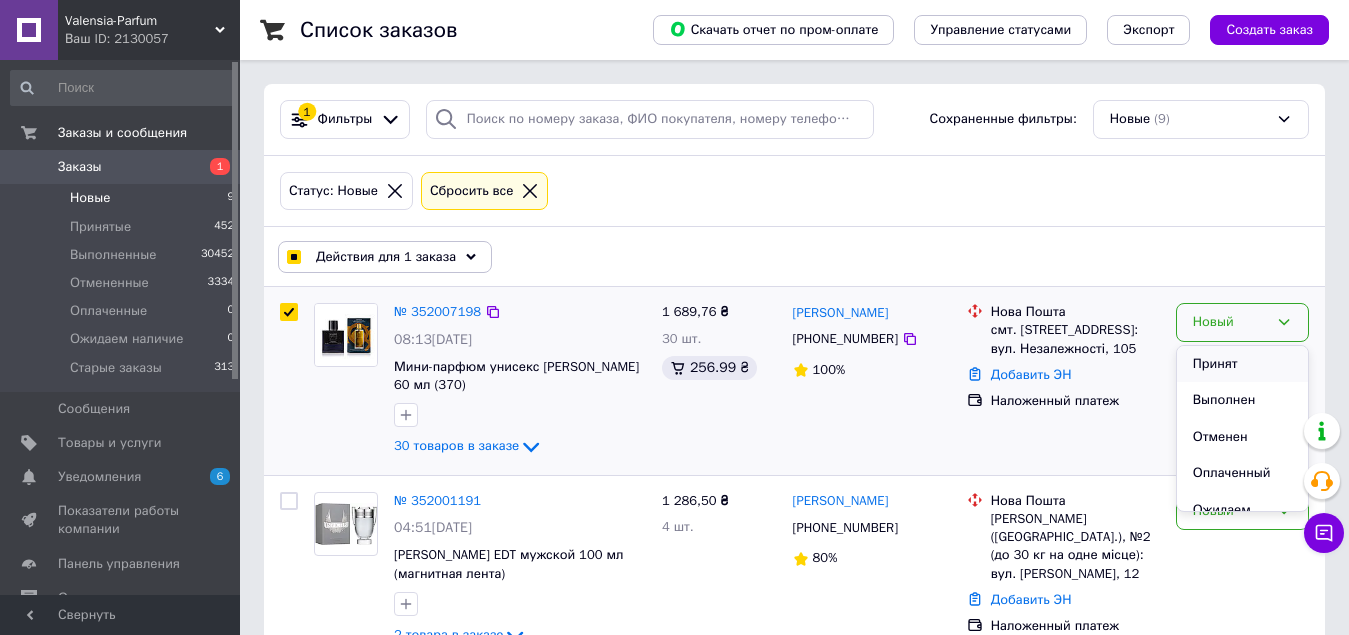 click on "Принят" at bounding box center (1242, 364) 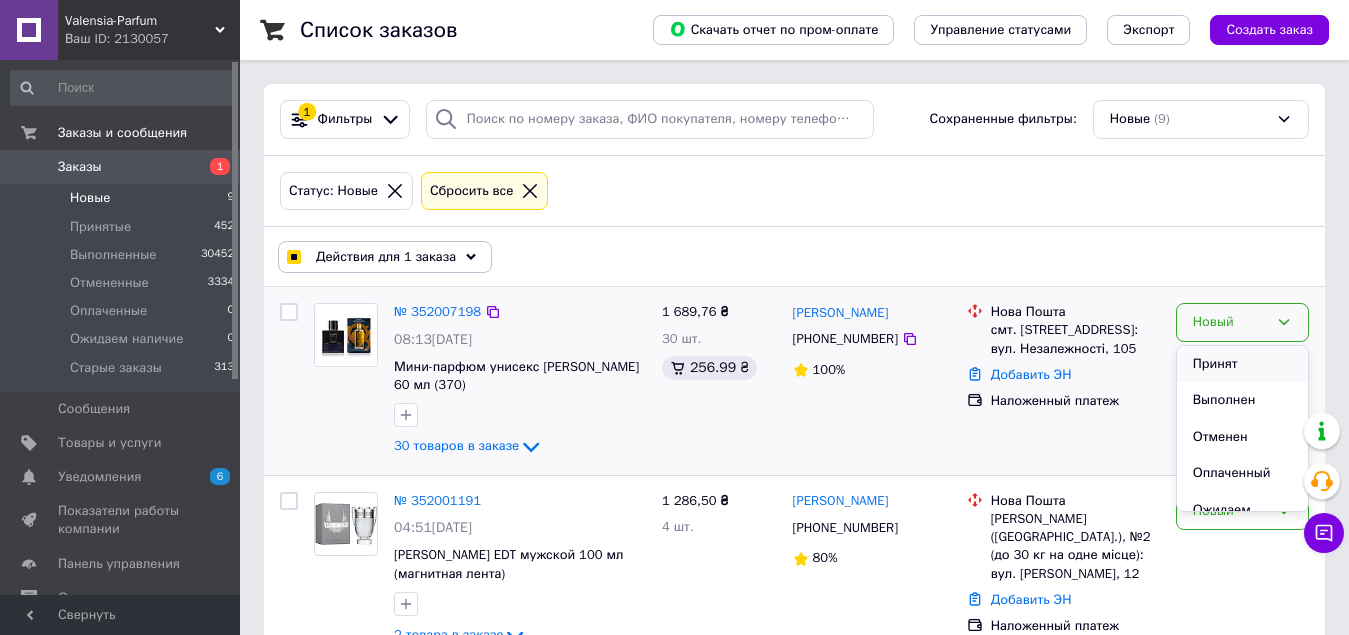 checkbox on "false" 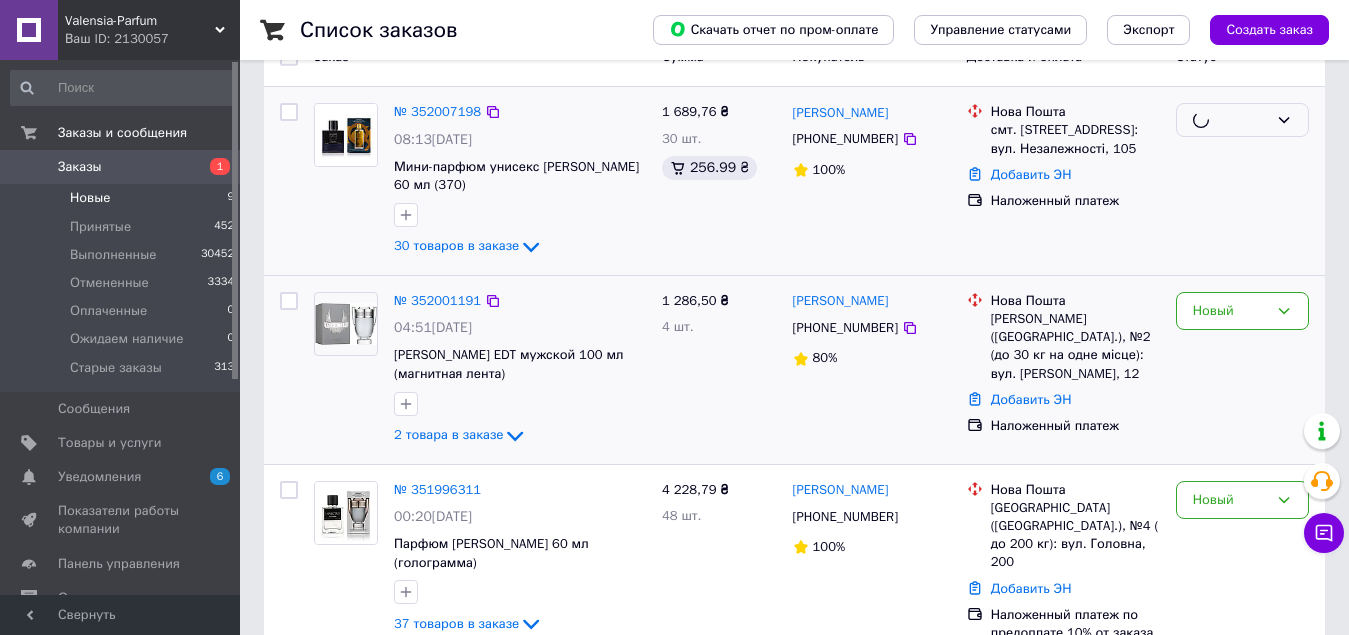 scroll, scrollTop: 300, scrollLeft: 0, axis: vertical 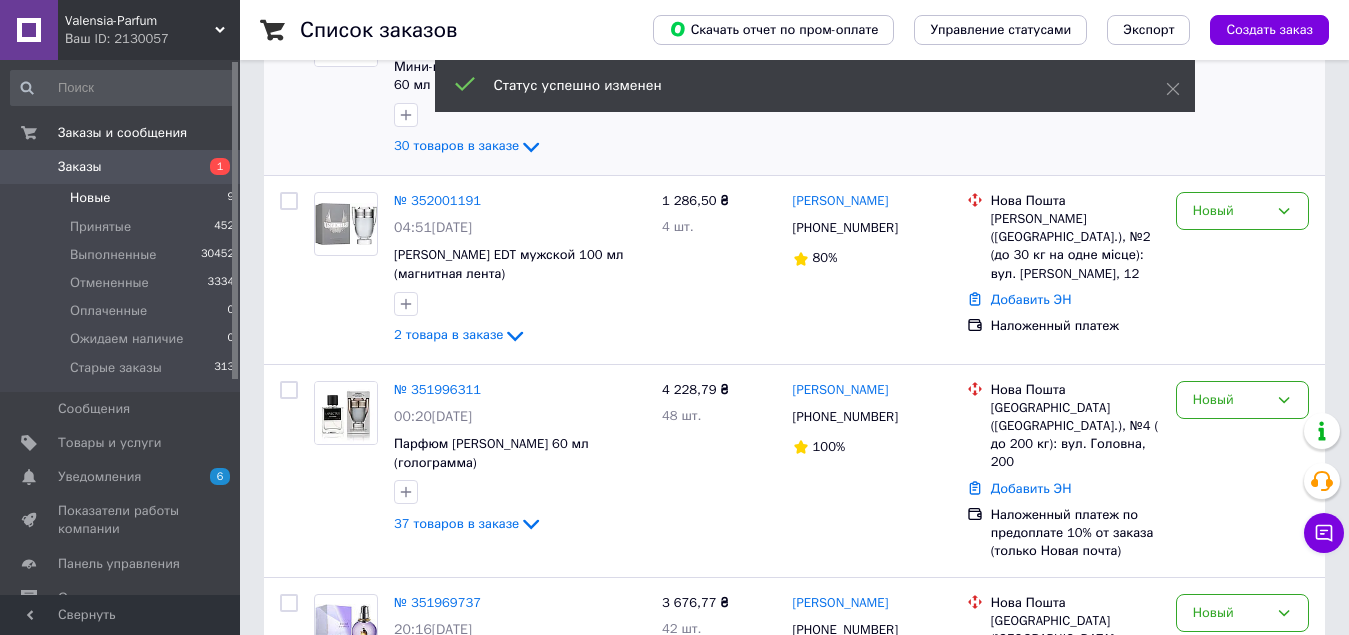 click at bounding box center (289, 201) 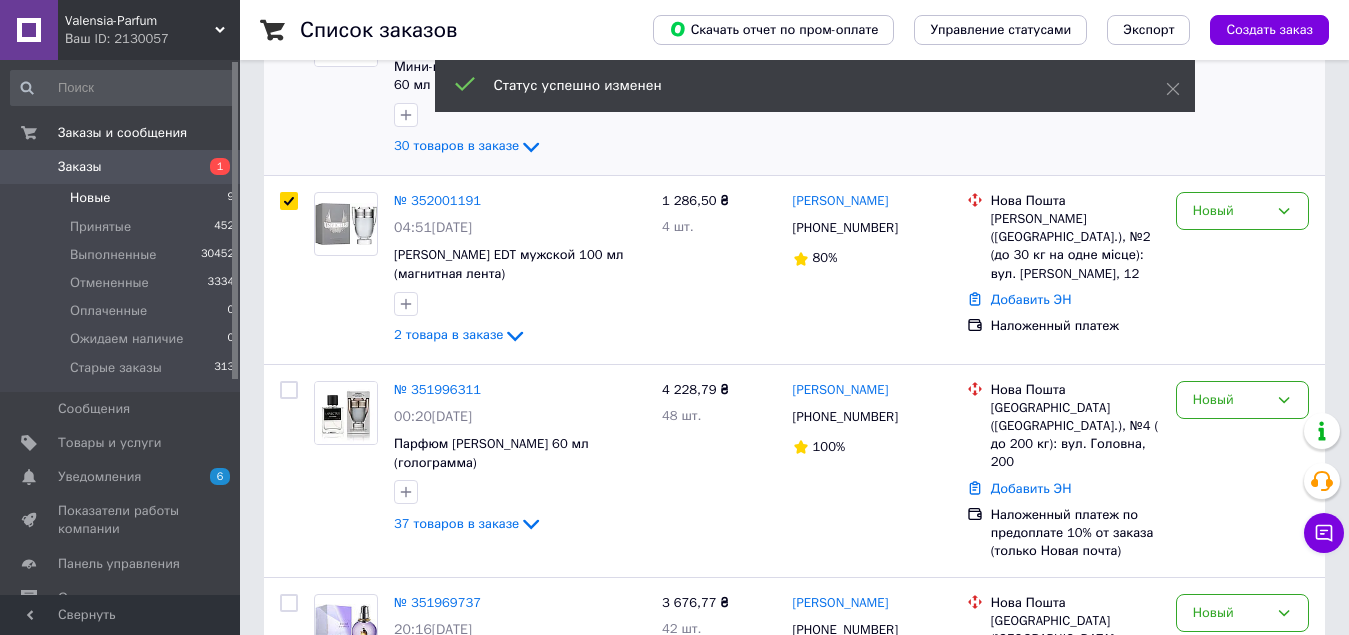 checkbox on "true" 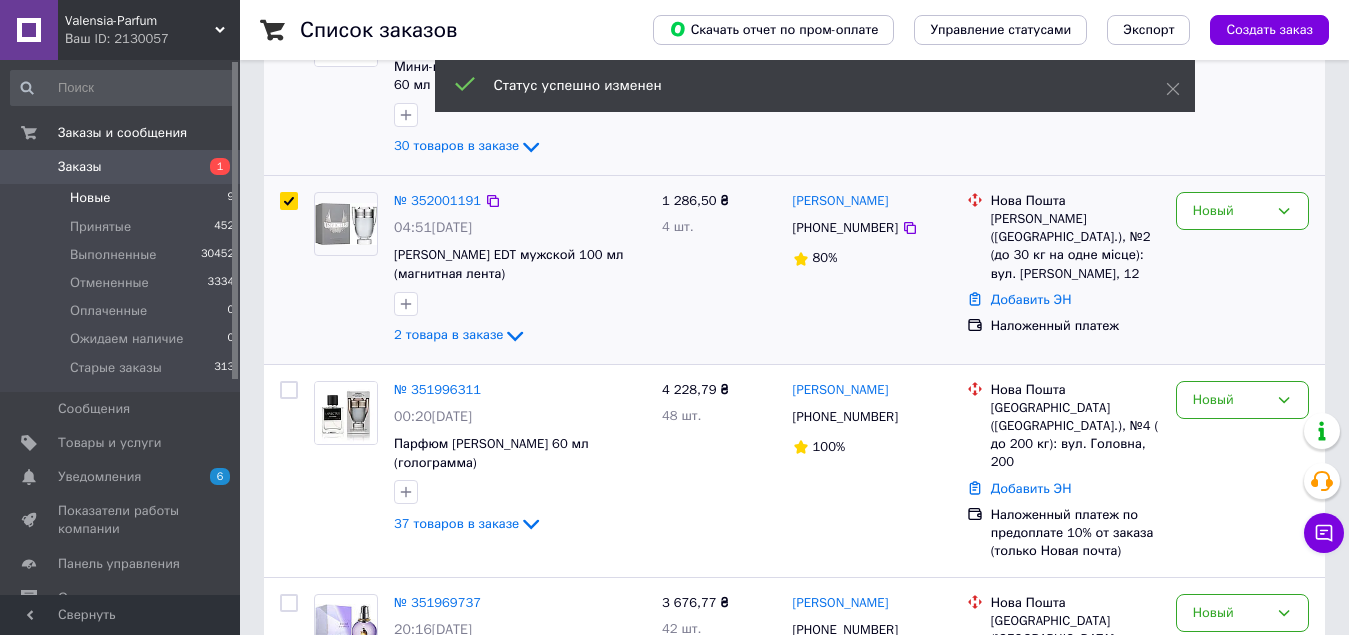 scroll, scrollTop: 0, scrollLeft: 0, axis: both 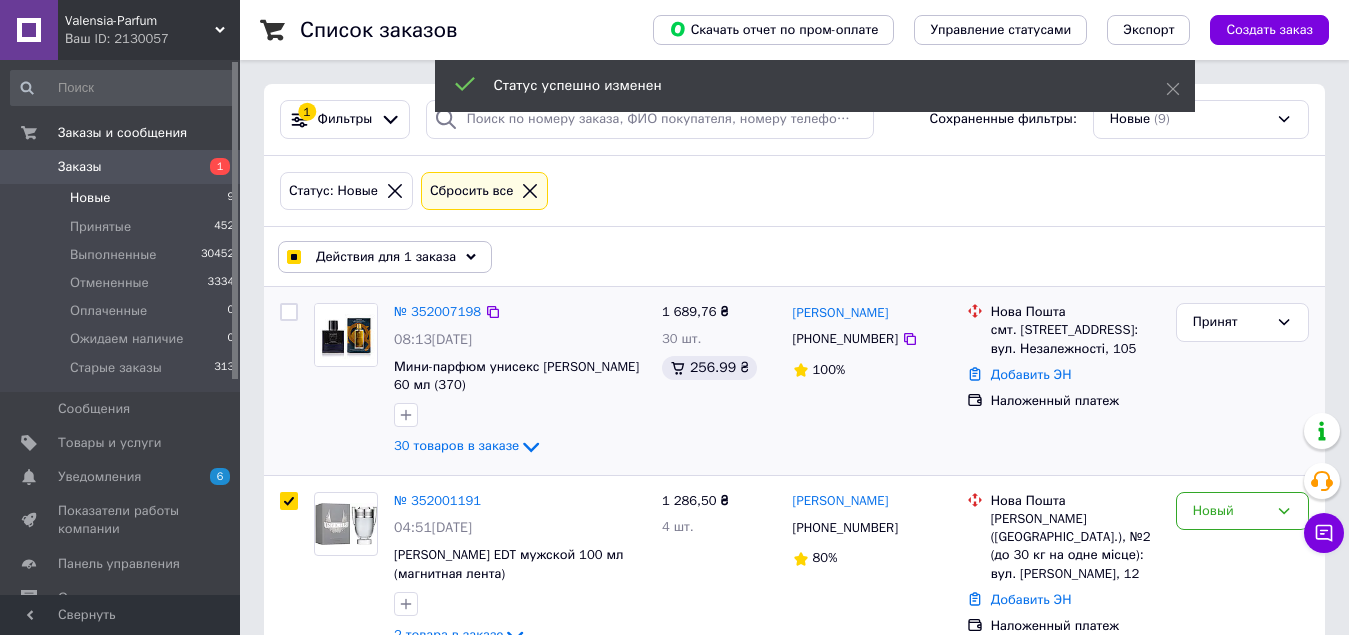 drag, startPoint x: 439, startPoint y: 250, endPoint x: 431, endPoint y: 365, distance: 115.27792 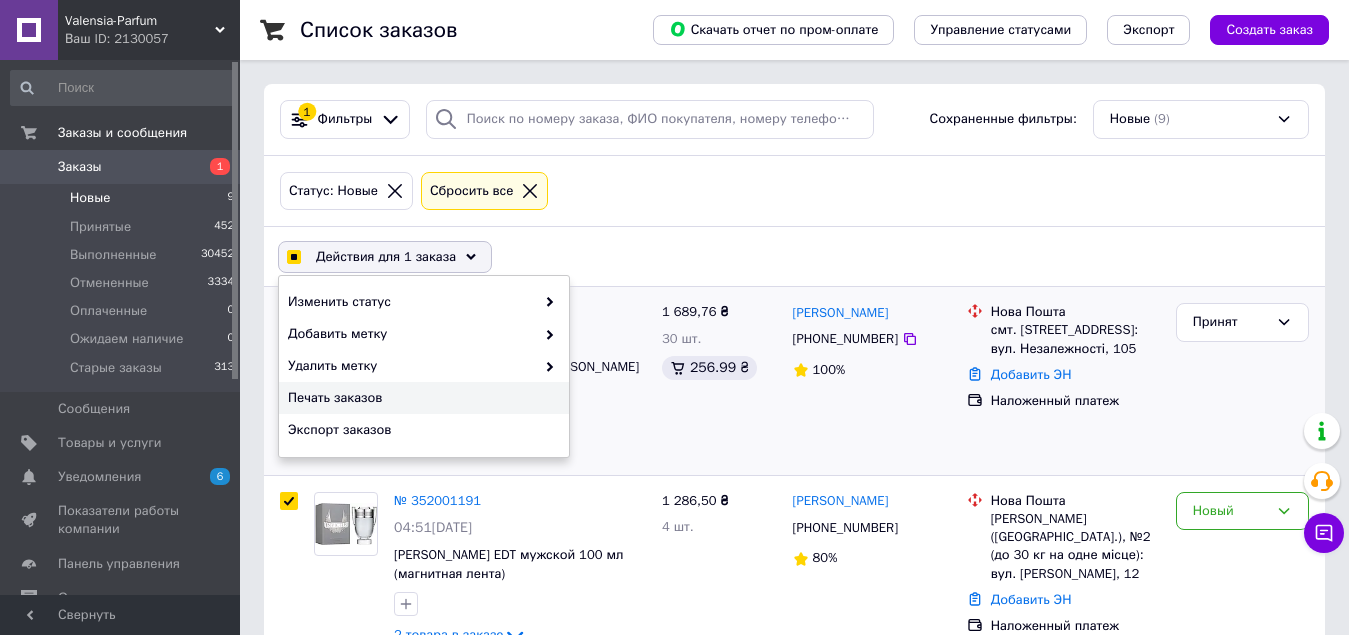click on "Печать заказов" at bounding box center [421, 398] 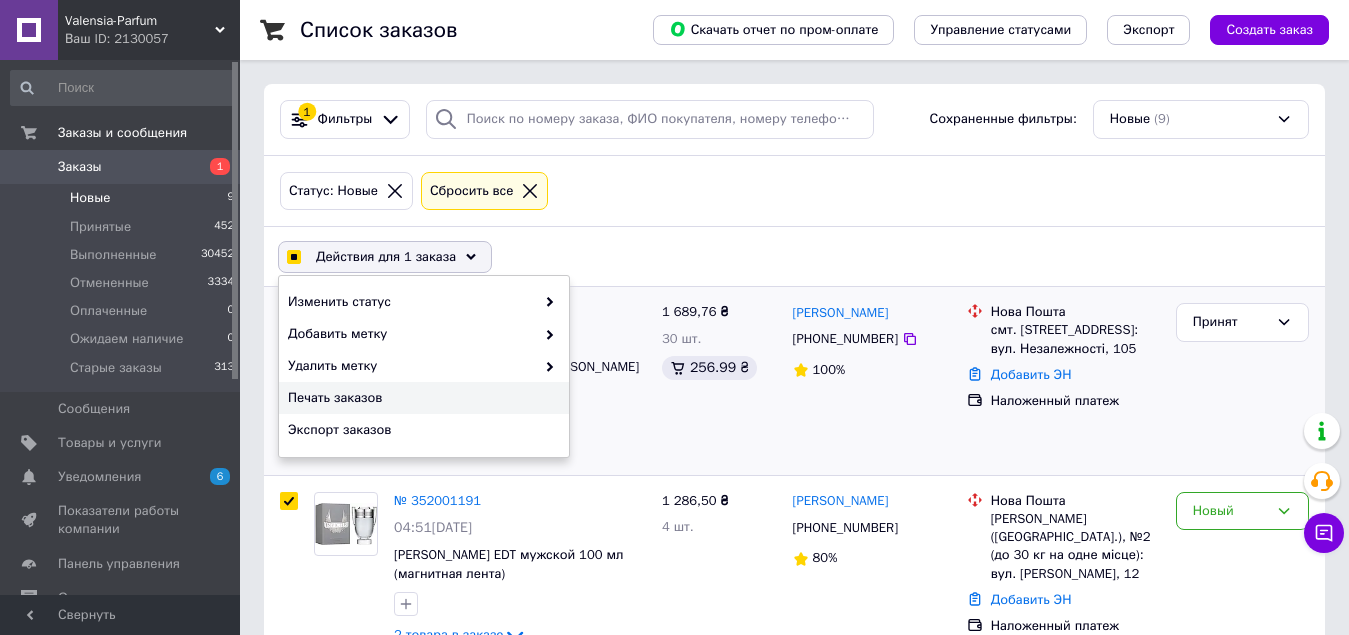 scroll, scrollTop: 200, scrollLeft: 0, axis: vertical 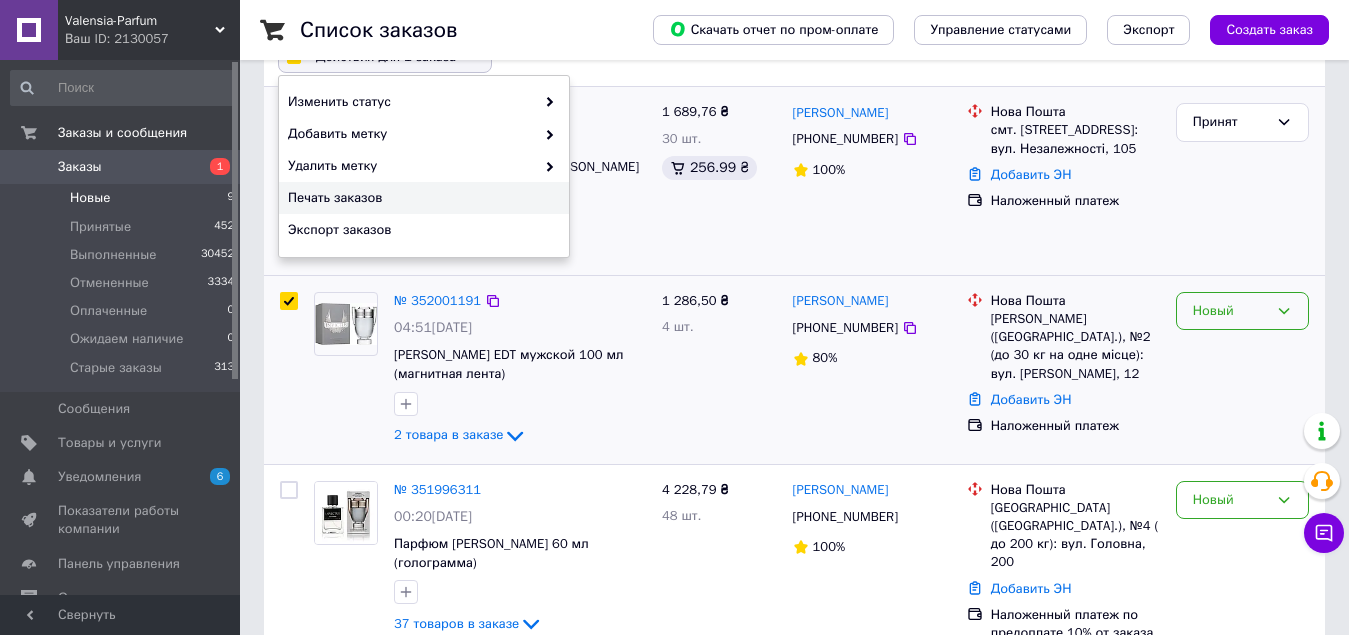 click on "Новый" at bounding box center (1230, 311) 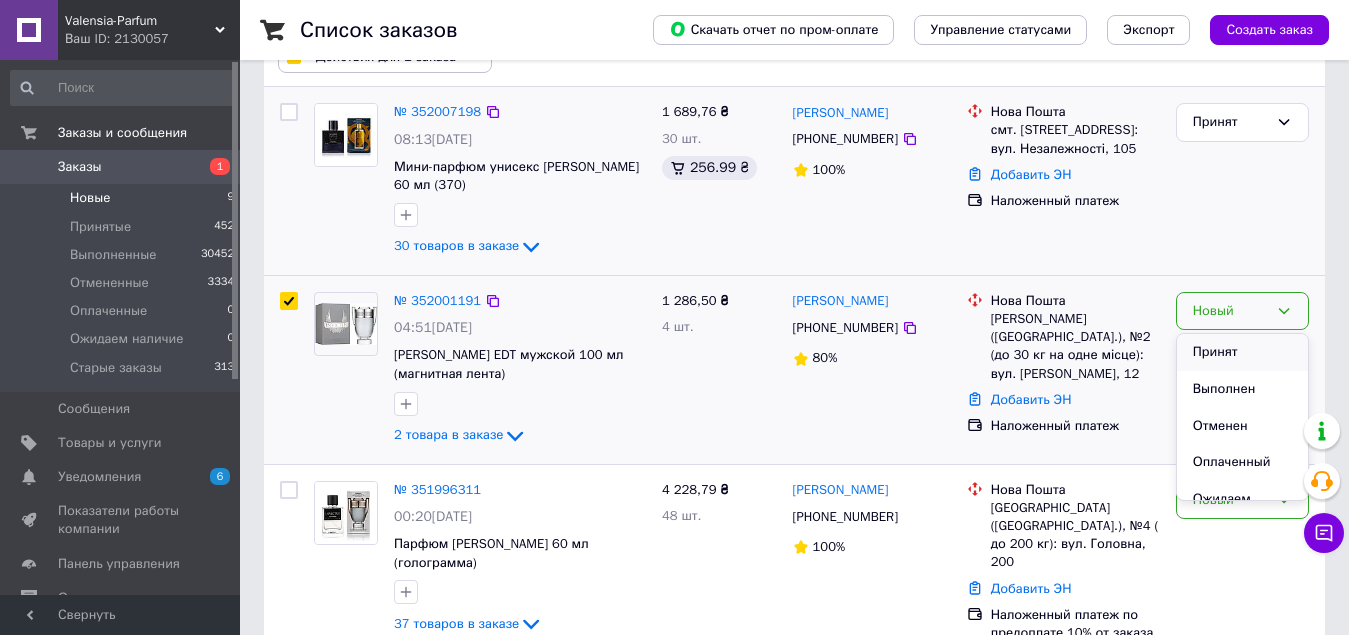 click on "Принят" at bounding box center (1242, 352) 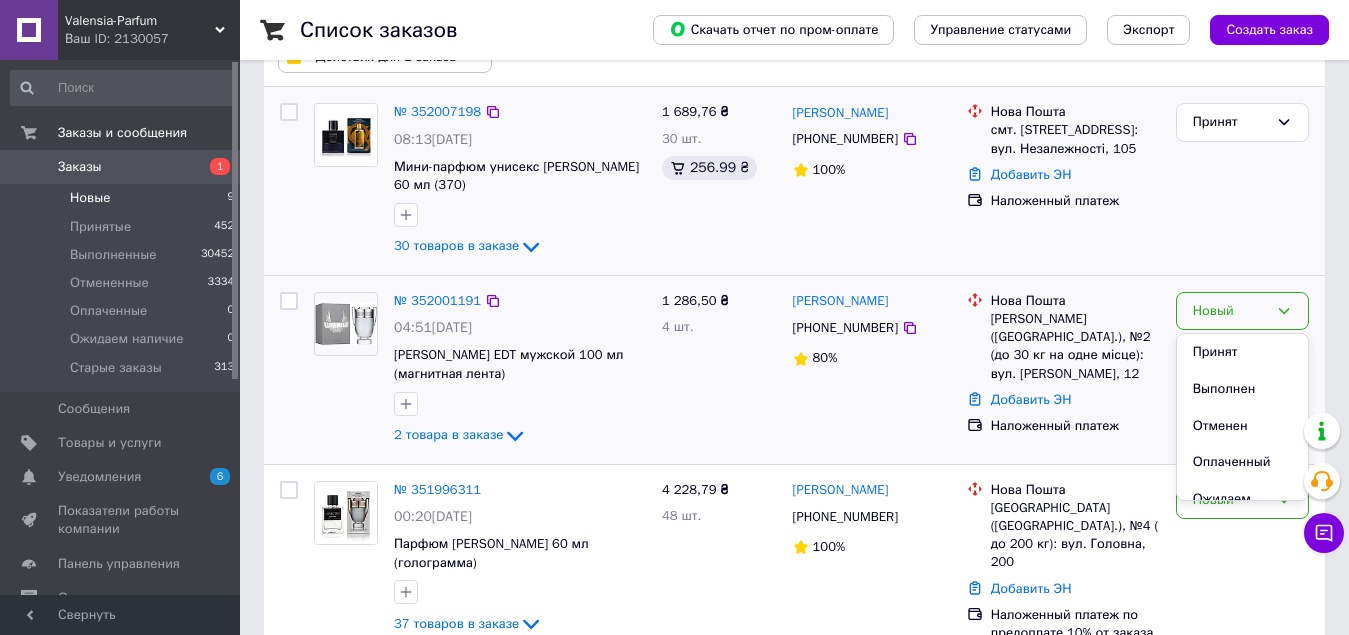 checkbox on "false" 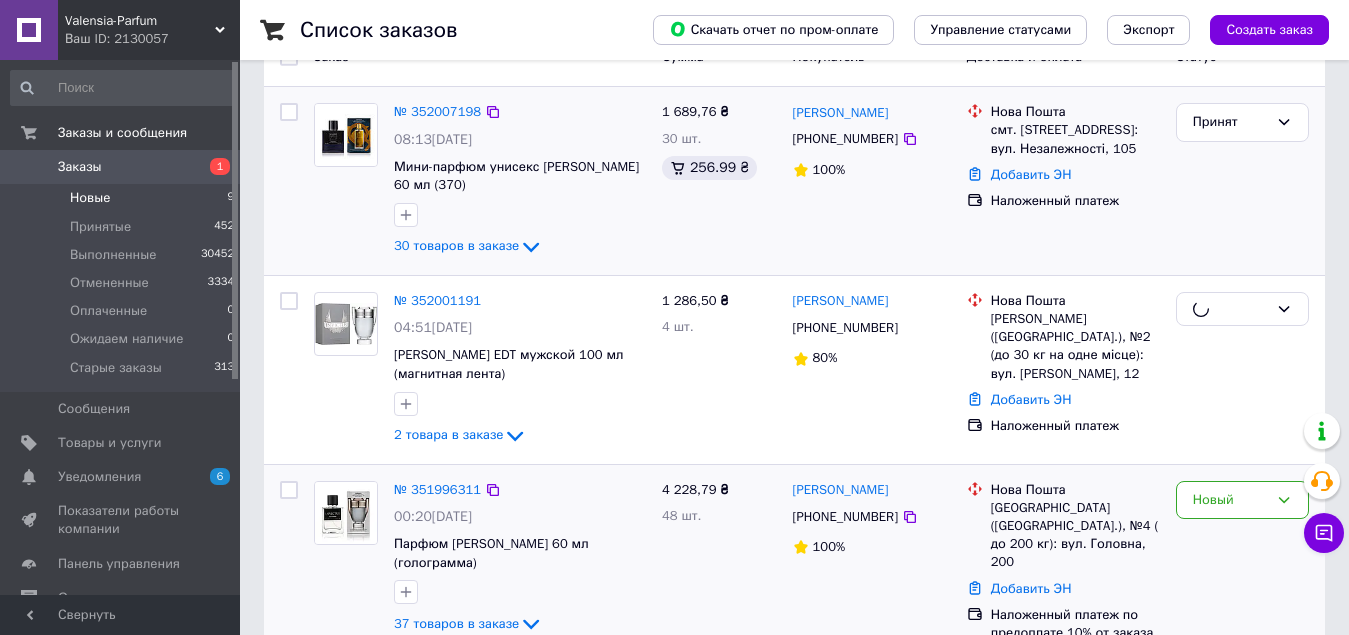 scroll, scrollTop: 500, scrollLeft: 0, axis: vertical 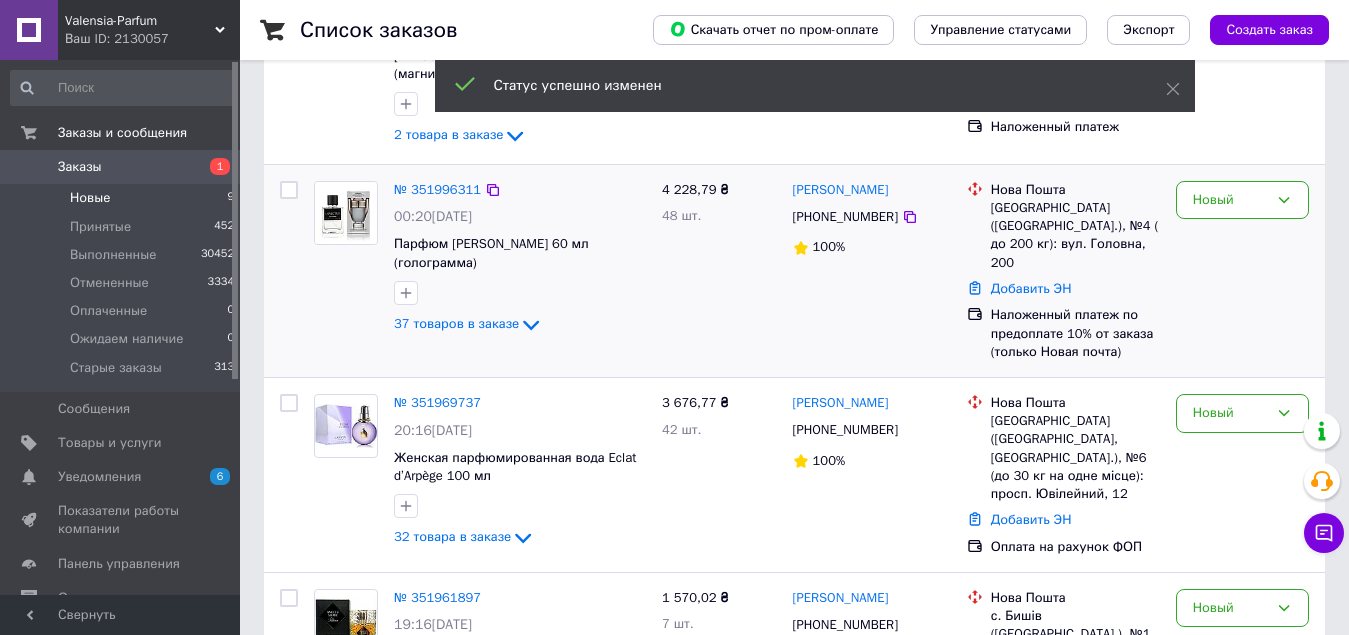 click at bounding box center [289, 190] 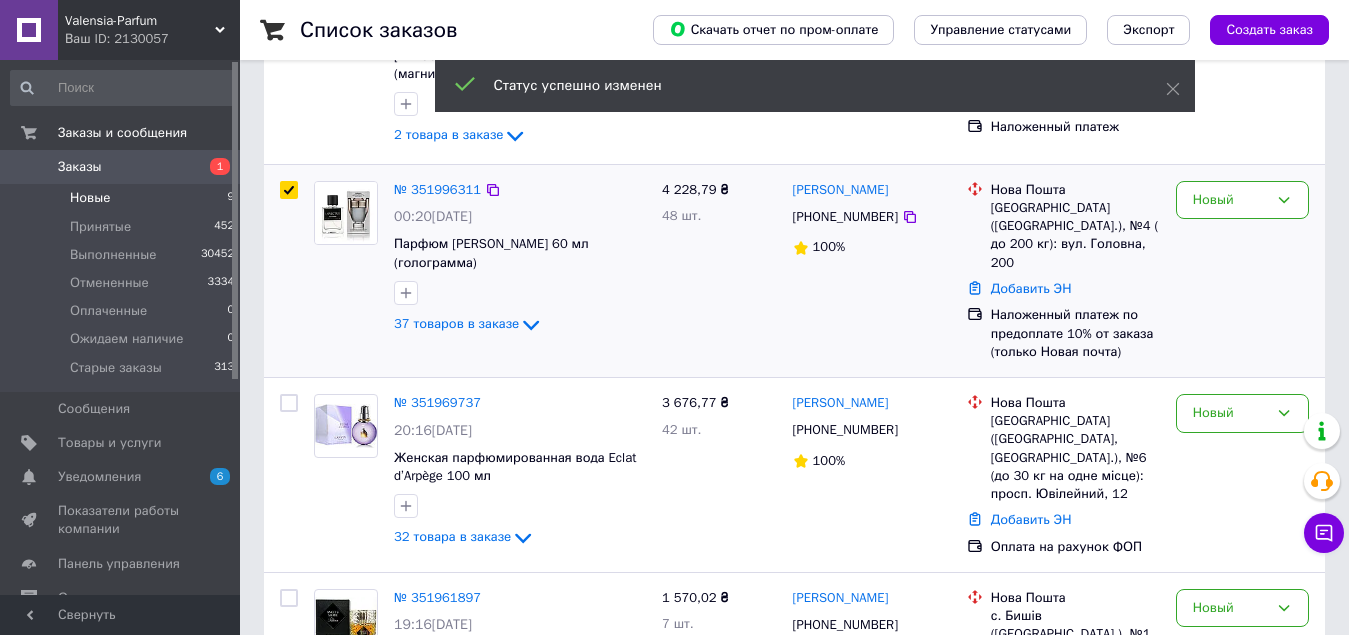 checkbox on "true" 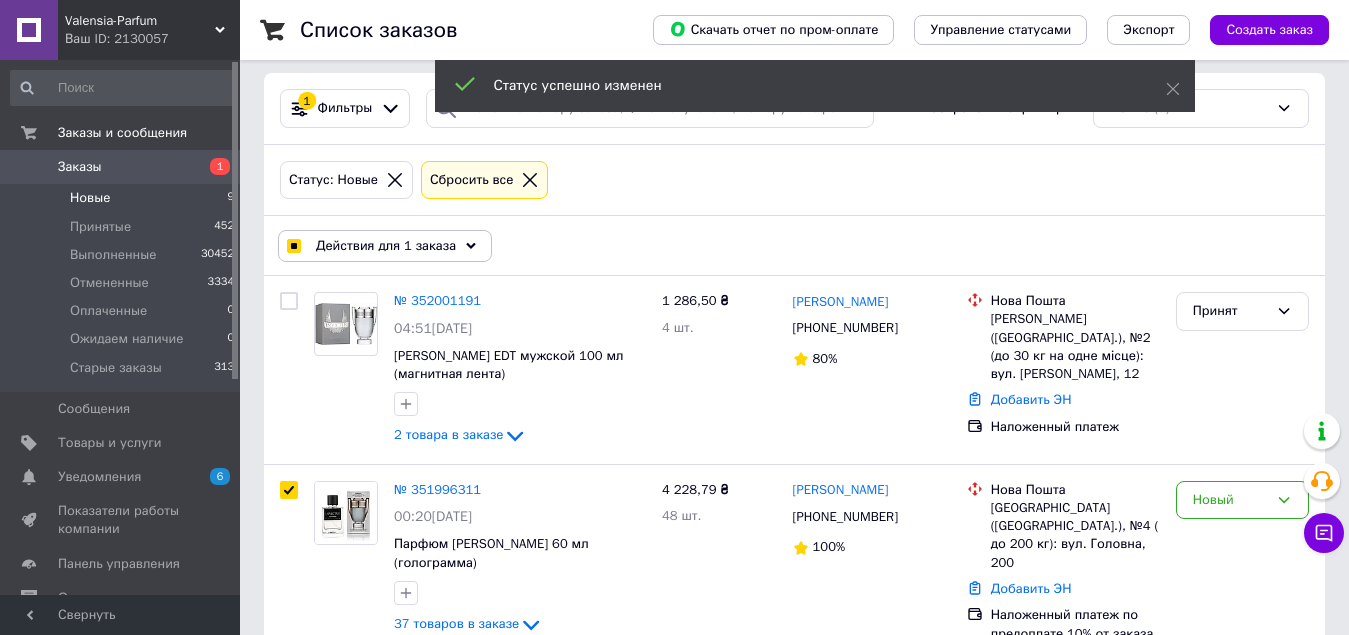 scroll, scrollTop: 0, scrollLeft: 0, axis: both 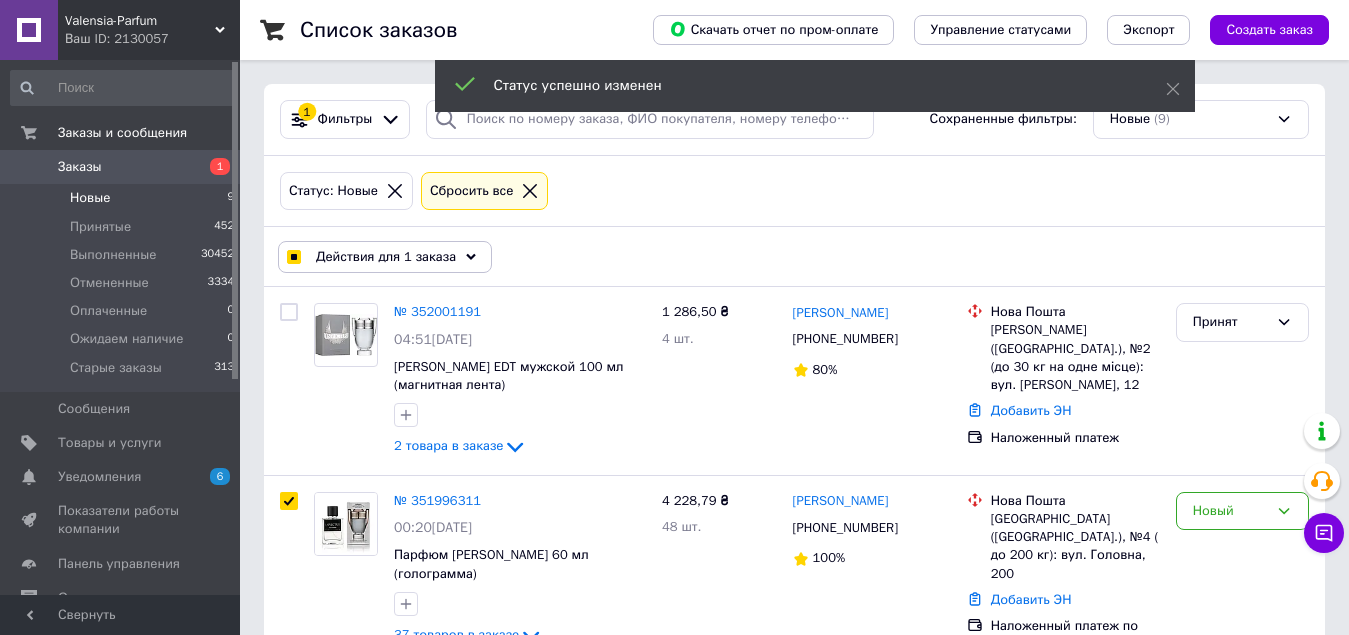 click on "Действия для 1 заказа" at bounding box center [385, 257] 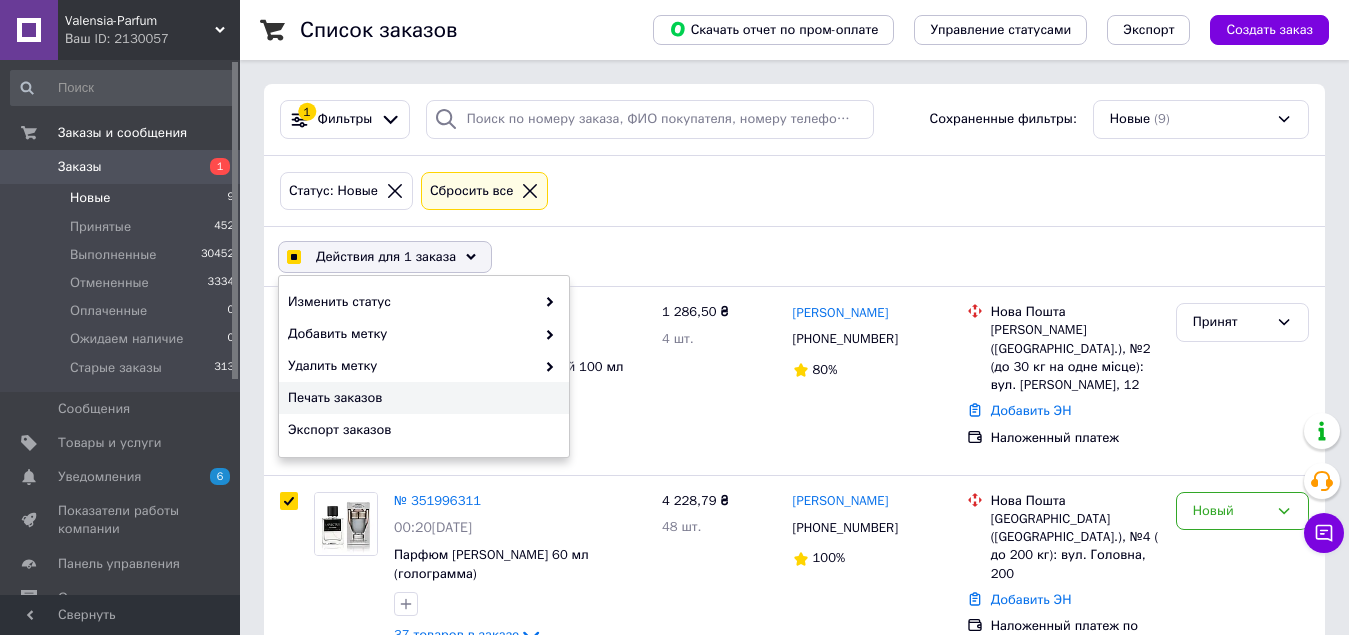 click on "Печать заказов" at bounding box center (421, 398) 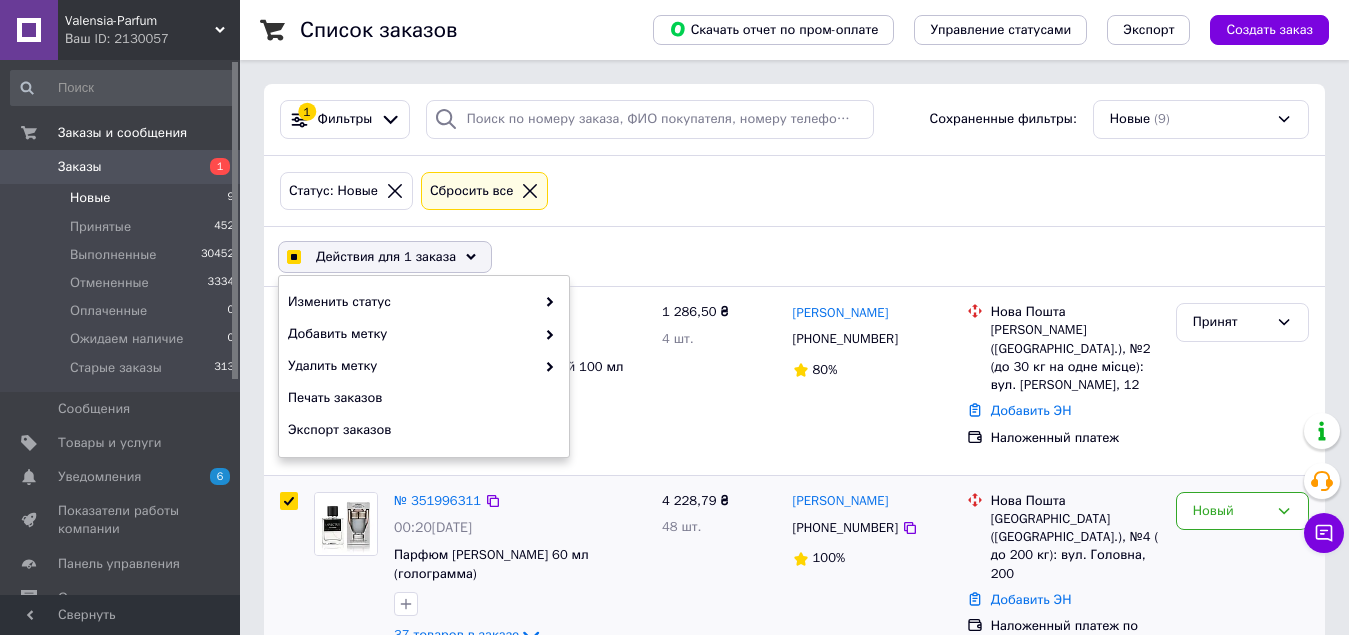 scroll, scrollTop: 300, scrollLeft: 0, axis: vertical 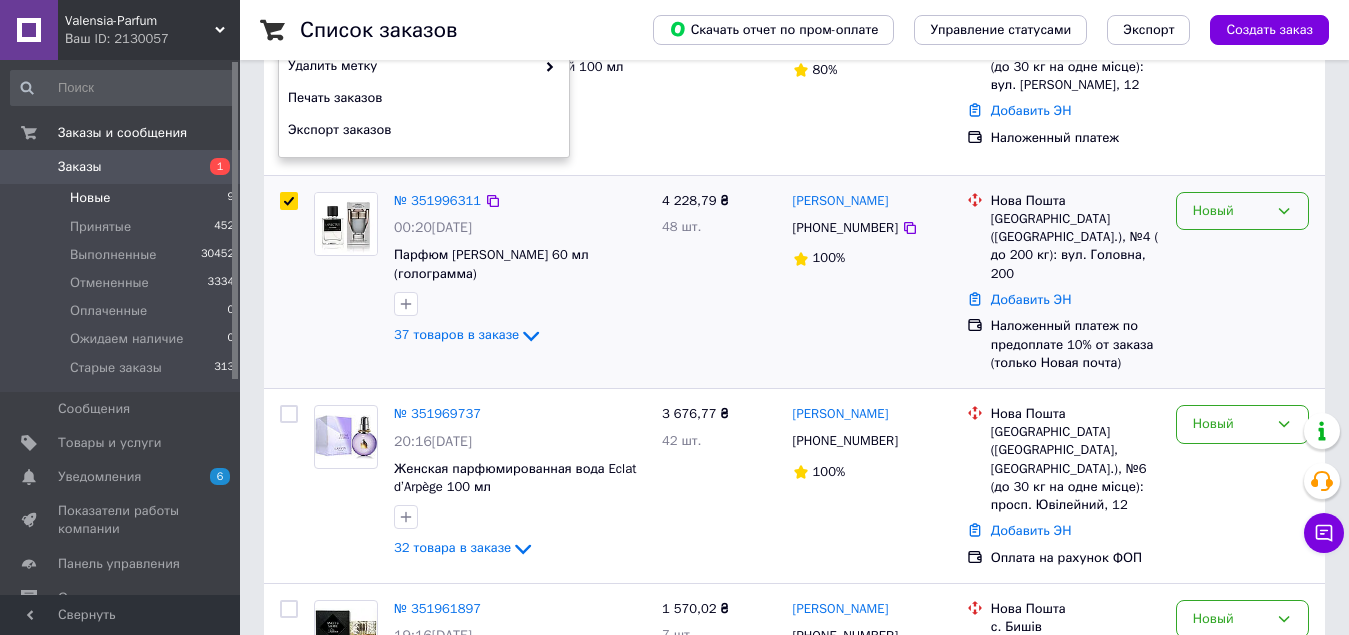 click on "Новый" at bounding box center (1230, 211) 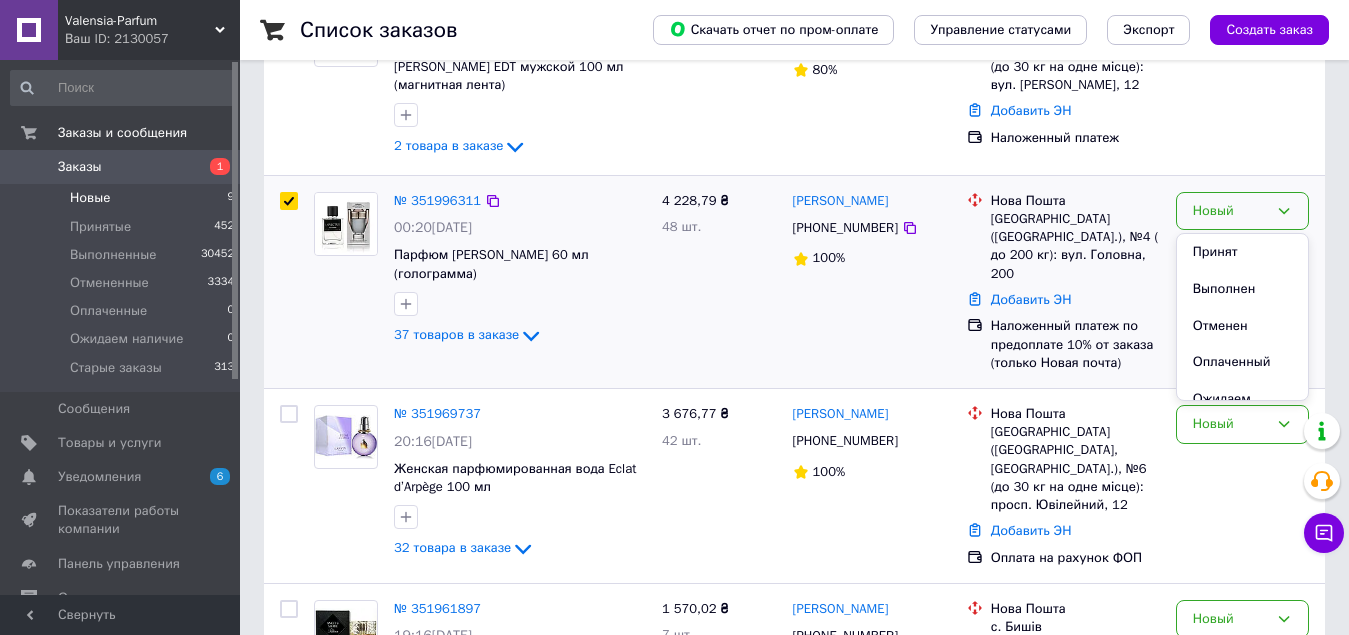 click on "Принят" at bounding box center (1242, 252) 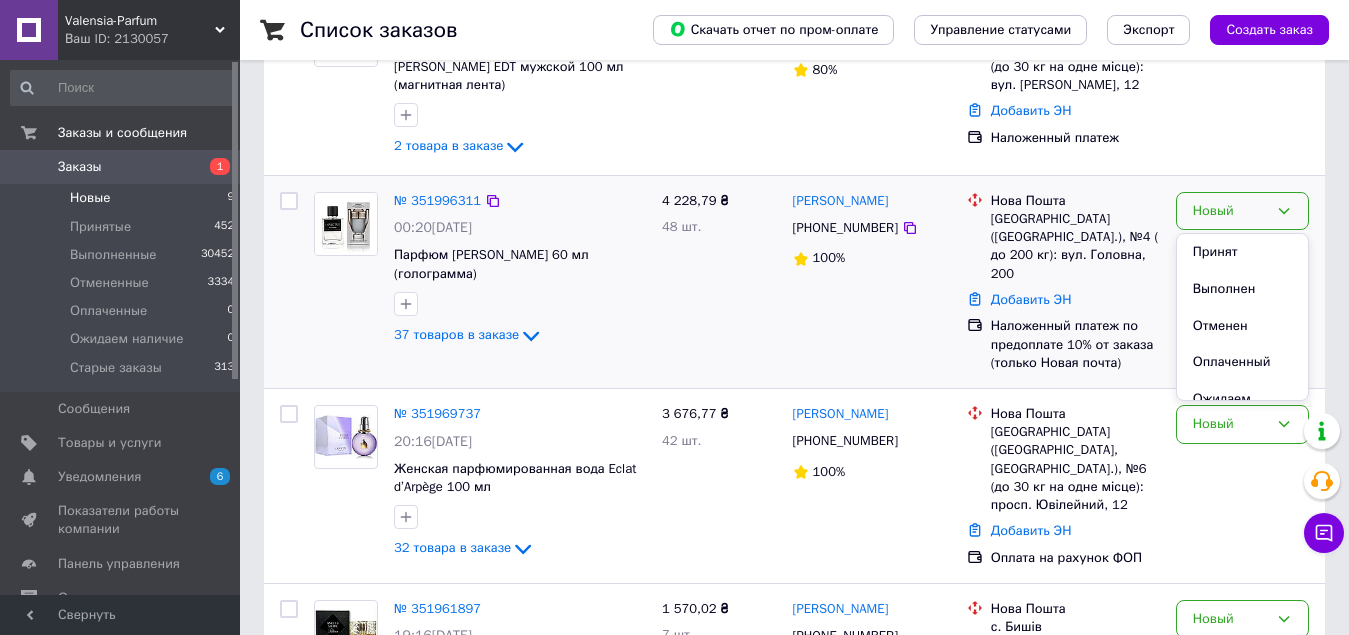 checkbox on "false" 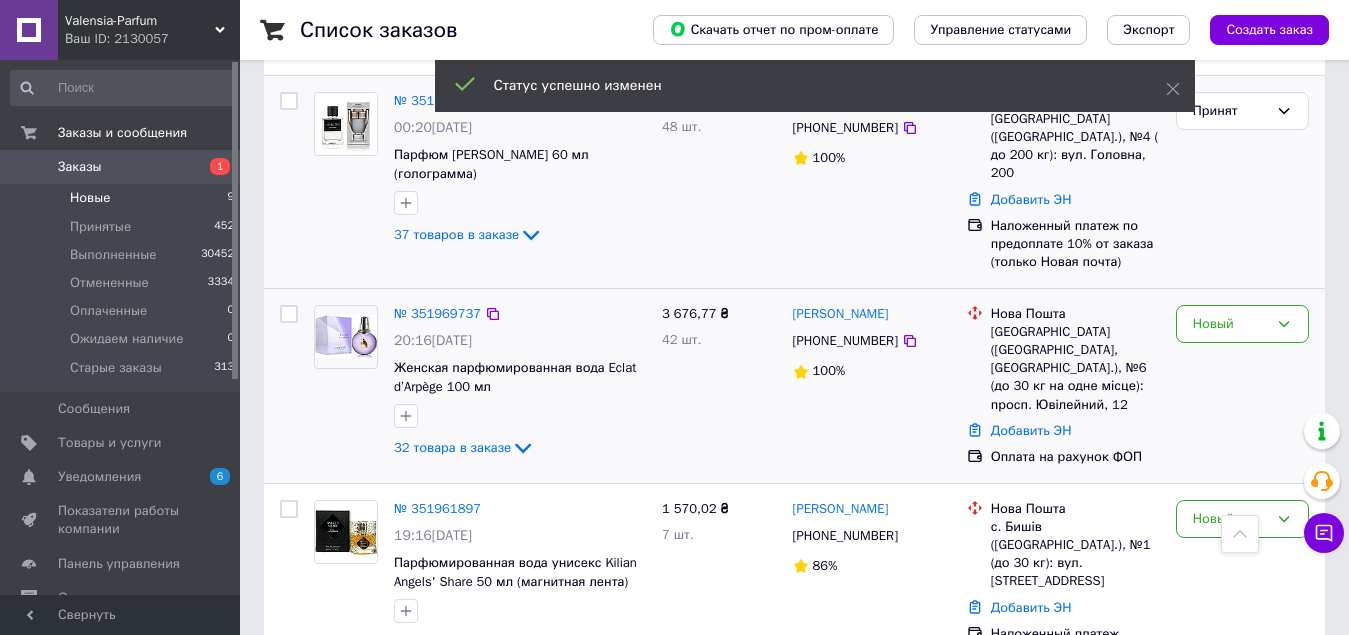 scroll, scrollTop: 689, scrollLeft: 0, axis: vertical 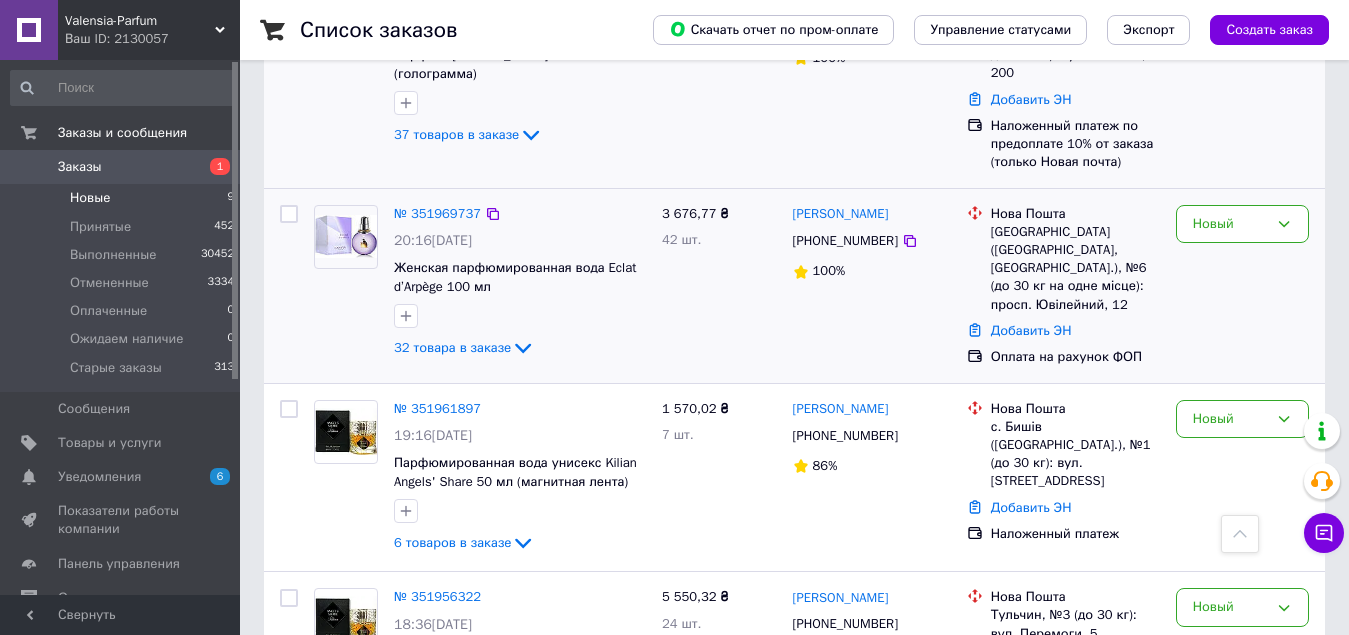 click at bounding box center (289, 214) 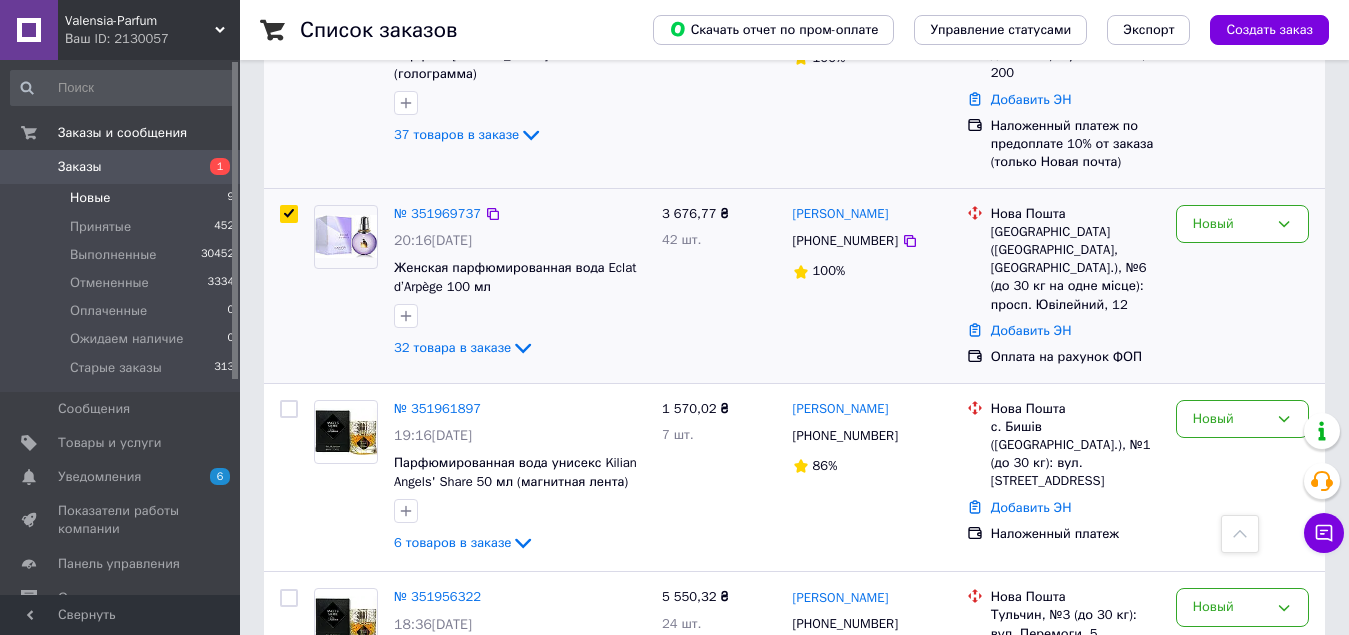 checkbox on "true" 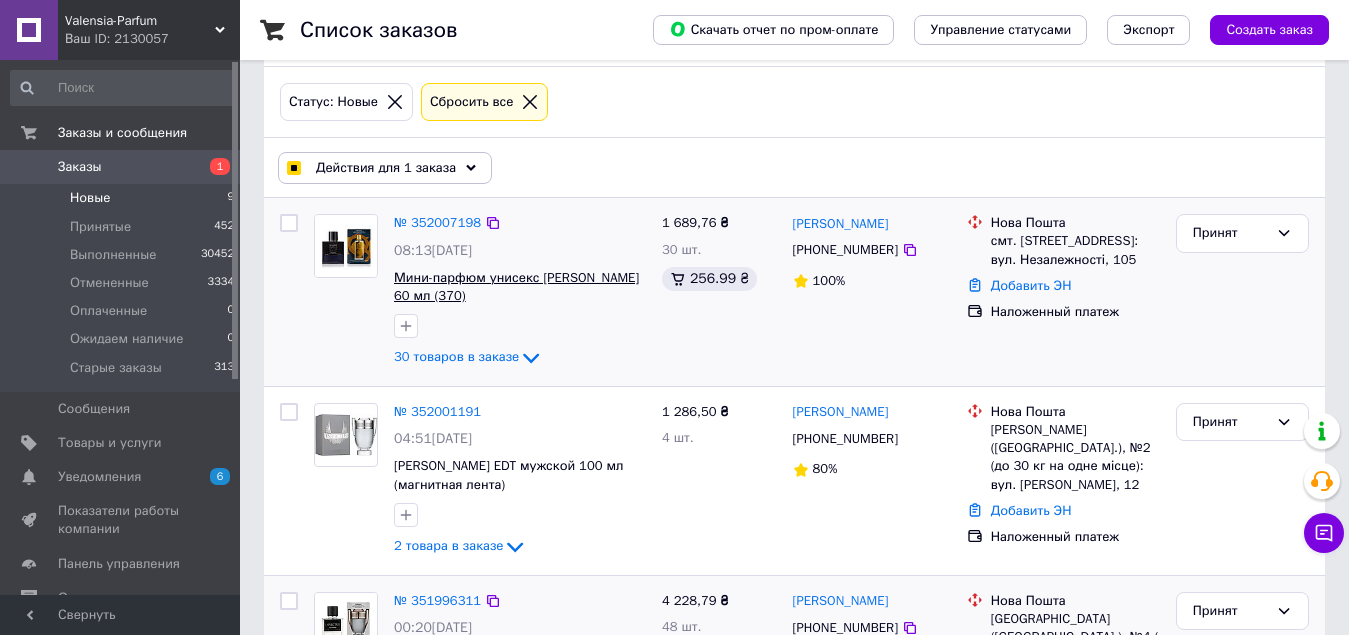 scroll, scrollTop: 0, scrollLeft: 0, axis: both 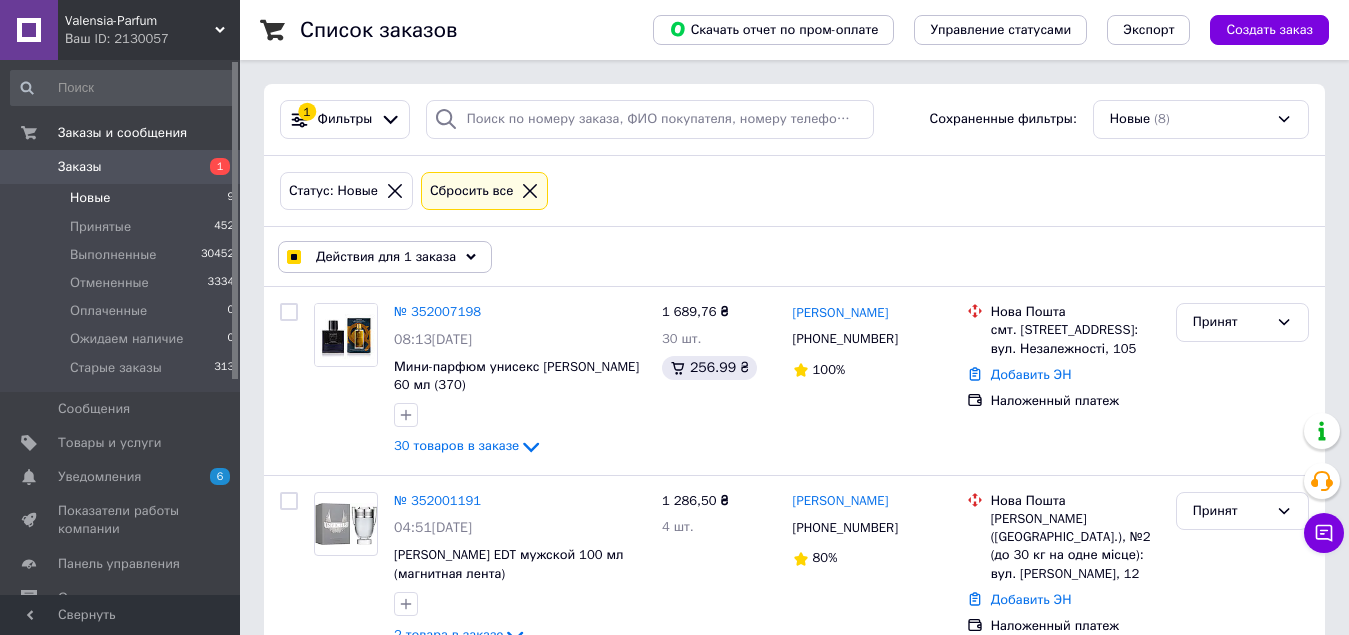 drag, startPoint x: 411, startPoint y: 274, endPoint x: 409, endPoint y: 258, distance: 16.124516 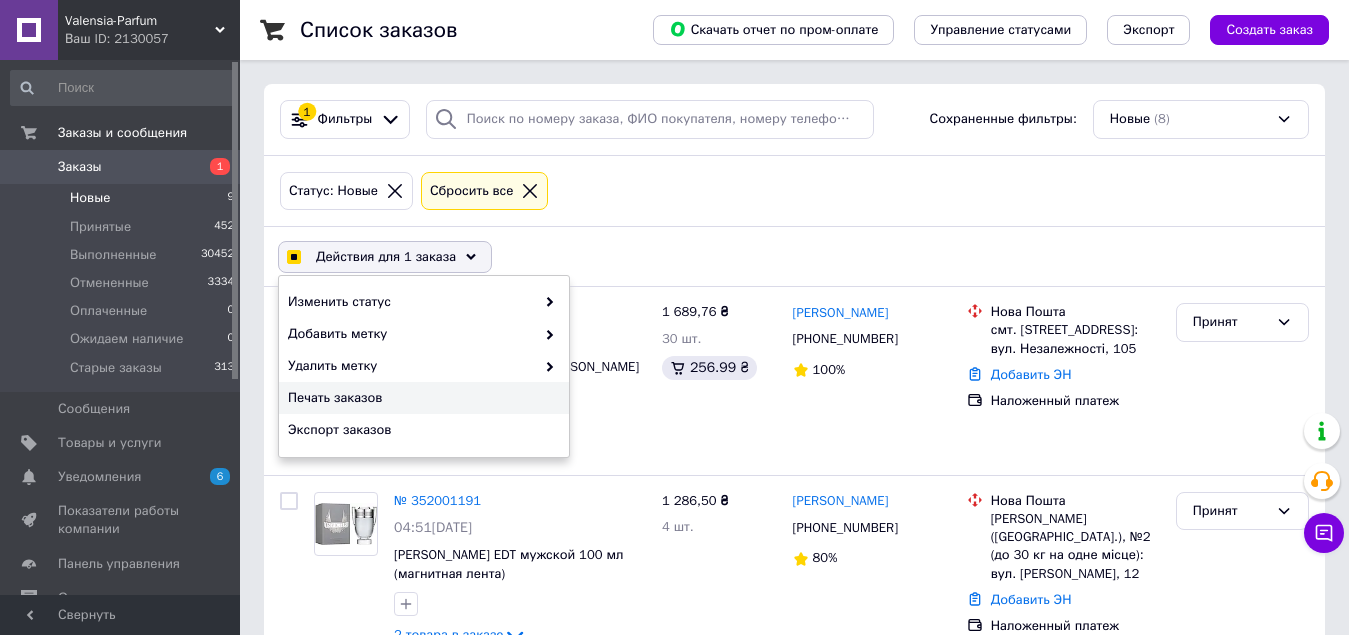 click on "Печать заказов" at bounding box center (421, 398) 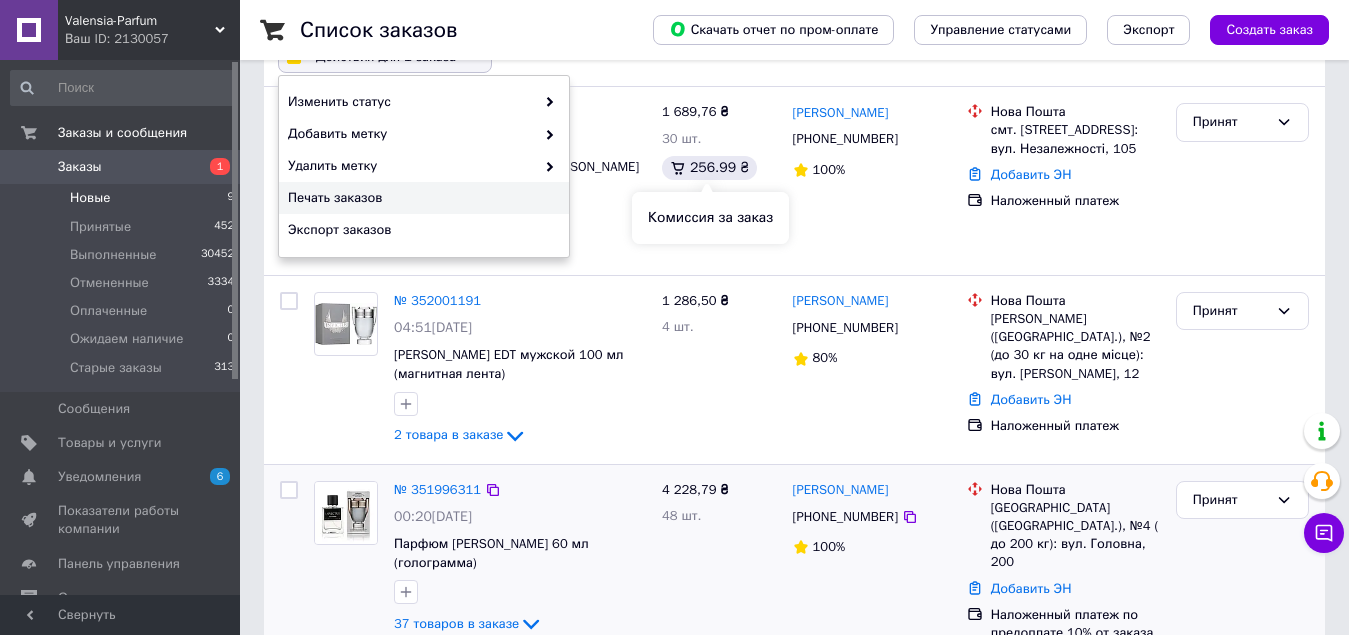 scroll, scrollTop: 500, scrollLeft: 0, axis: vertical 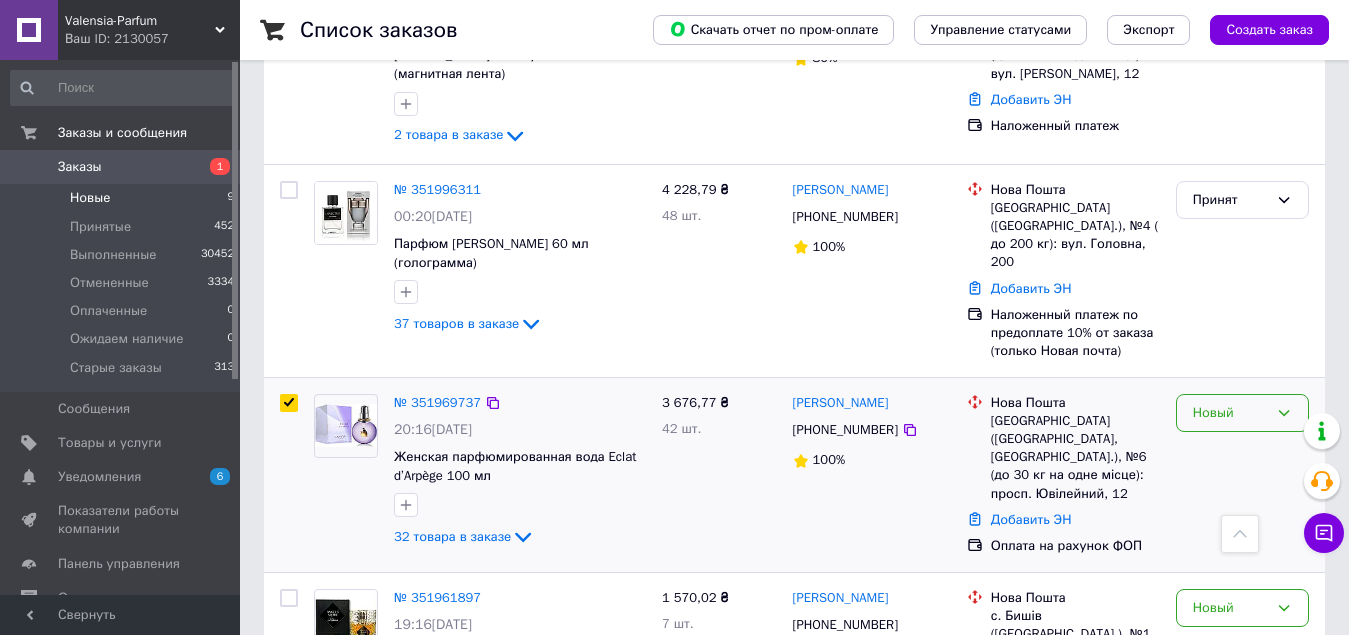 drag, startPoint x: 1248, startPoint y: 399, endPoint x: 1240, endPoint y: 409, distance: 12.806249 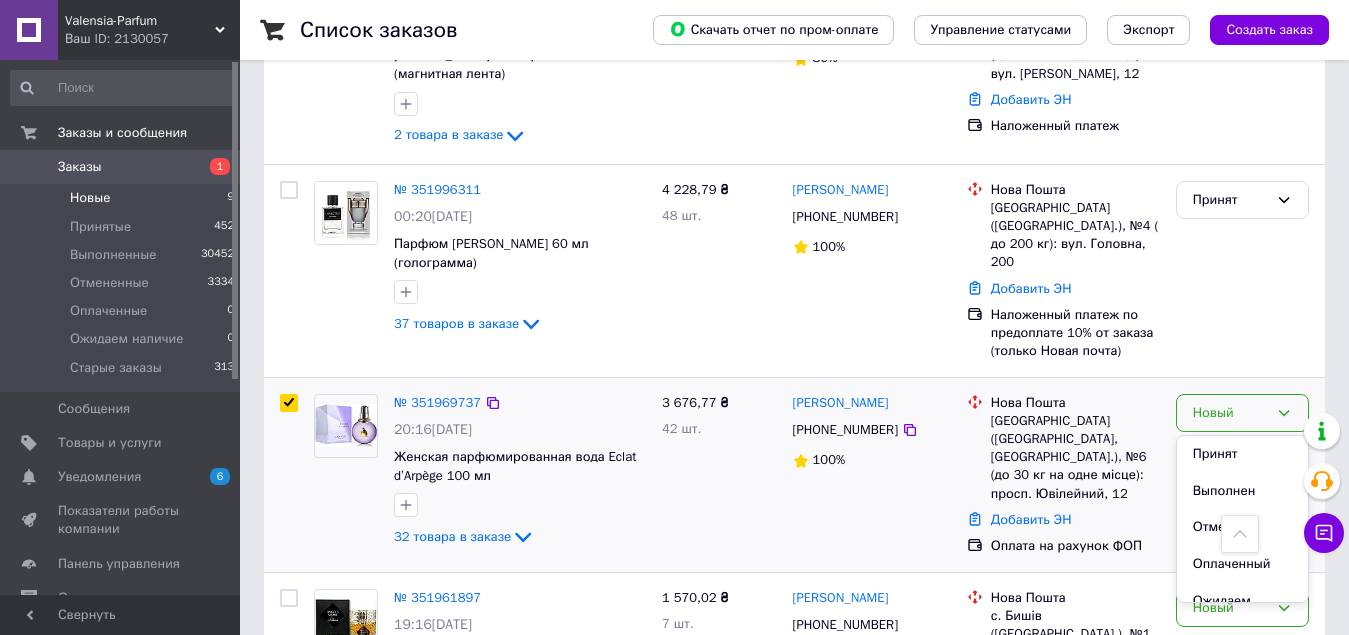 click on "Принят" at bounding box center [1242, 454] 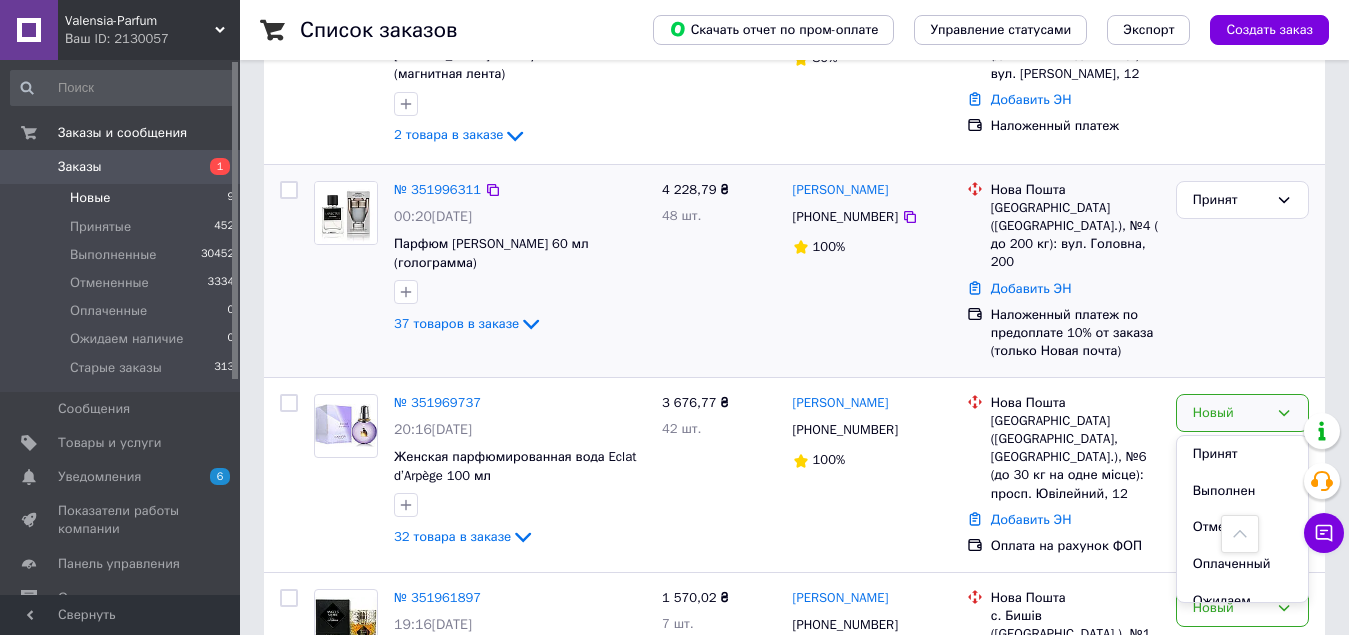 checkbox on "false" 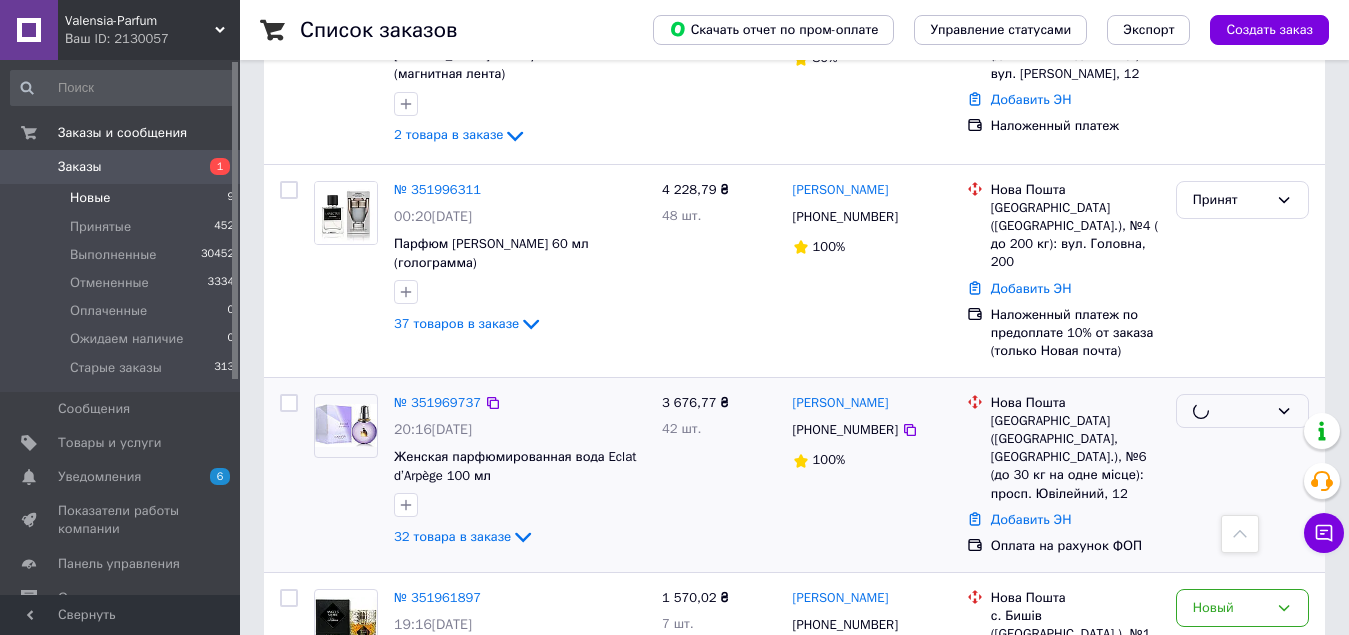 scroll, scrollTop: 700, scrollLeft: 0, axis: vertical 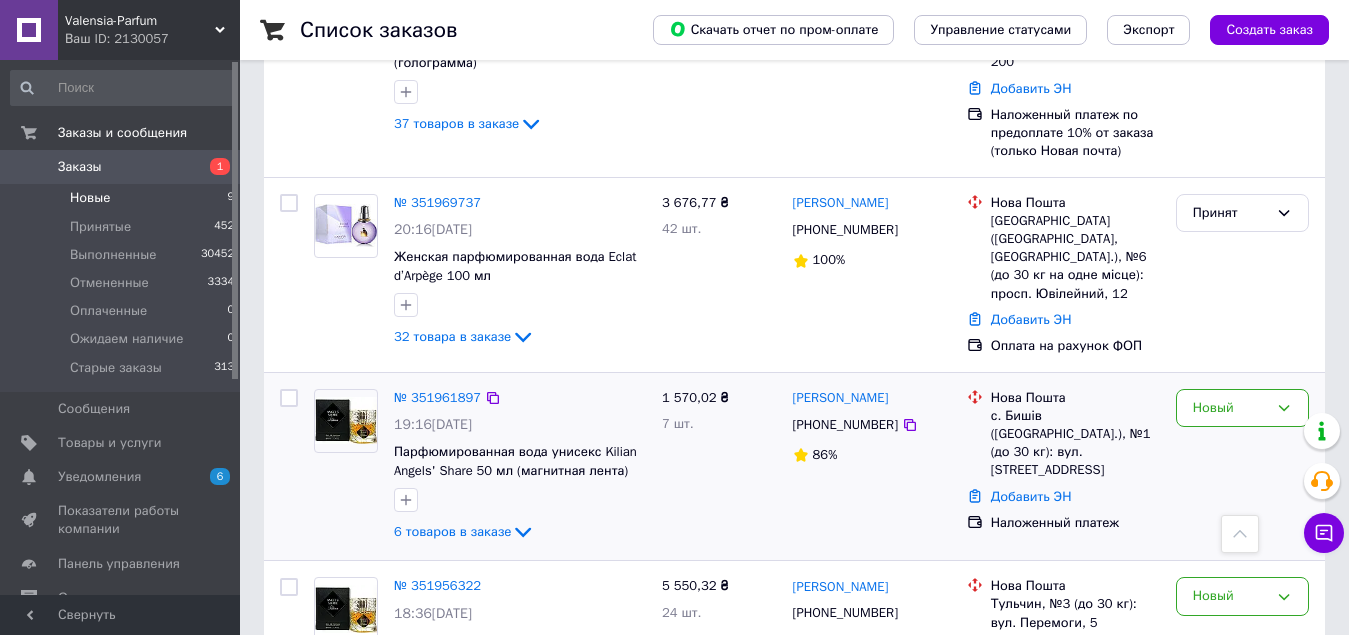 click at bounding box center (289, 398) 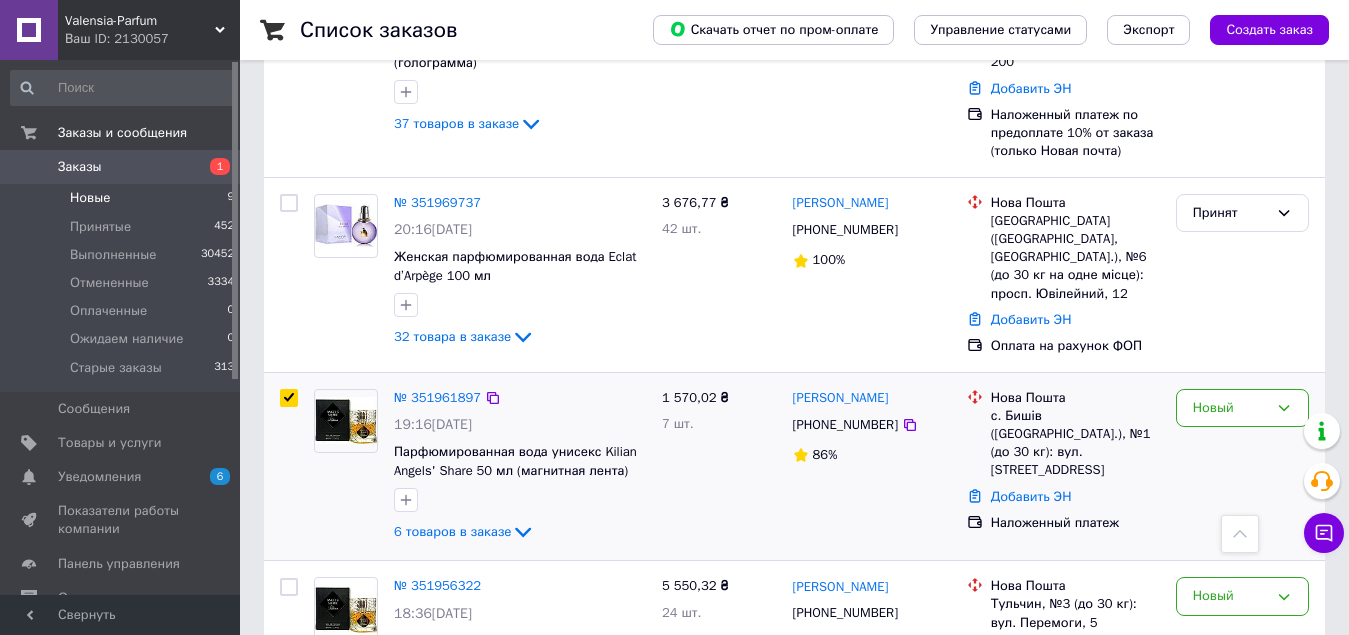 checkbox on "true" 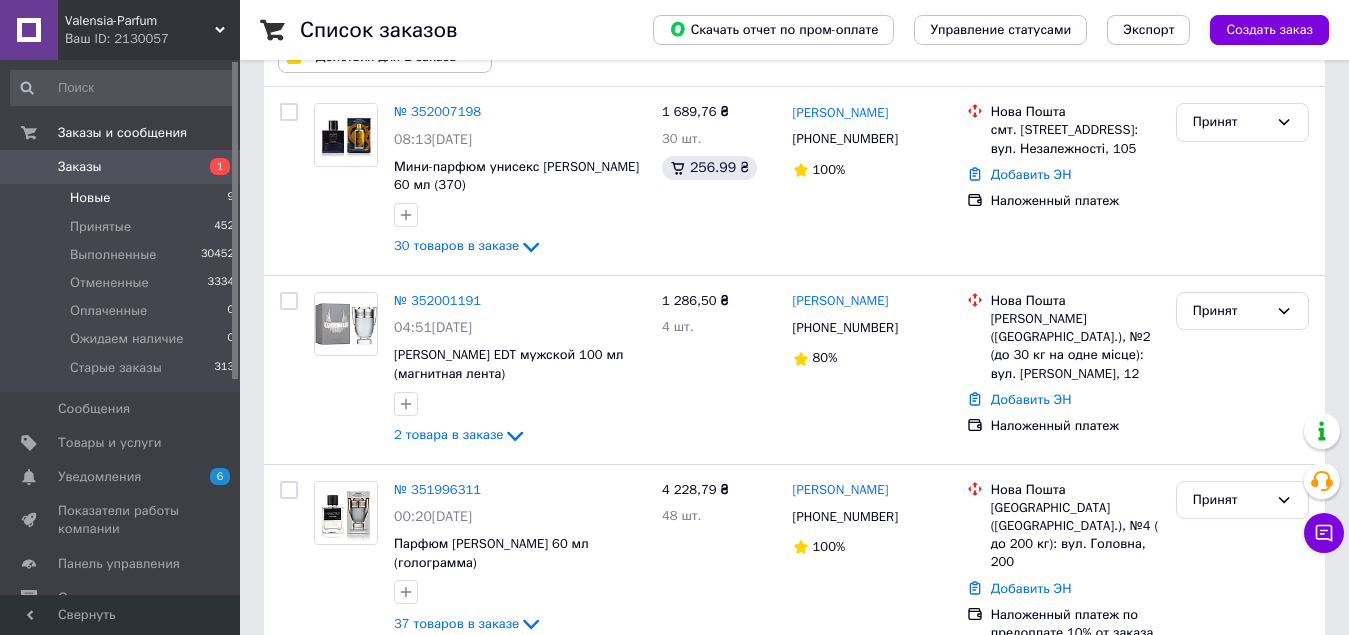 scroll, scrollTop: 0, scrollLeft: 0, axis: both 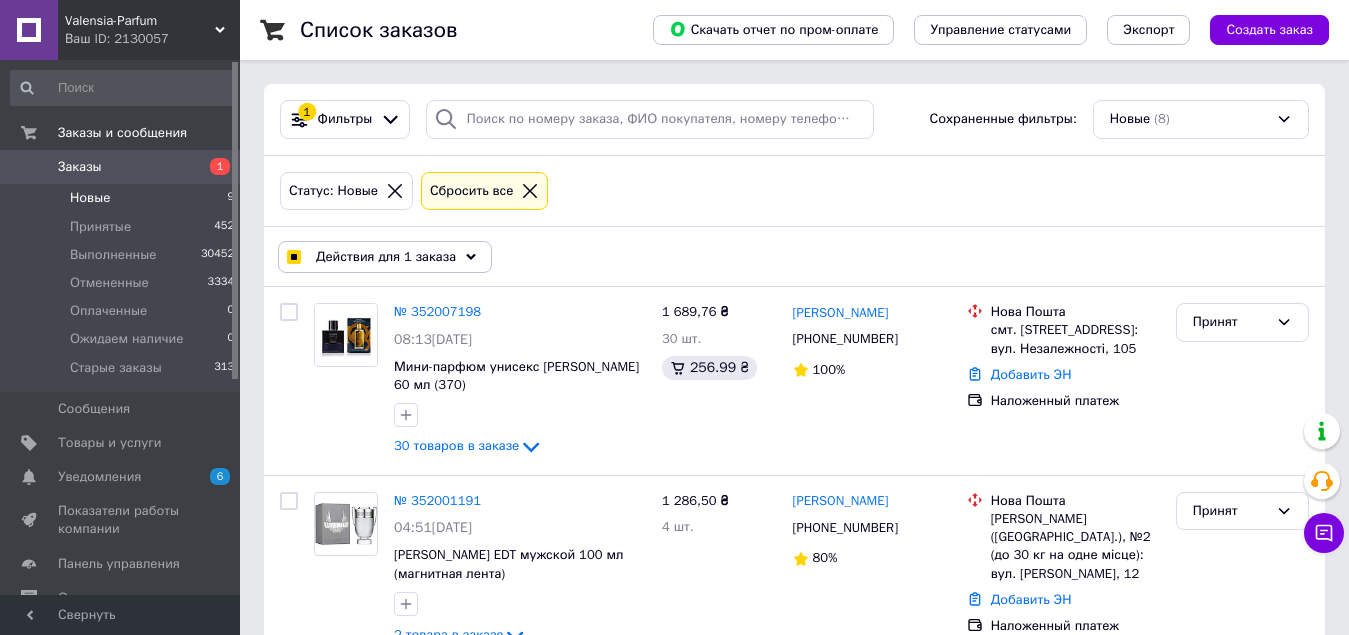 click on "Действия для 1 заказа" at bounding box center (385, 257) 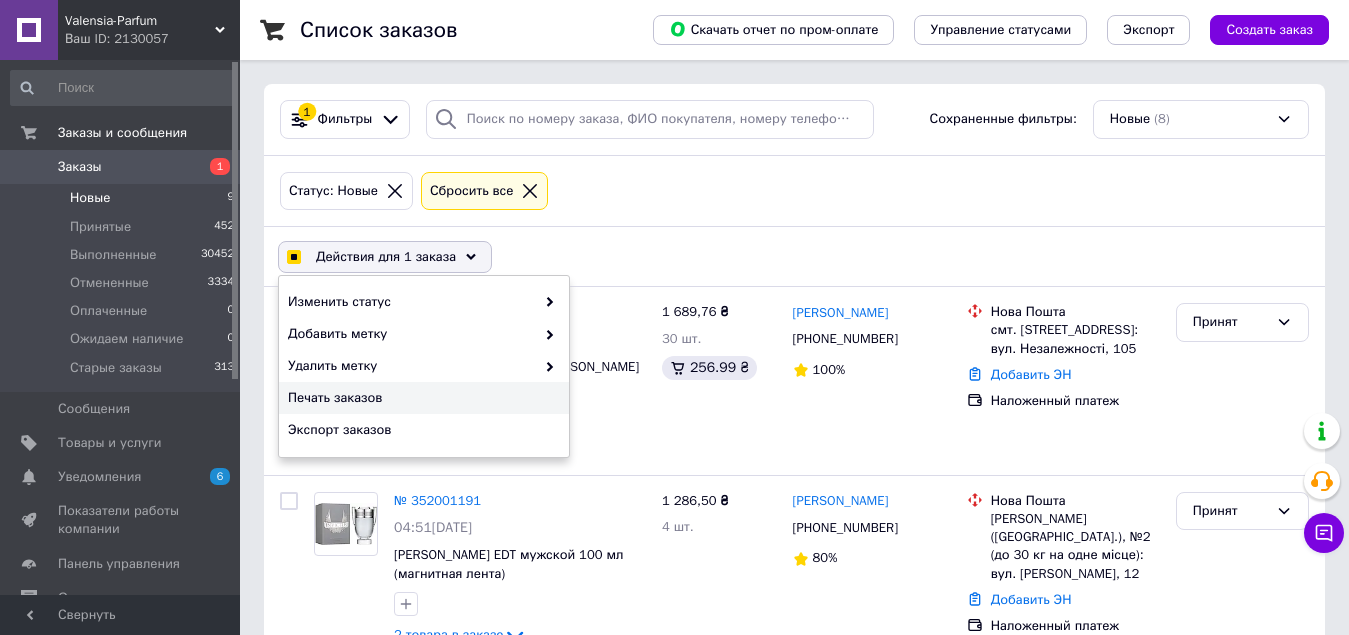 click on "Печать заказов" at bounding box center (424, 398) 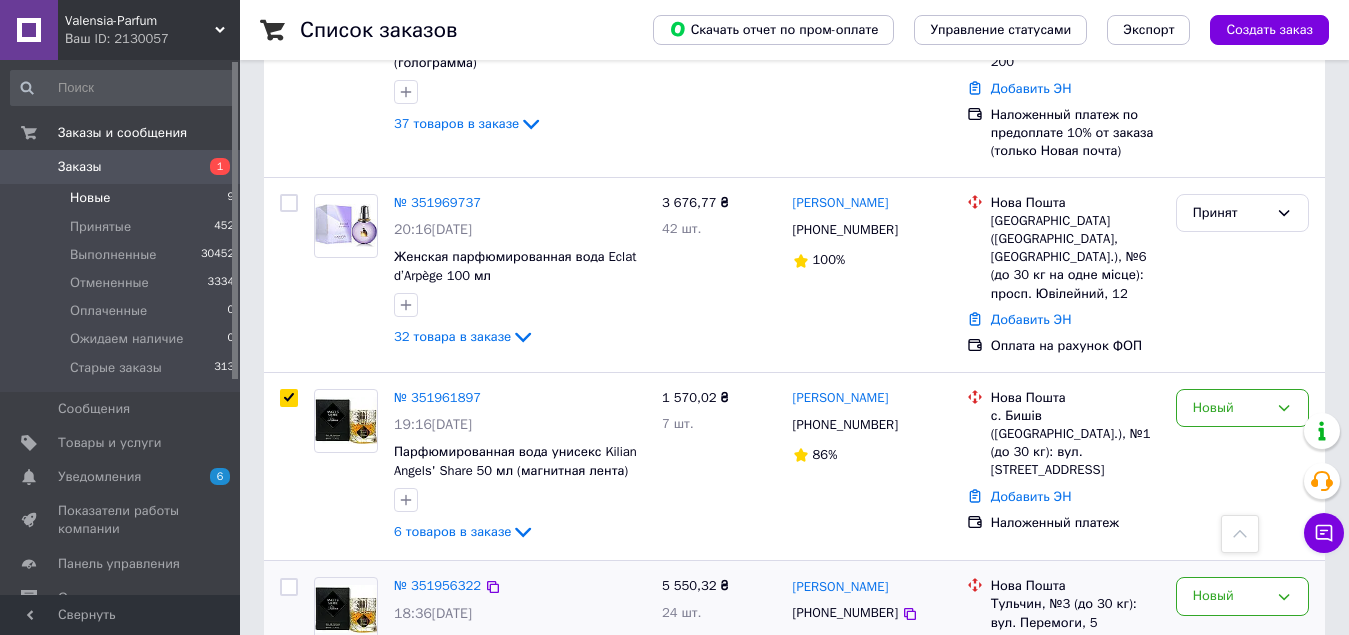 scroll, scrollTop: 1000, scrollLeft: 0, axis: vertical 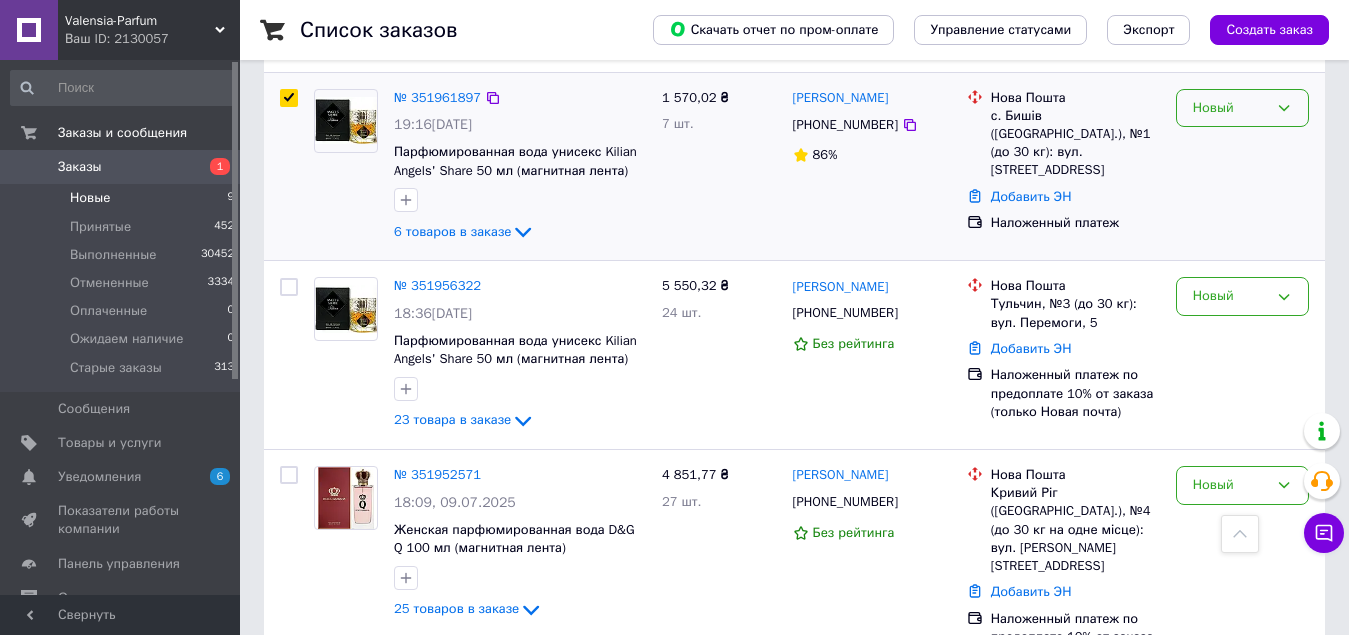 click on "Новый" at bounding box center (1230, 108) 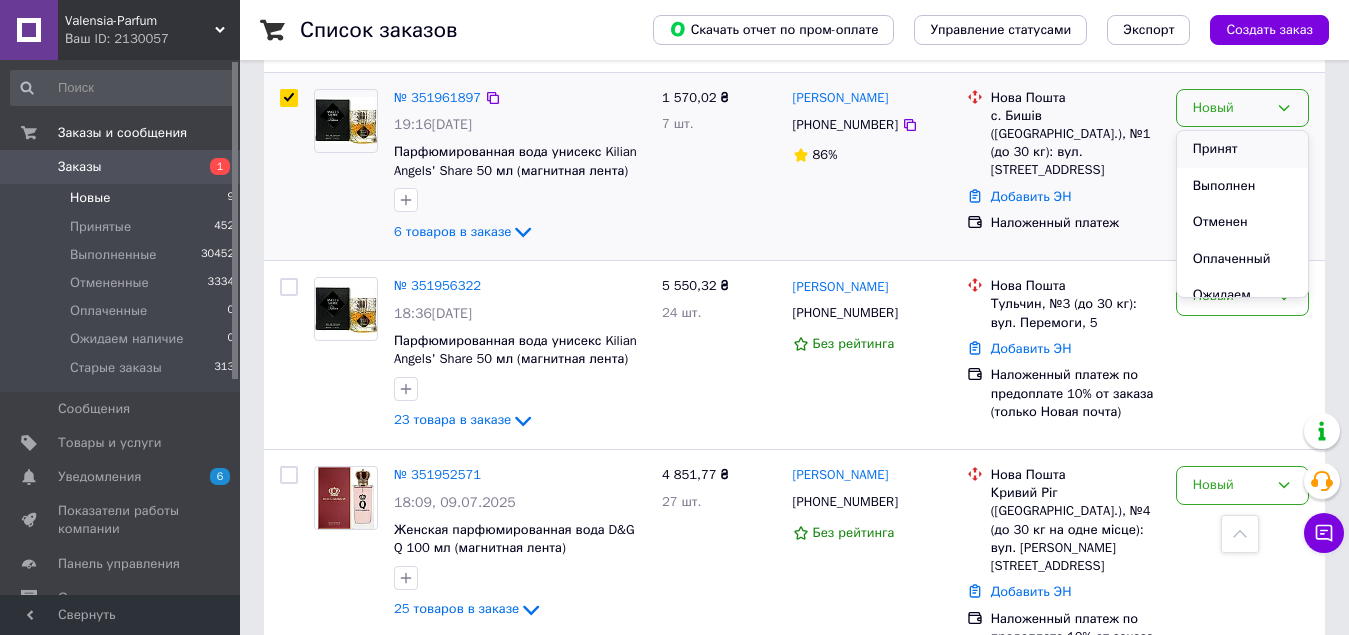 click on "Принят" at bounding box center (1242, 149) 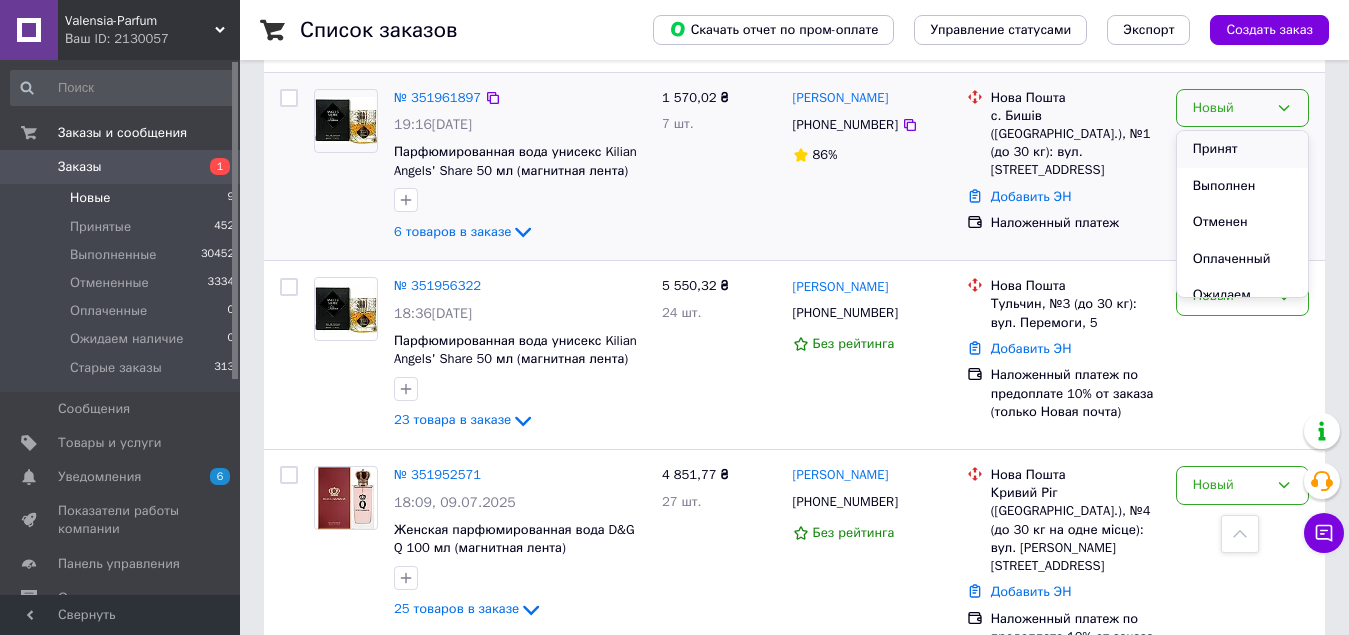 checkbox on "false" 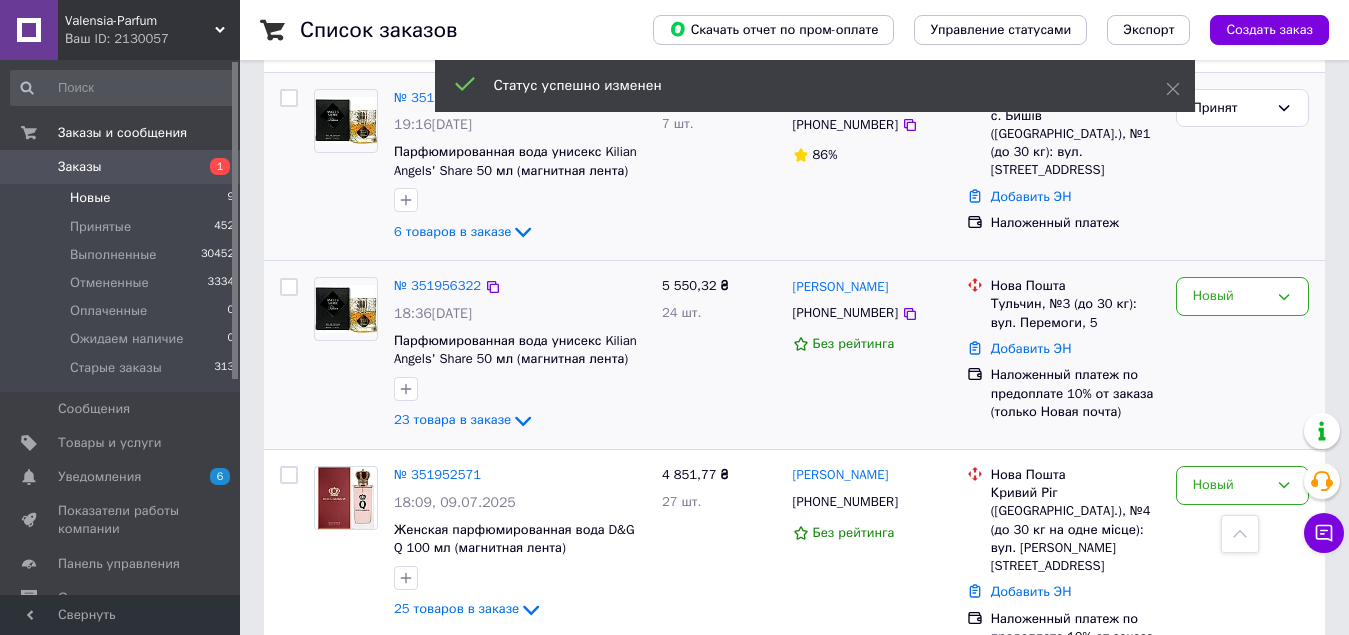 click at bounding box center [289, 287] 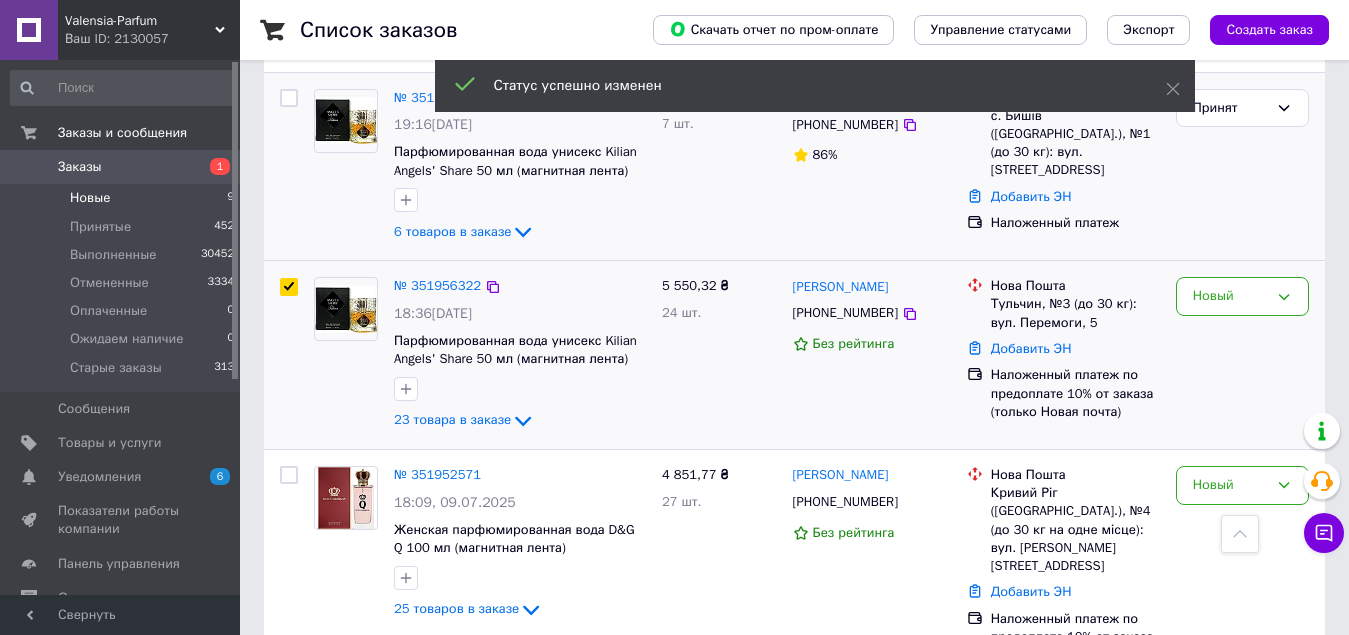 checkbox on "true" 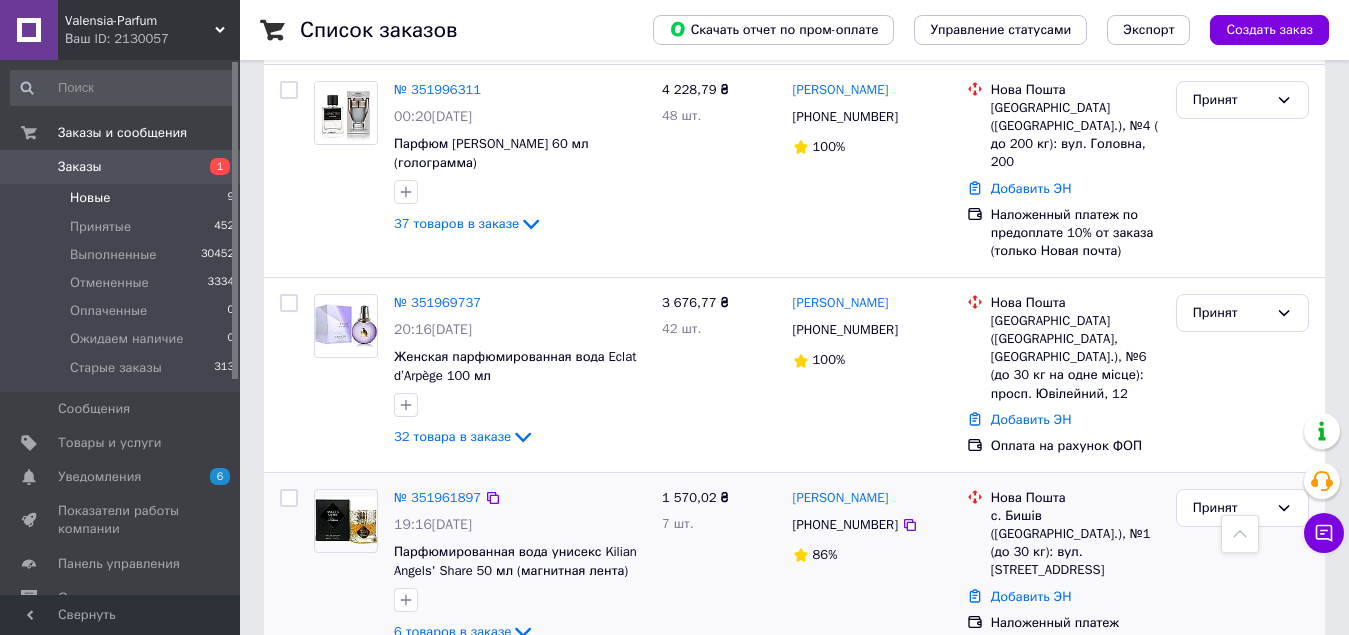 scroll, scrollTop: 100, scrollLeft: 0, axis: vertical 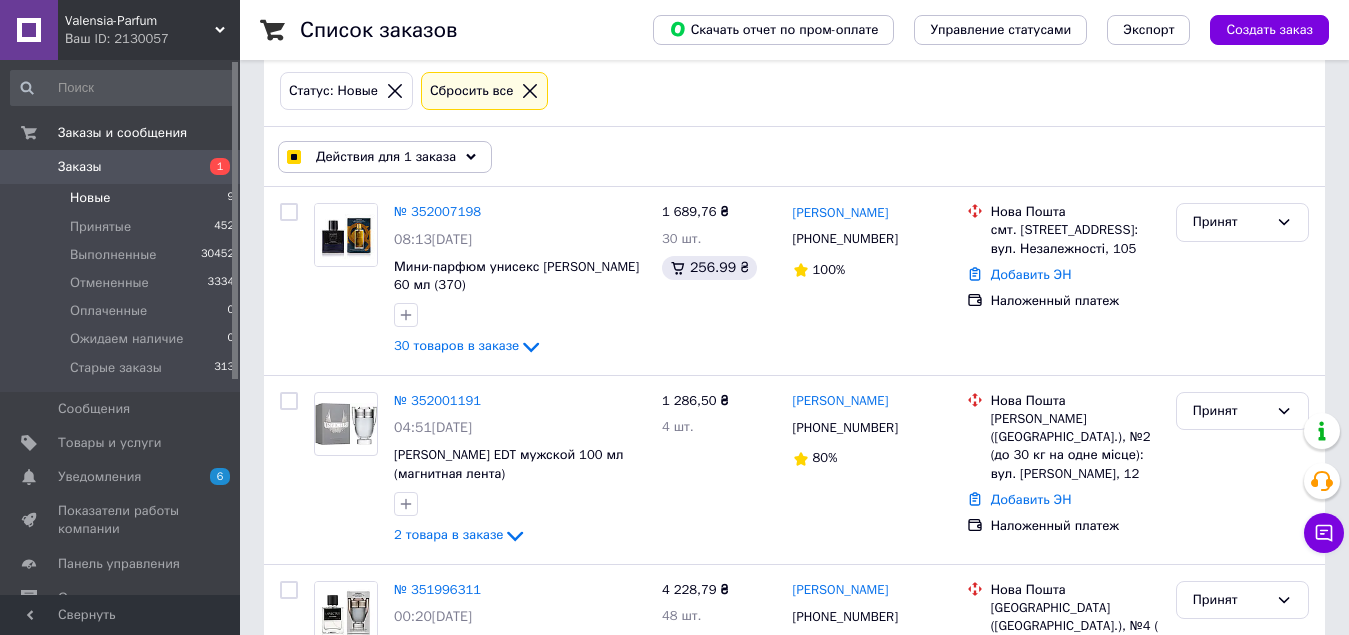 click on "Действия для 1 заказа" at bounding box center [386, 157] 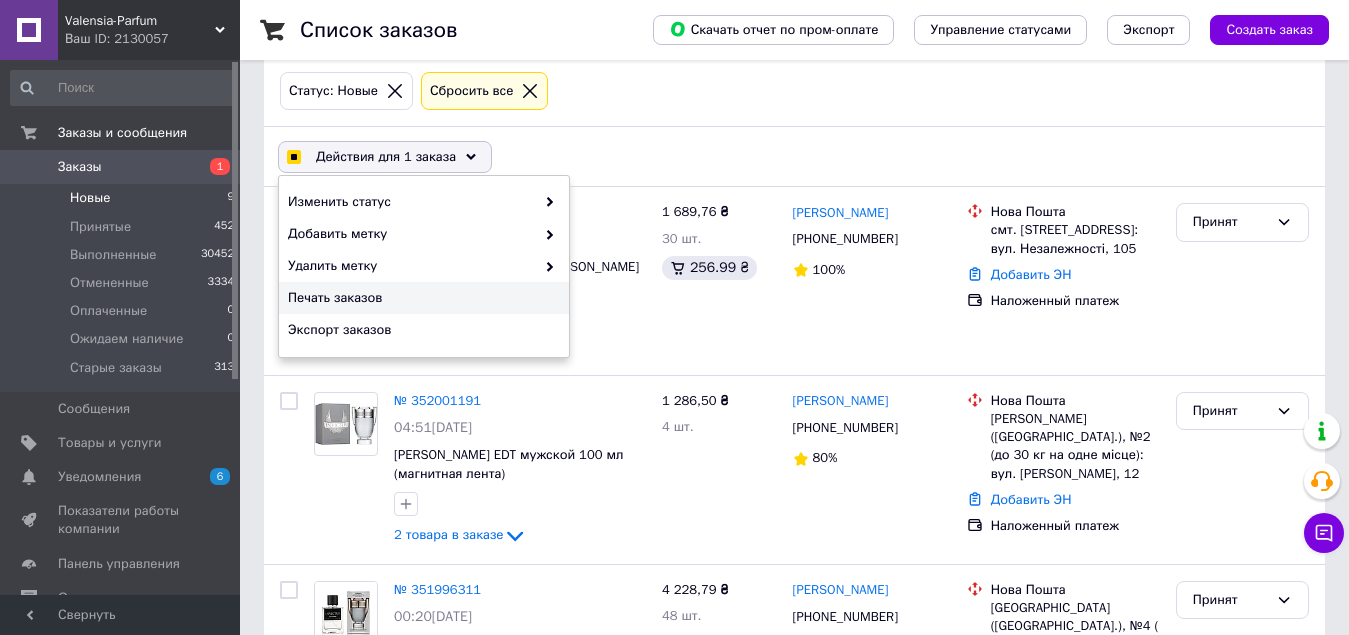 click on "Печать заказов" at bounding box center [421, 298] 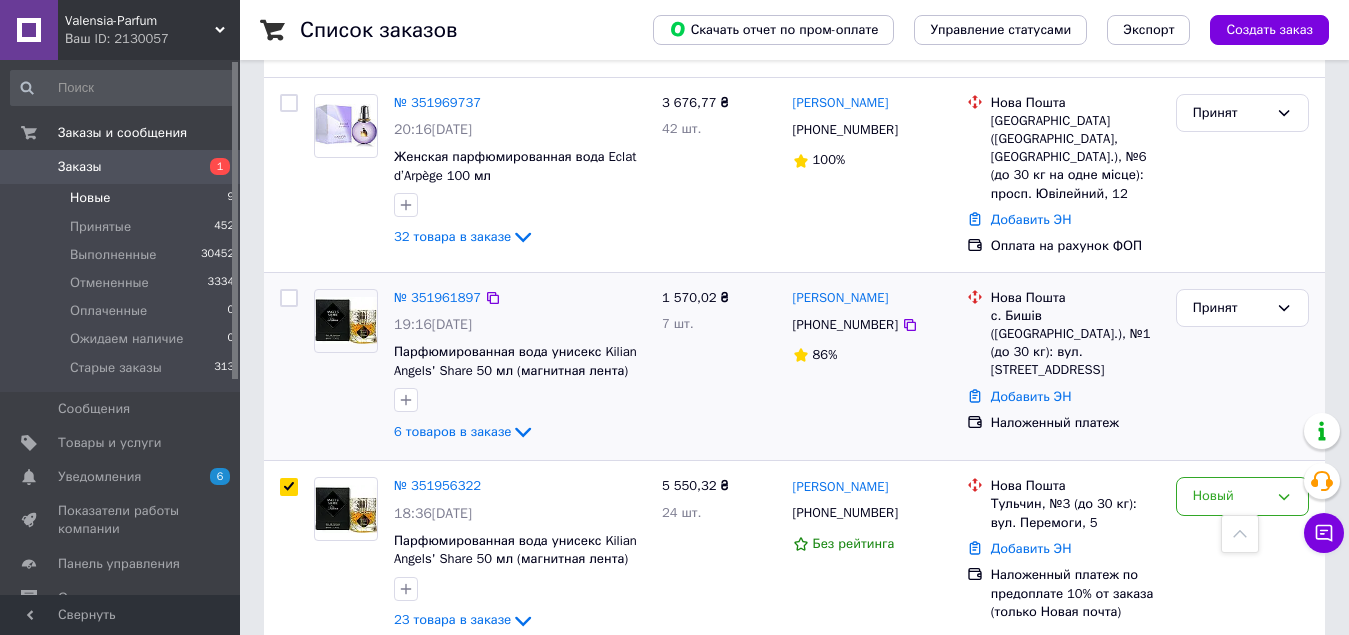 scroll, scrollTop: 1100, scrollLeft: 0, axis: vertical 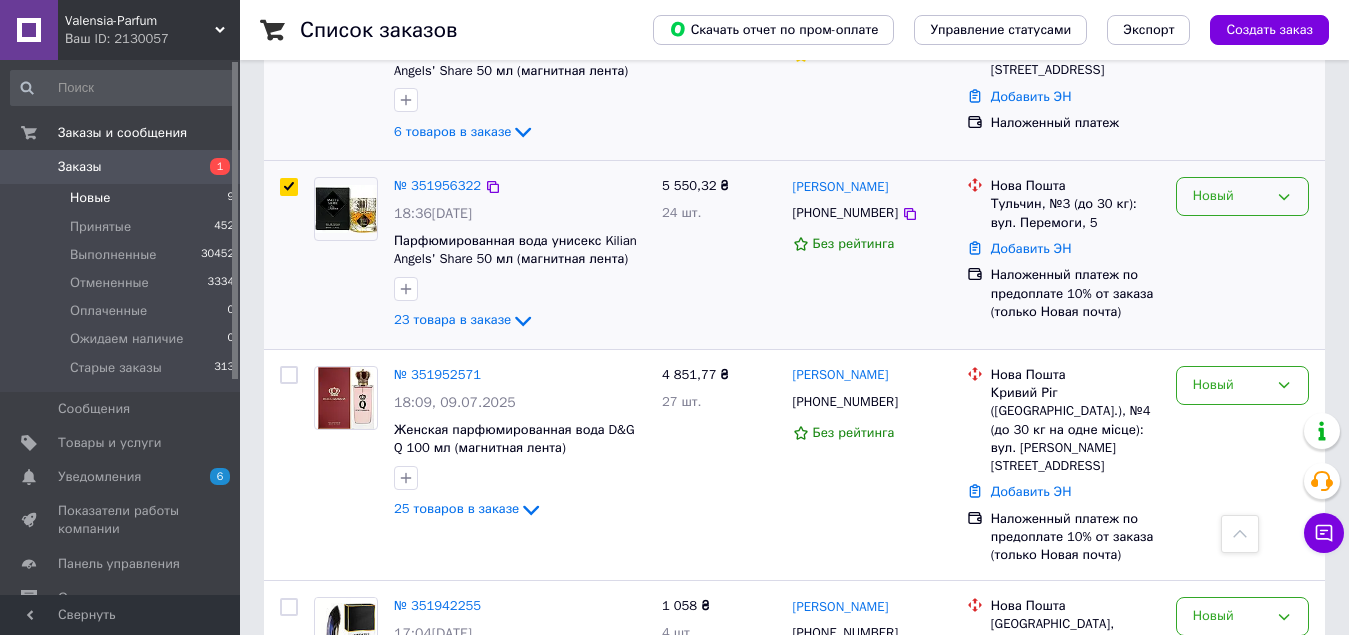 click on "Новый" at bounding box center (1230, 196) 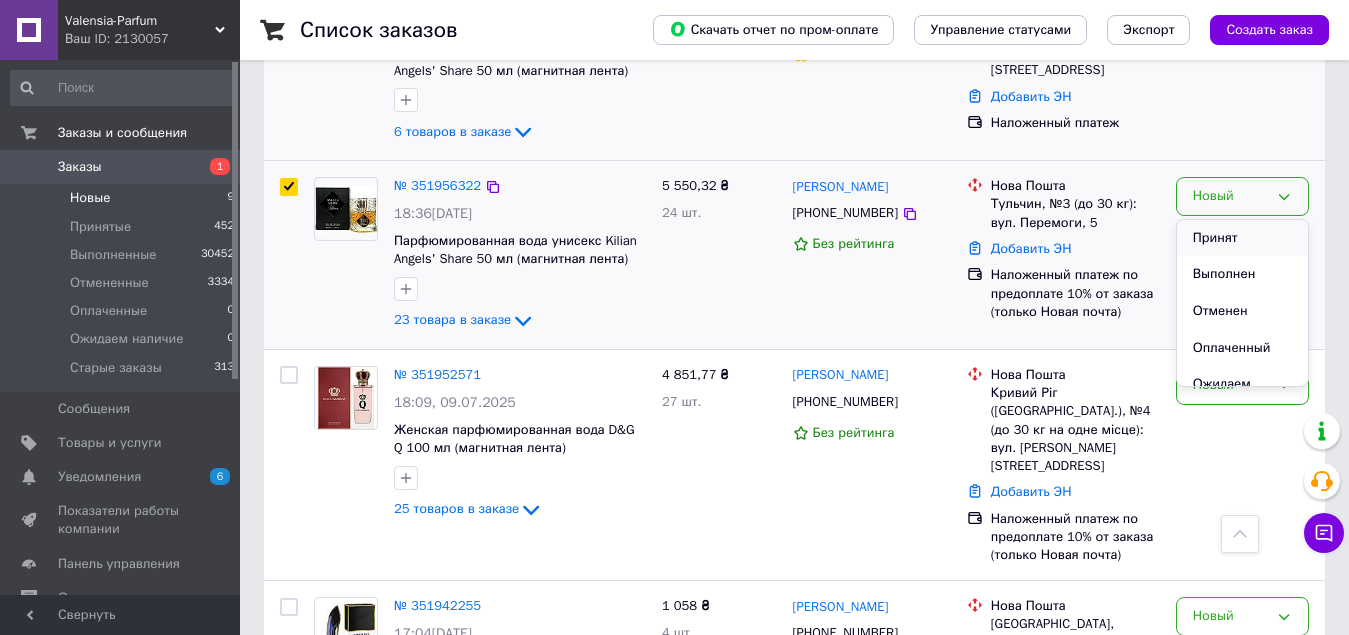 click on "Принят" at bounding box center [1242, 238] 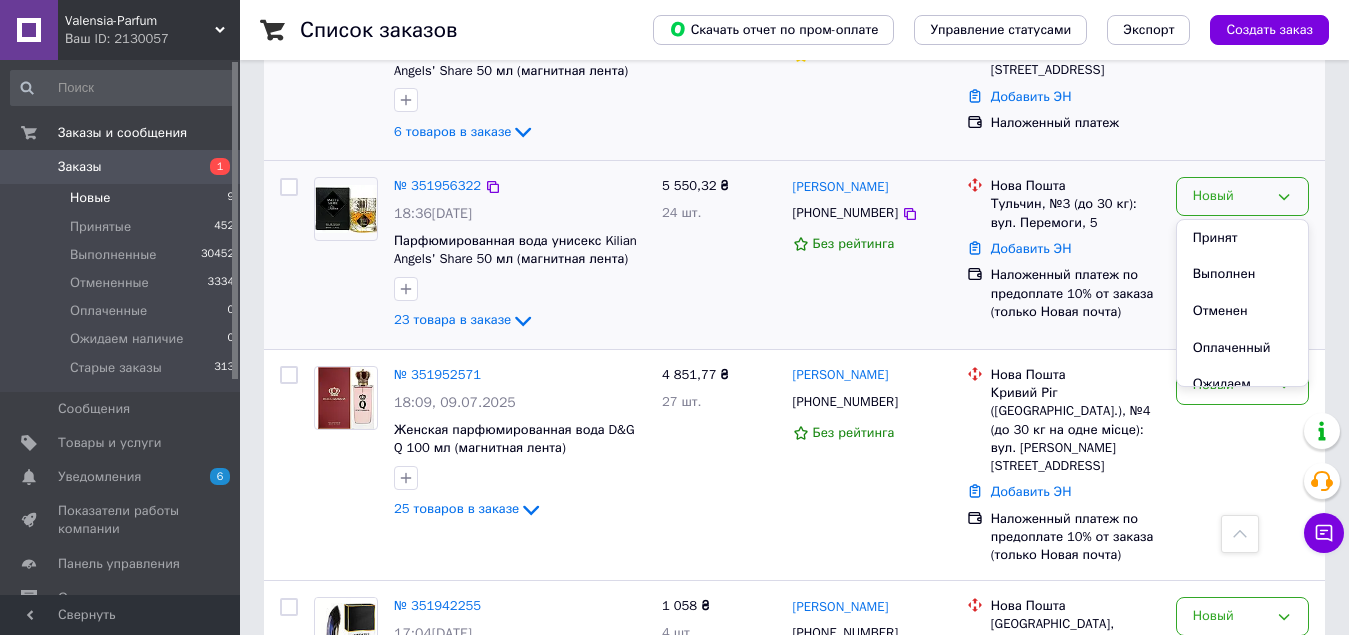 checkbox on "false" 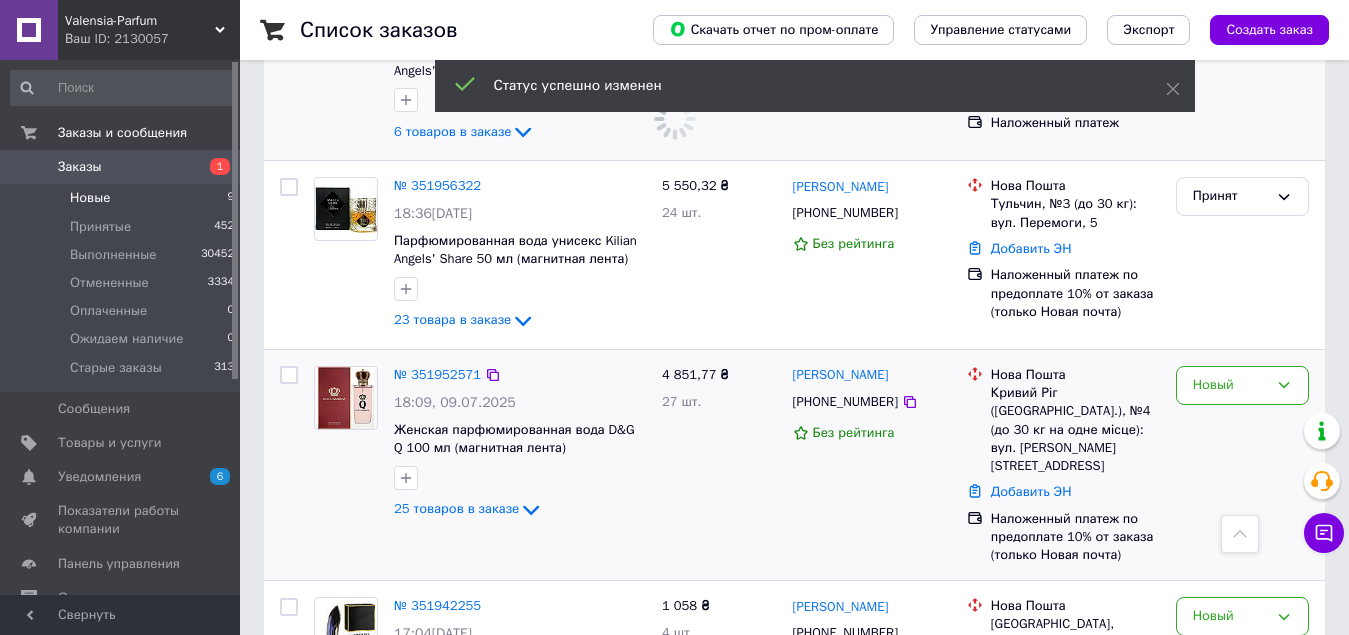 click at bounding box center (289, 375) 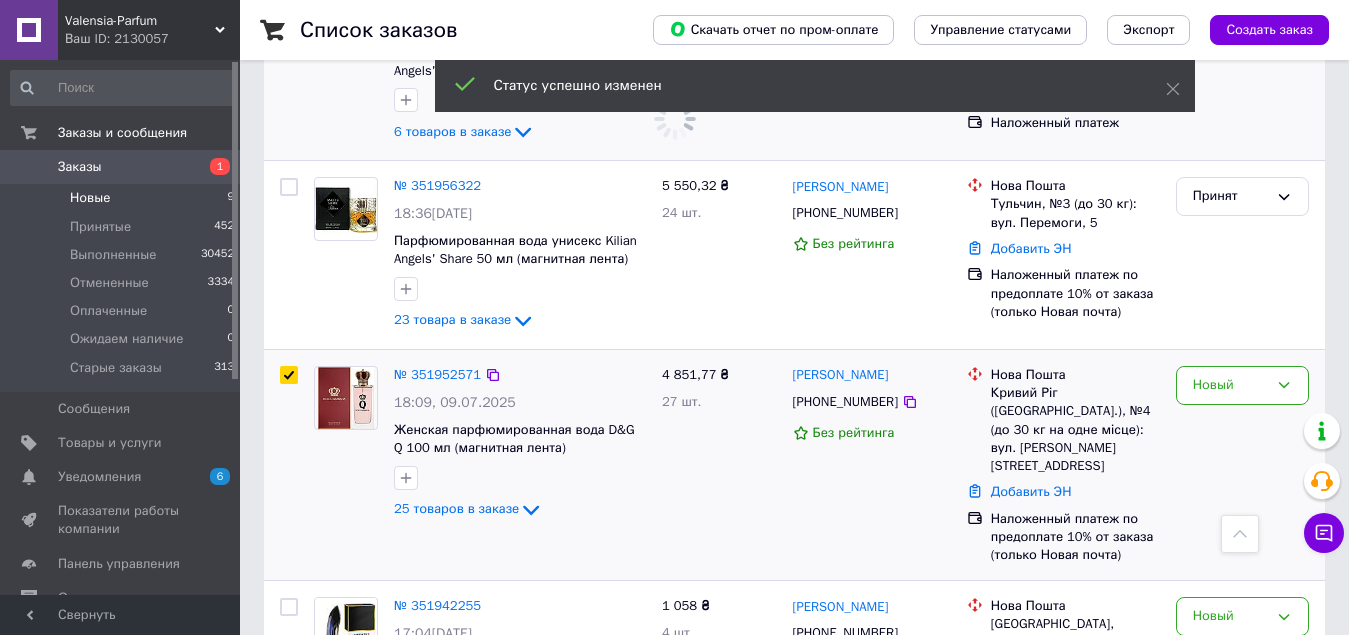 checkbox on "true" 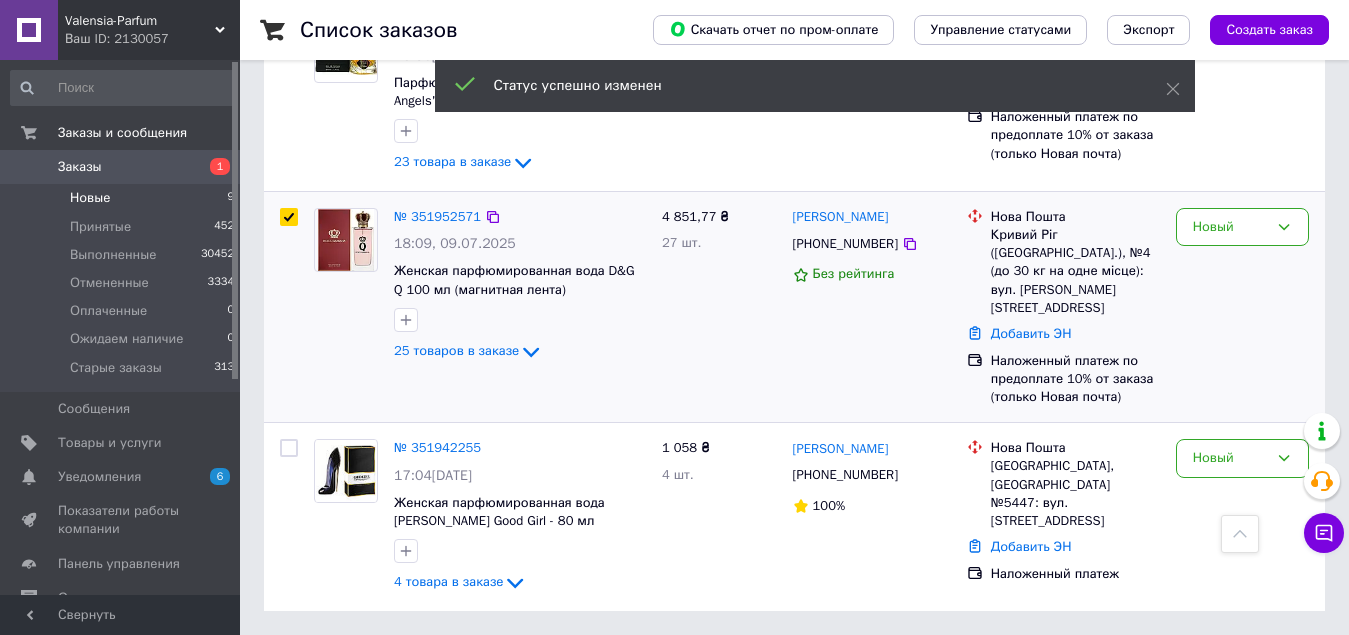 scroll, scrollTop: 0, scrollLeft: 0, axis: both 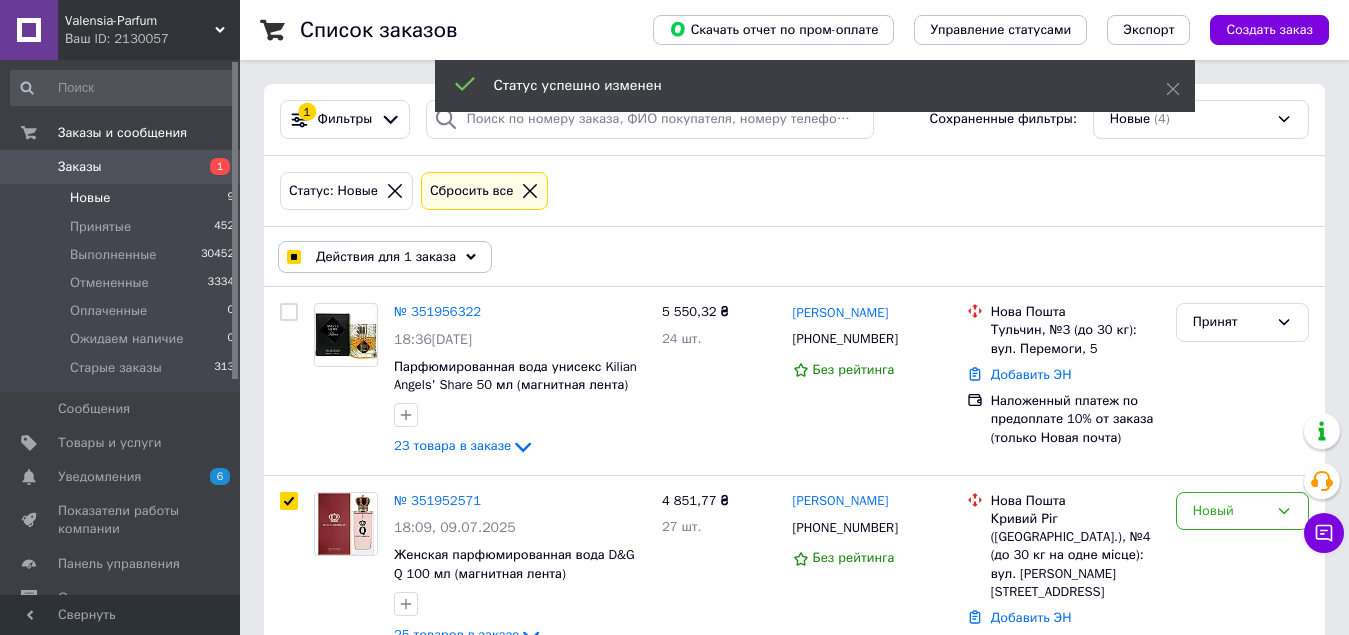 click on "Действия для 1 заказа" at bounding box center (386, 257) 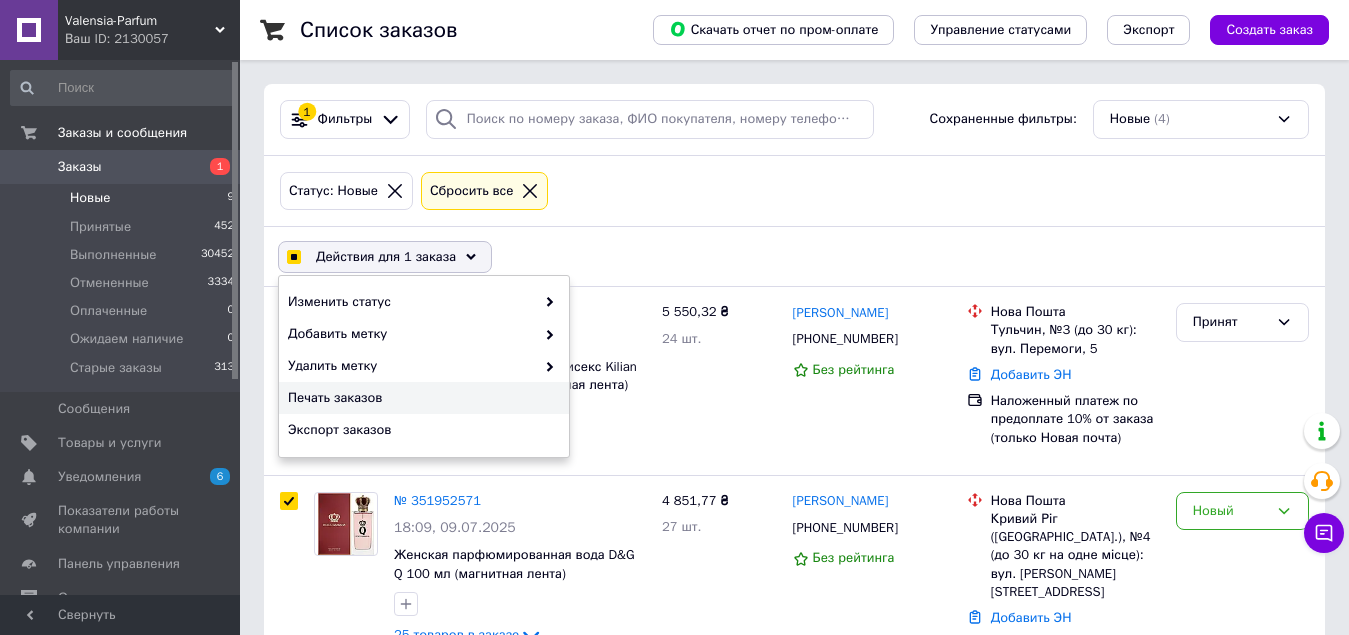 click on "Печать заказов" at bounding box center (421, 398) 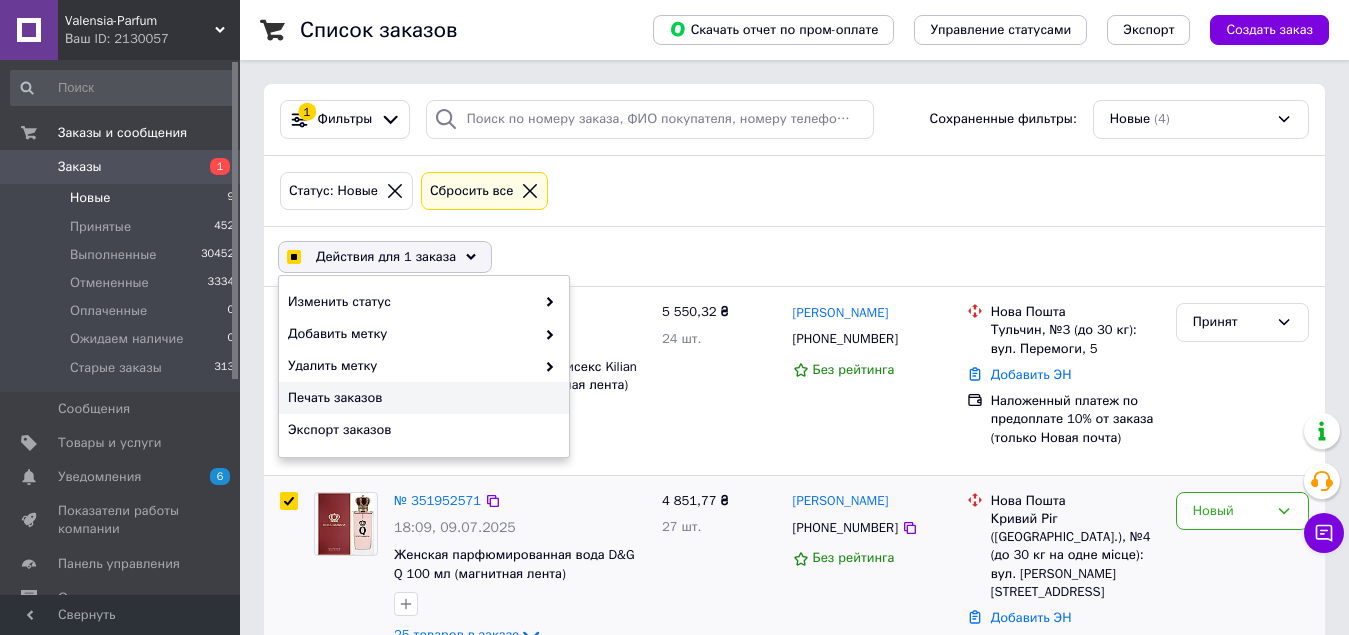 scroll, scrollTop: 284, scrollLeft: 0, axis: vertical 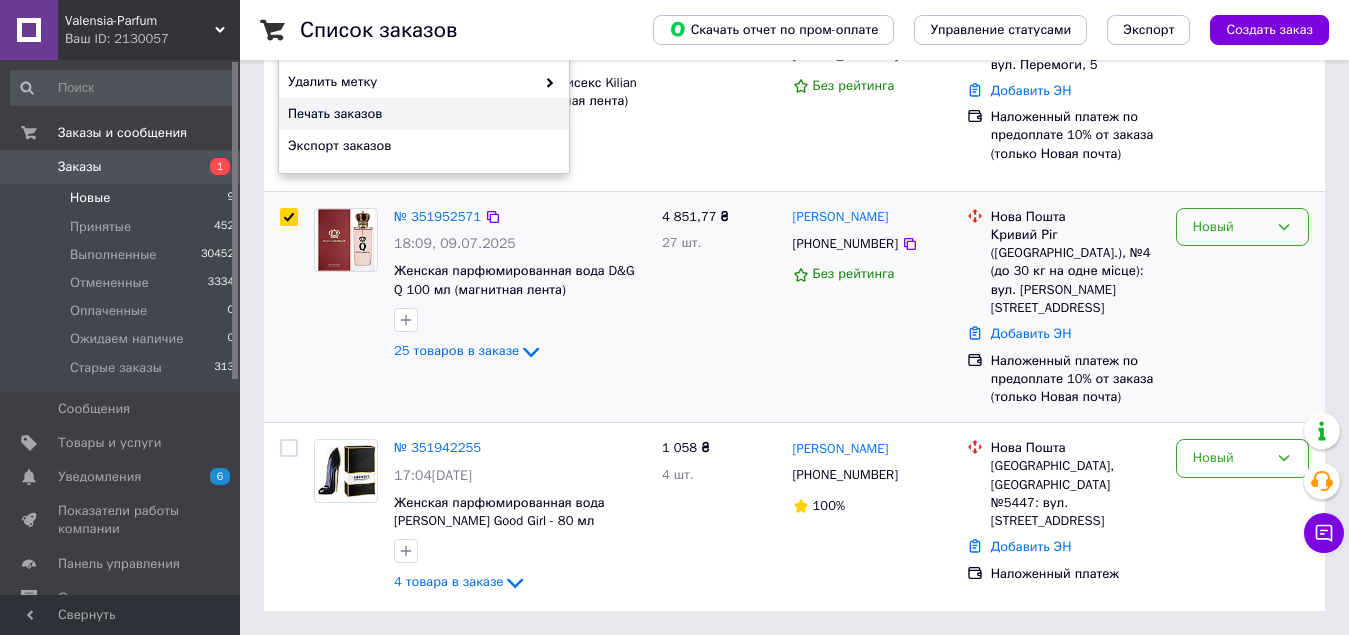 click on "Новый" at bounding box center (1230, 227) 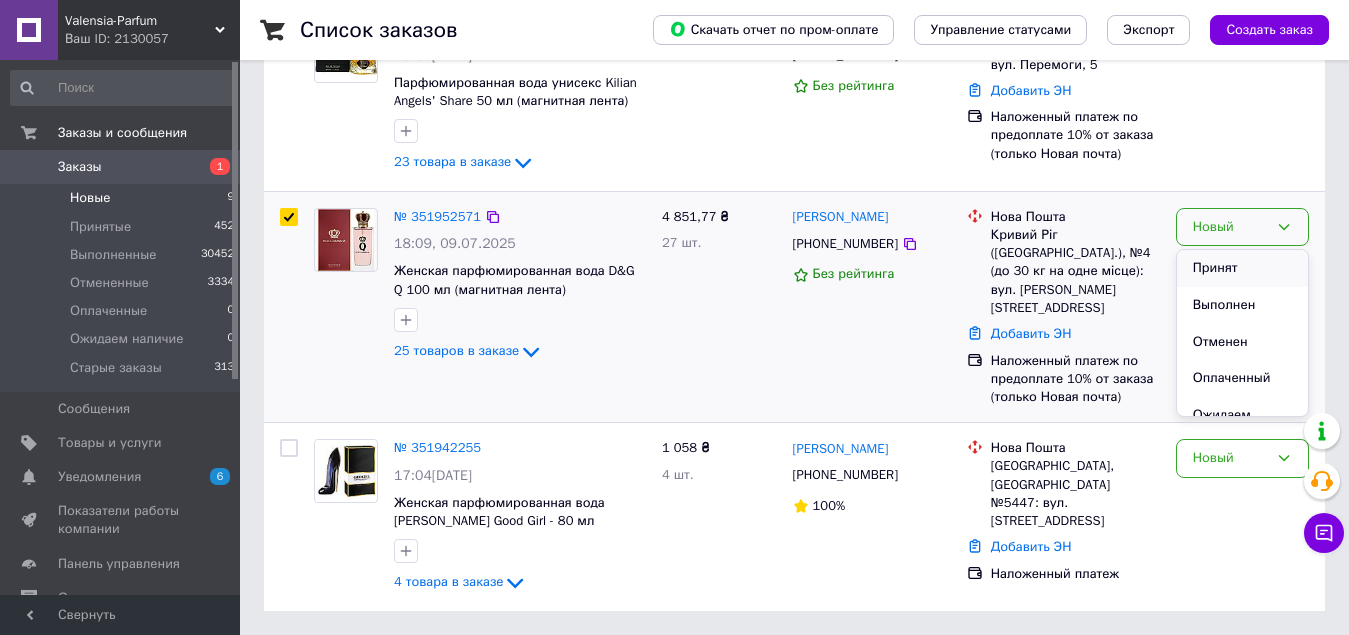 click on "Принят" at bounding box center [1242, 268] 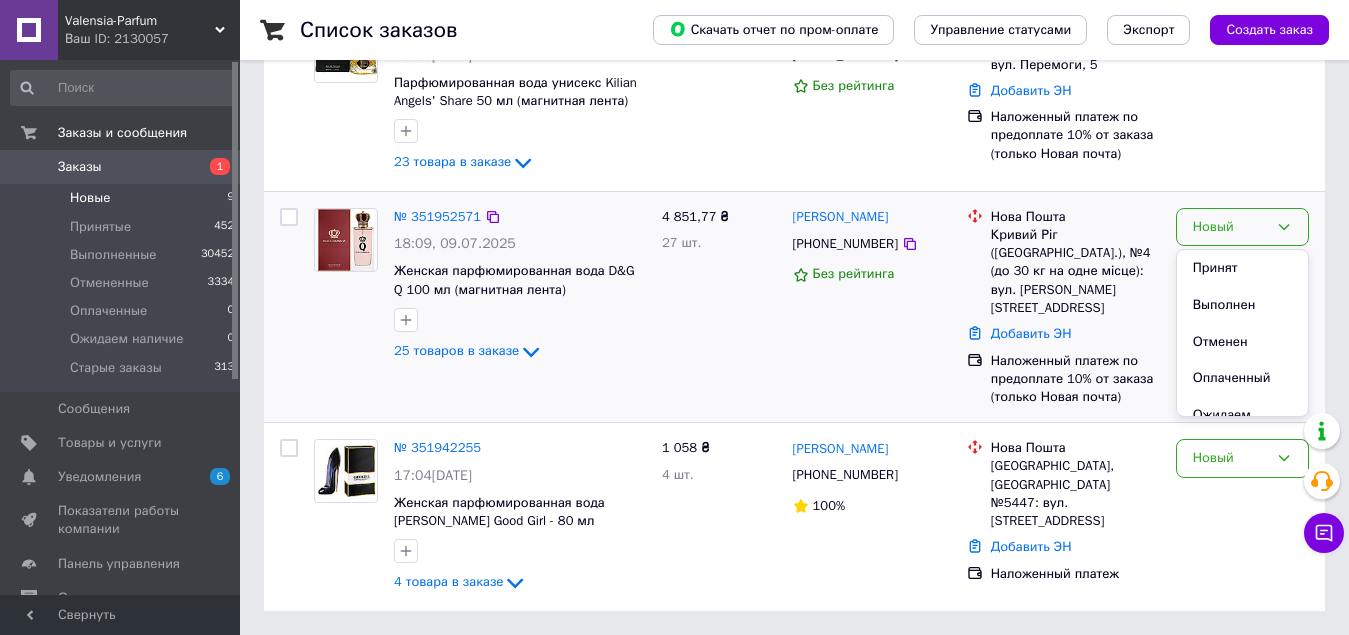 checkbox on "false" 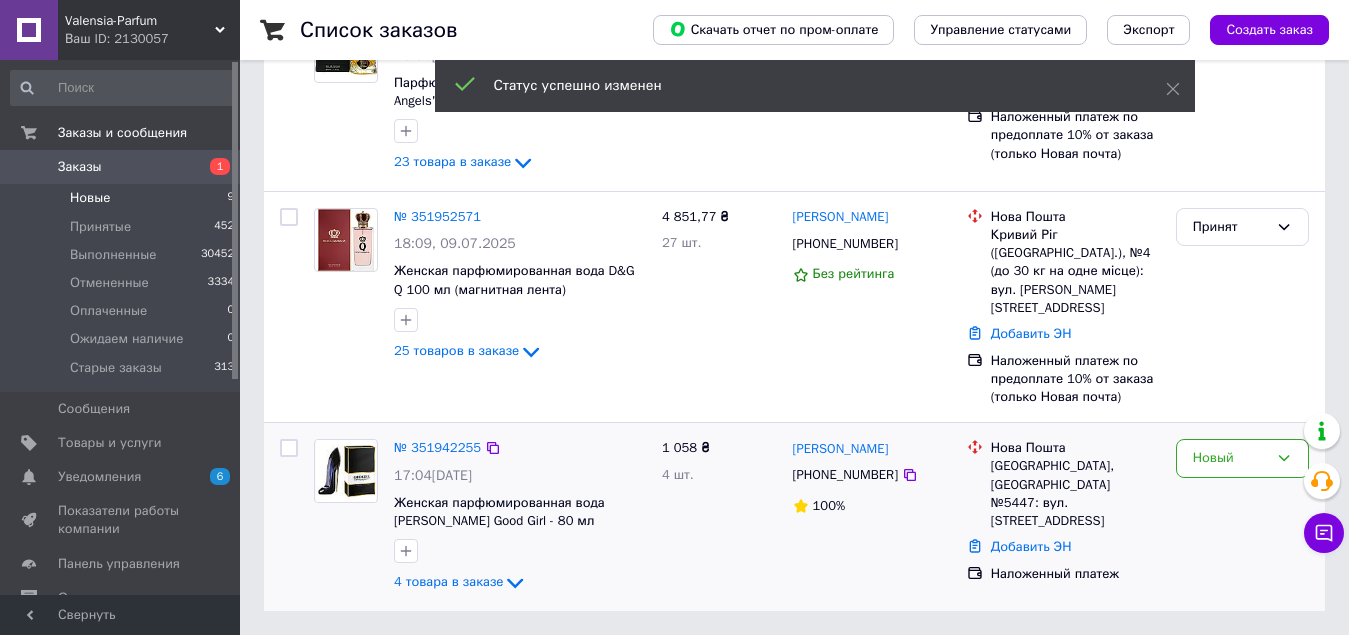 click at bounding box center (289, 448) 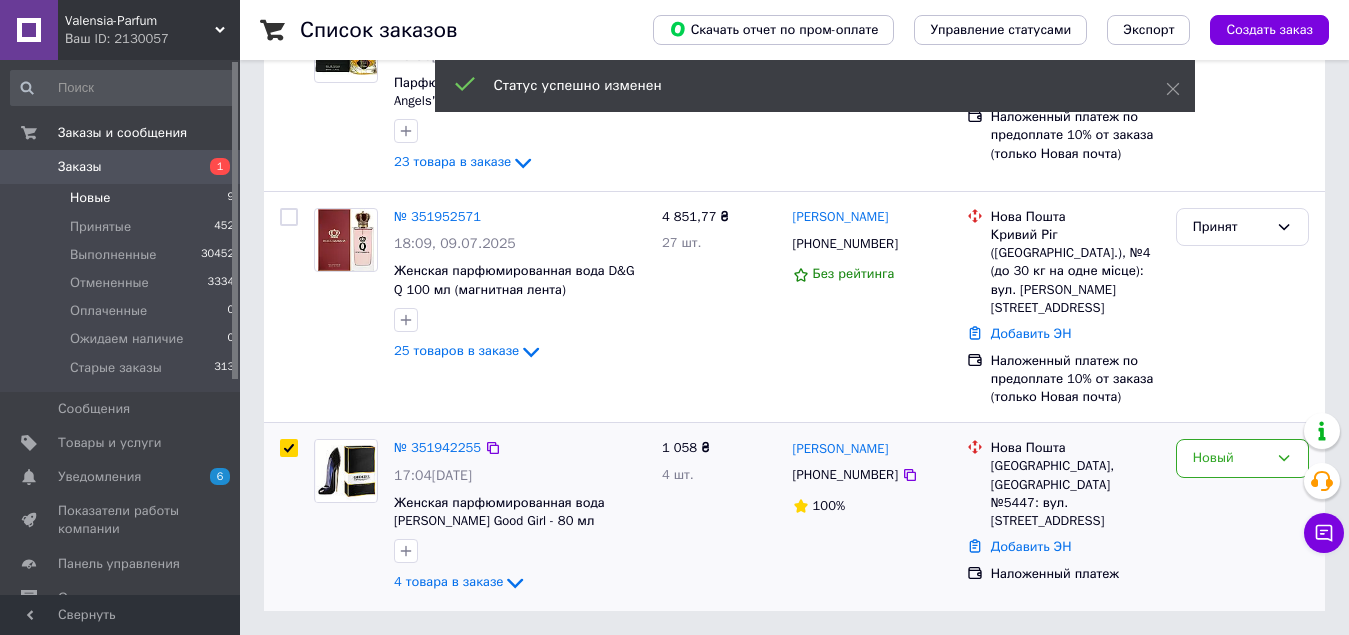 checkbox on "true" 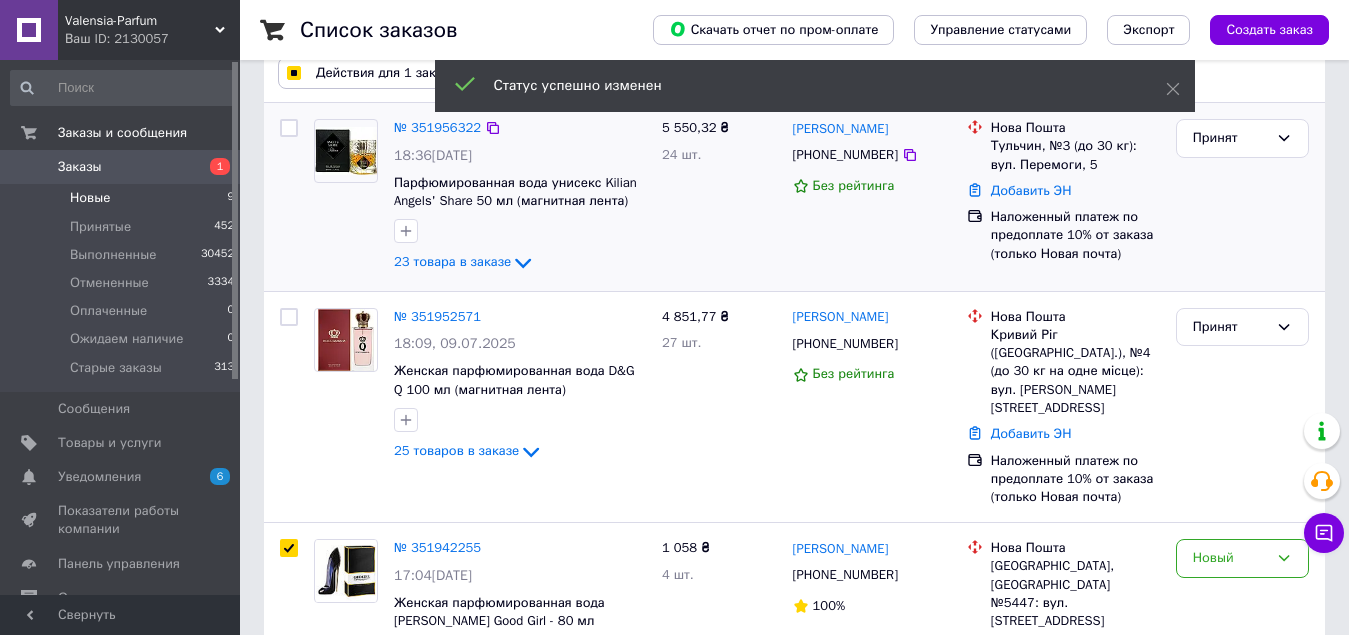 scroll, scrollTop: 0, scrollLeft: 0, axis: both 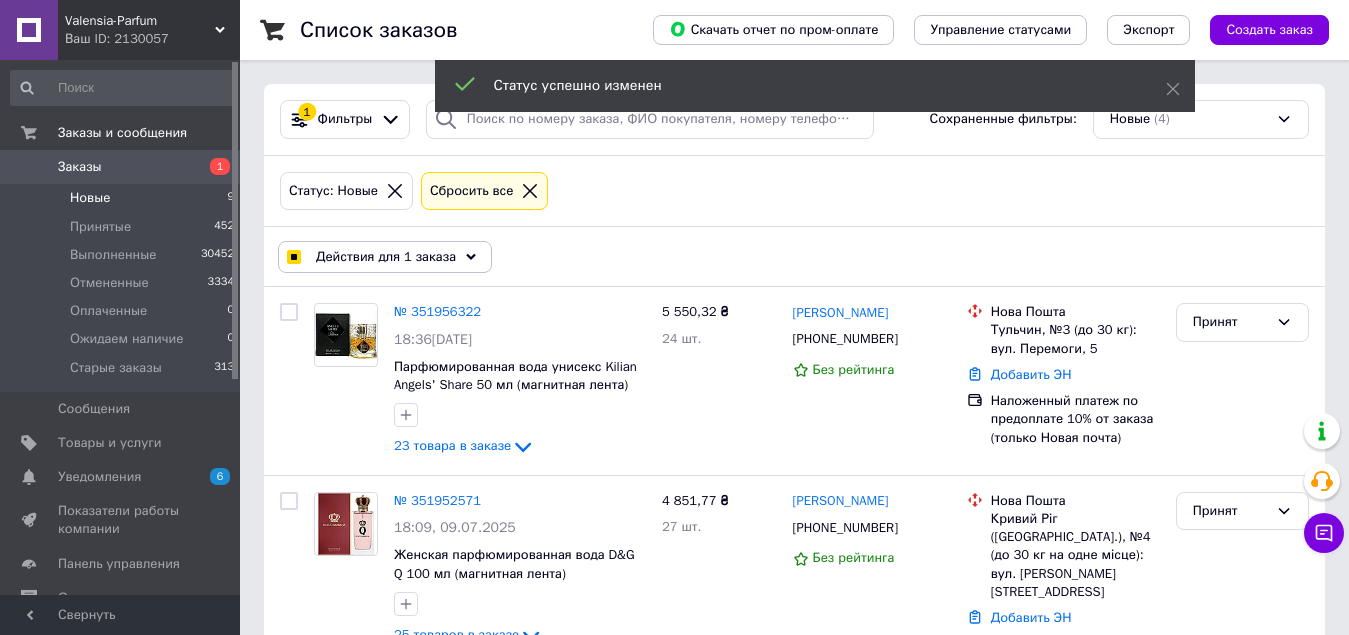 drag, startPoint x: 429, startPoint y: 254, endPoint x: 403, endPoint y: 349, distance: 98.49365 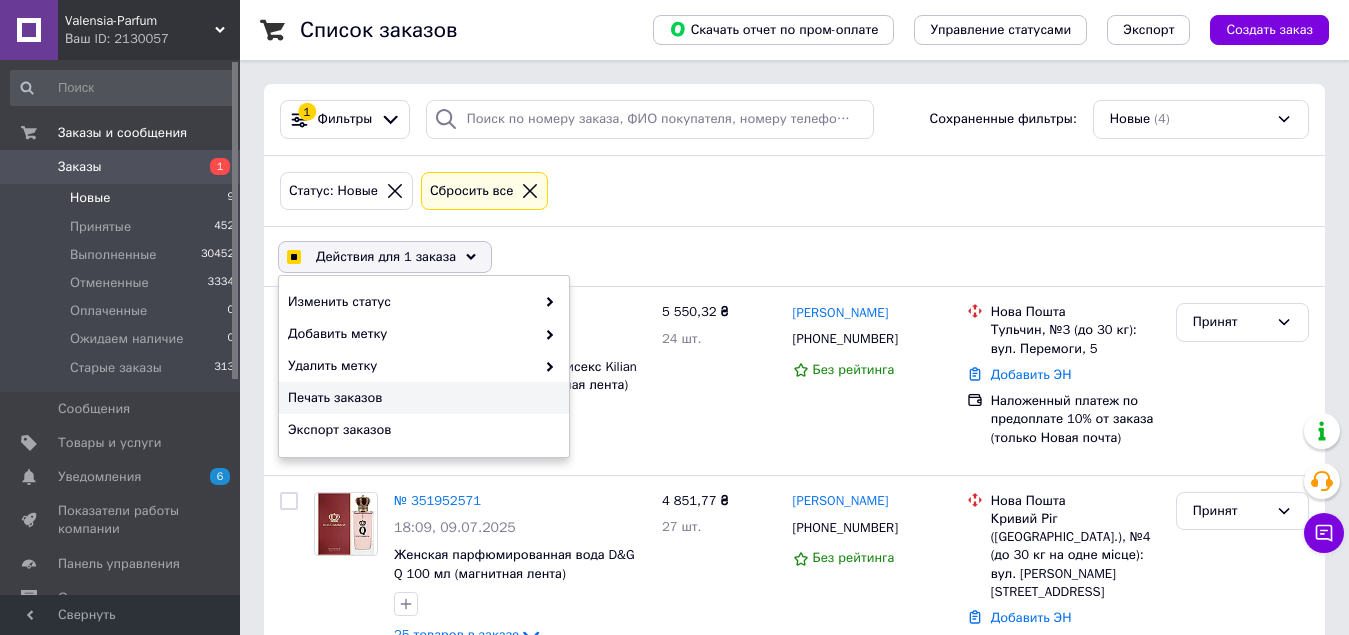 click on "Печать заказов" at bounding box center (421, 398) 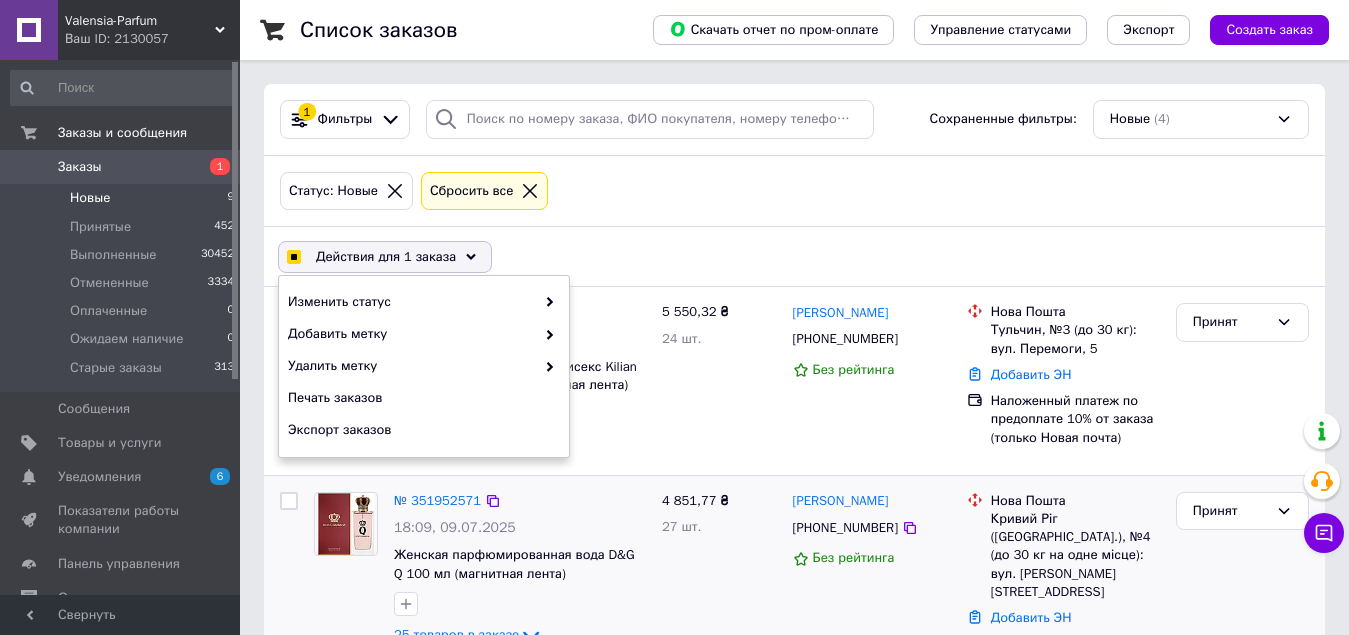 scroll, scrollTop: 284, scrollLeft: 0, axis: vertical 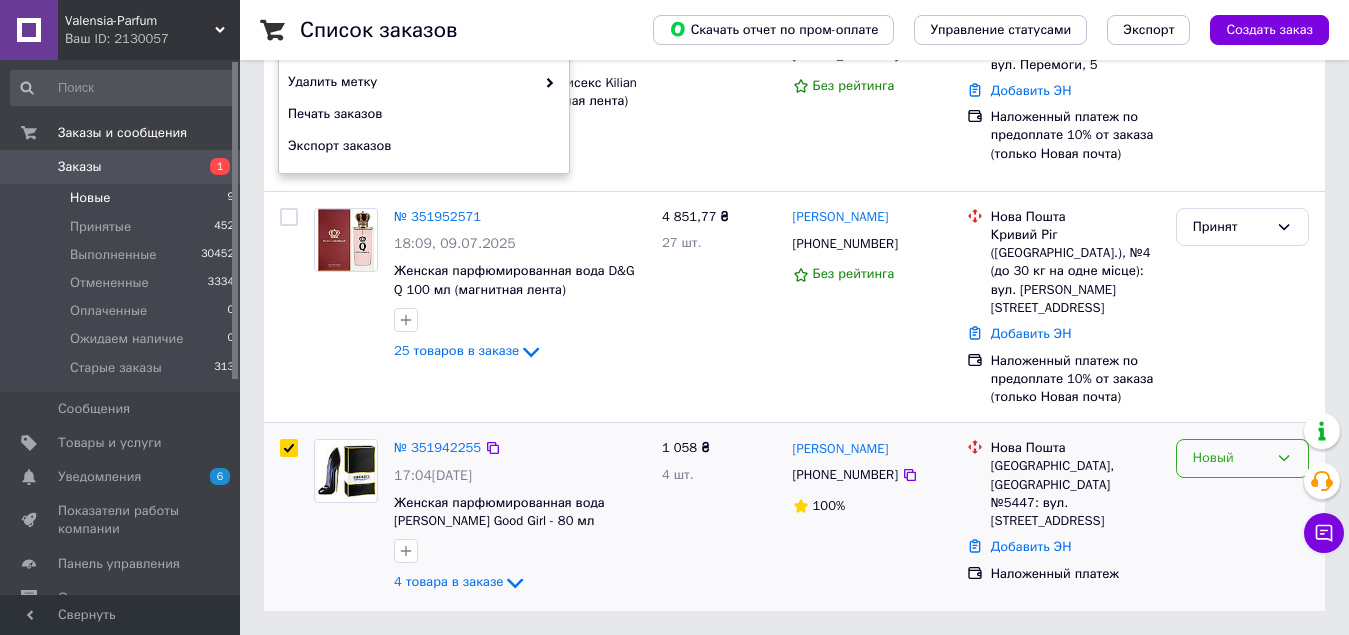 click on "Новый" at bounding box center [1230, 458] 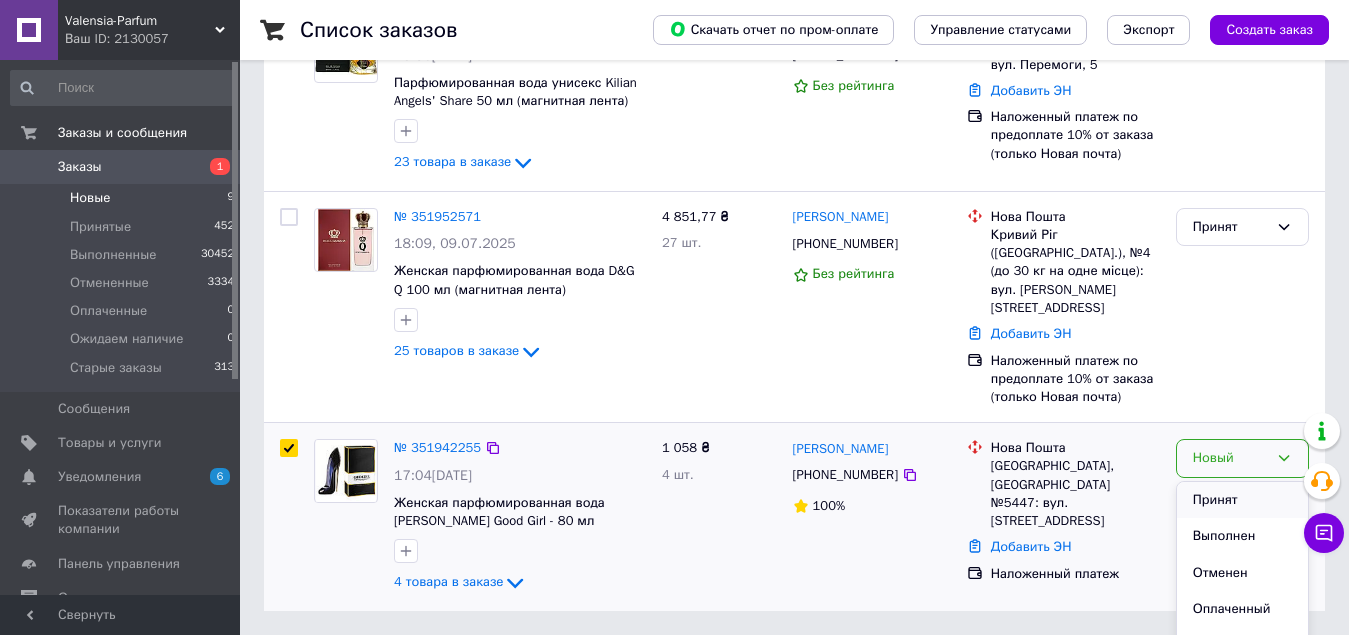 click on "Принят" at bounding box center (1242, 500) 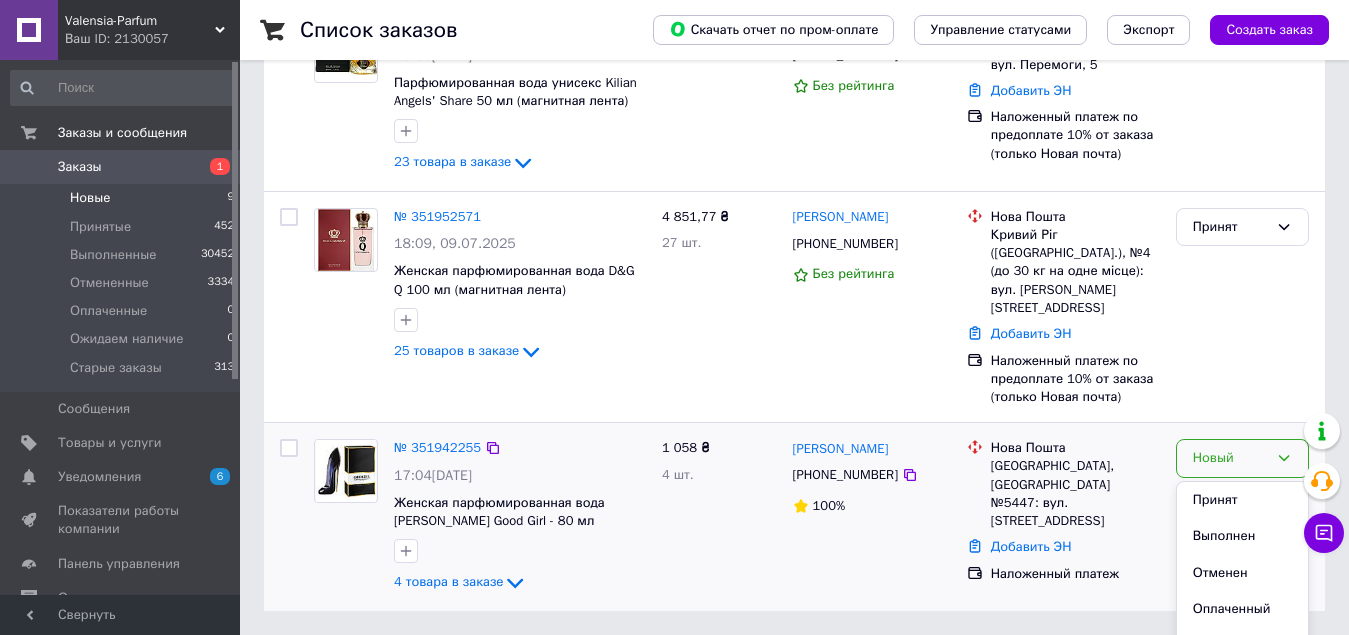 checkbox on "false" 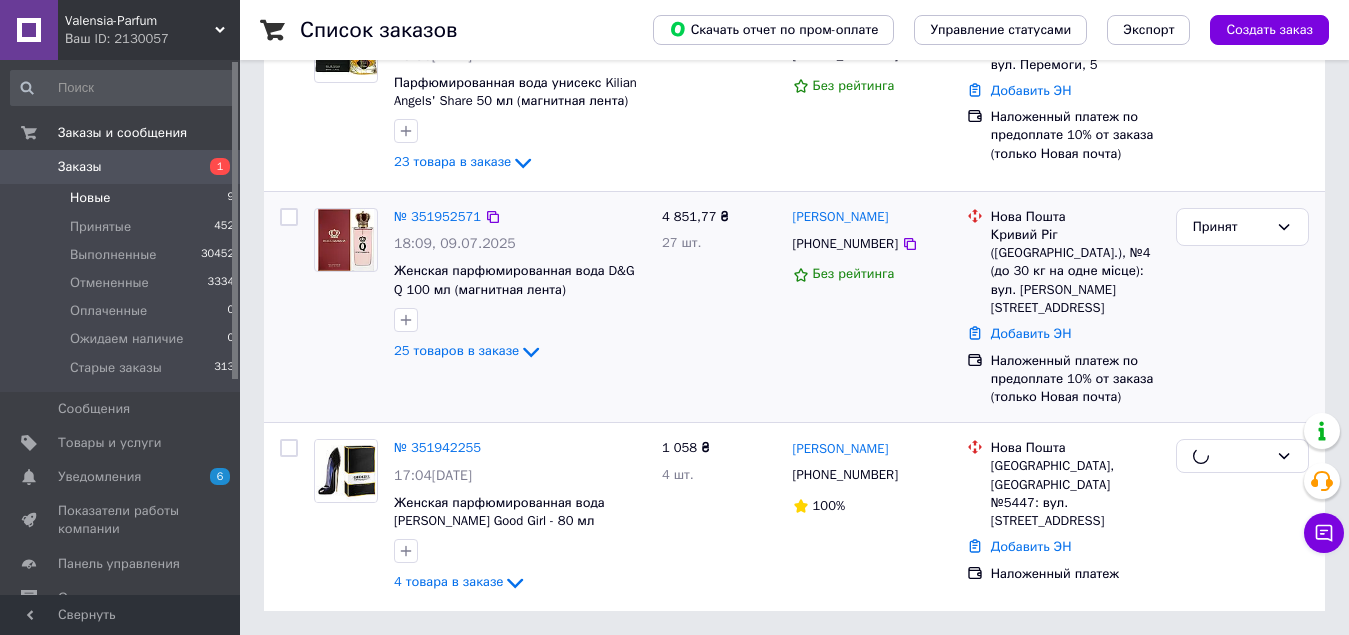 scroll, scrollTop: 0, scrollLeft: 0, axis: both 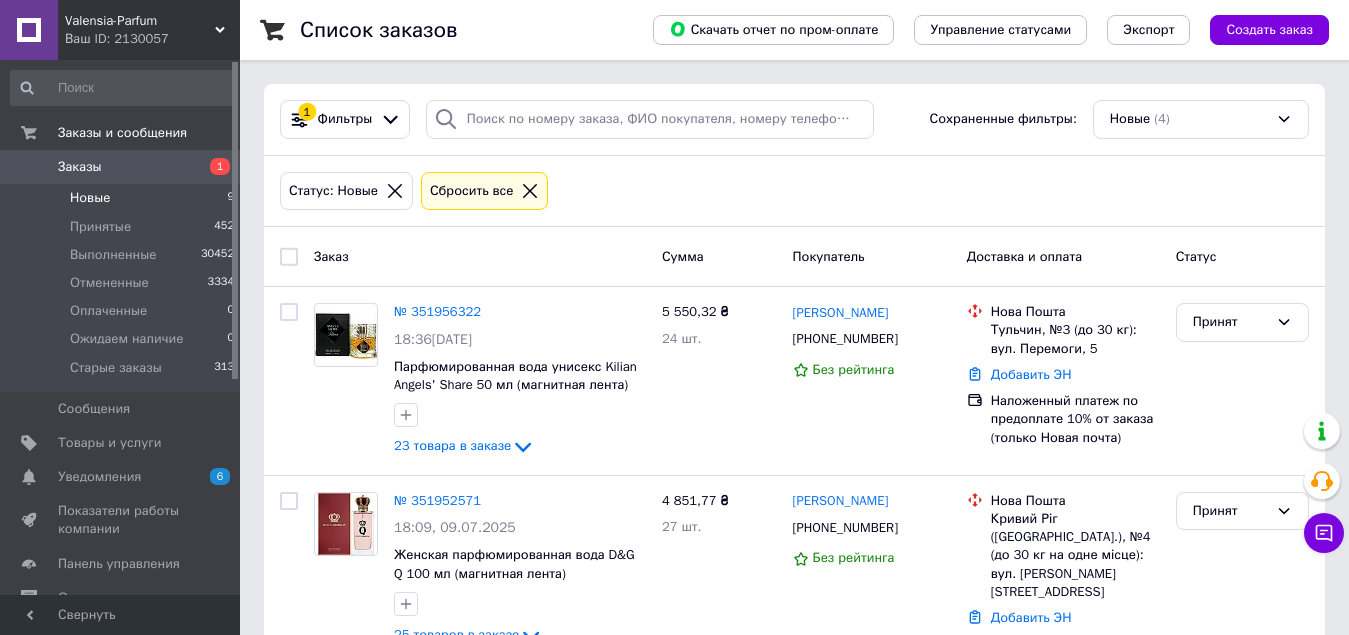 click 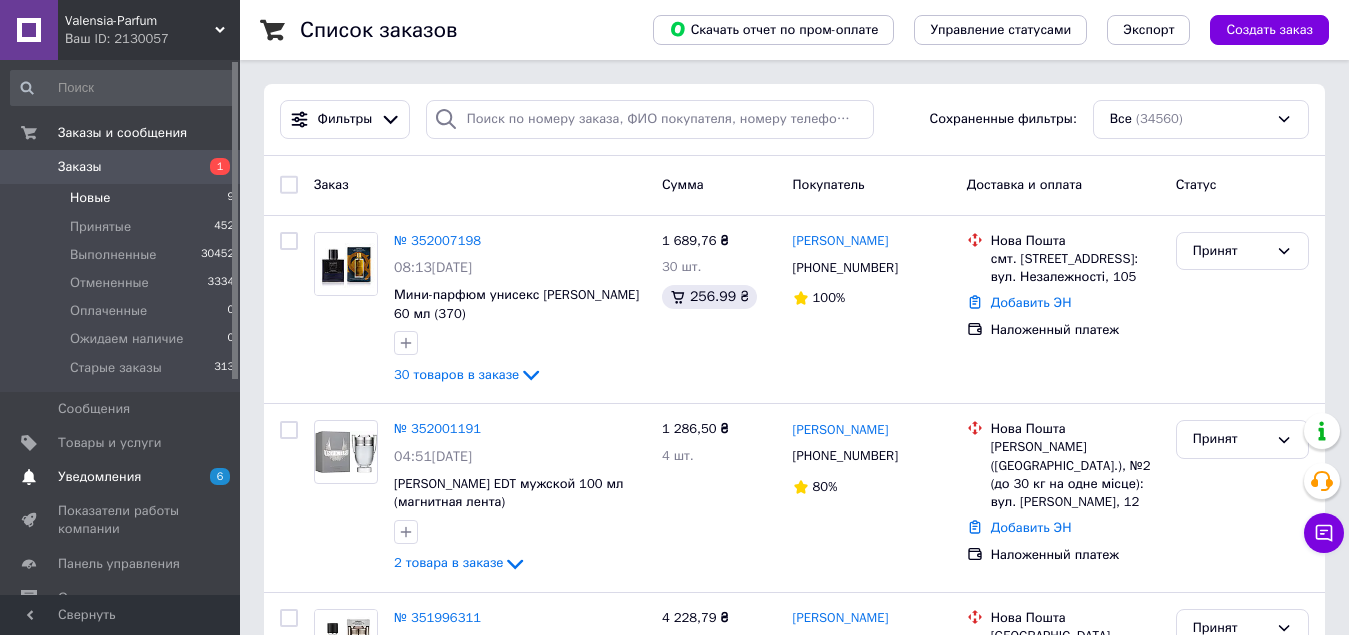 click on "Уведомления" at bounding box center [99, 477] 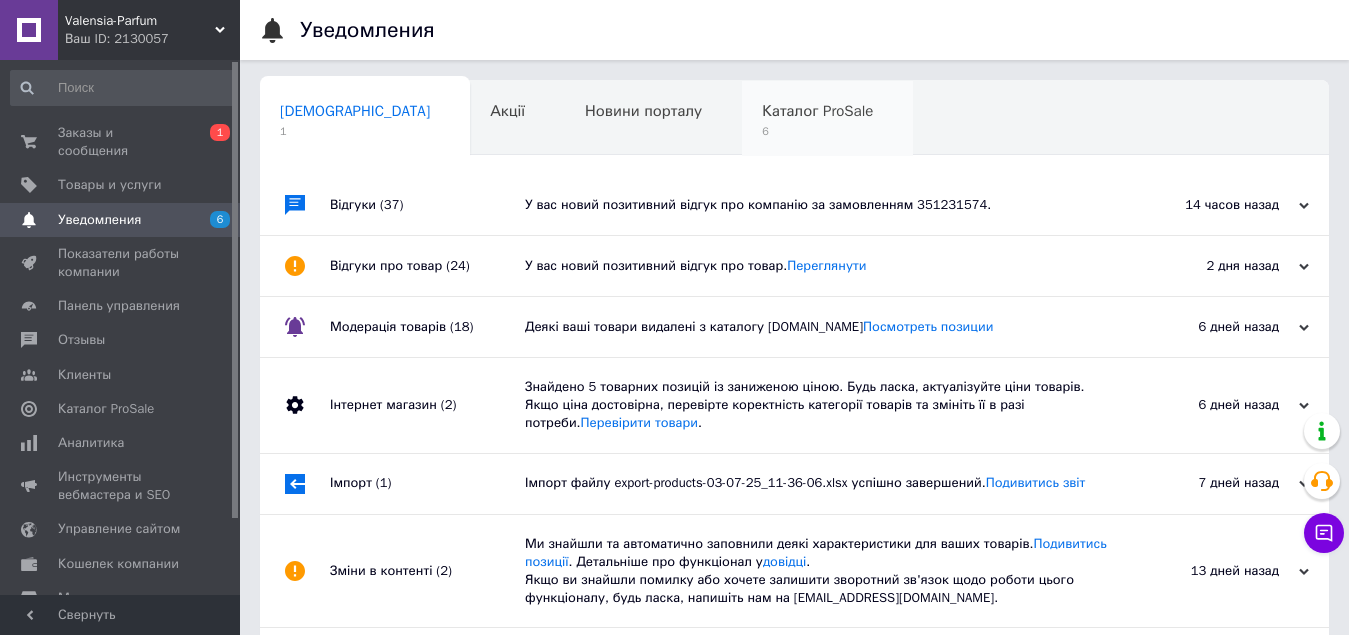 click on "Каталог ProSale" at bounding box center [817, 111] 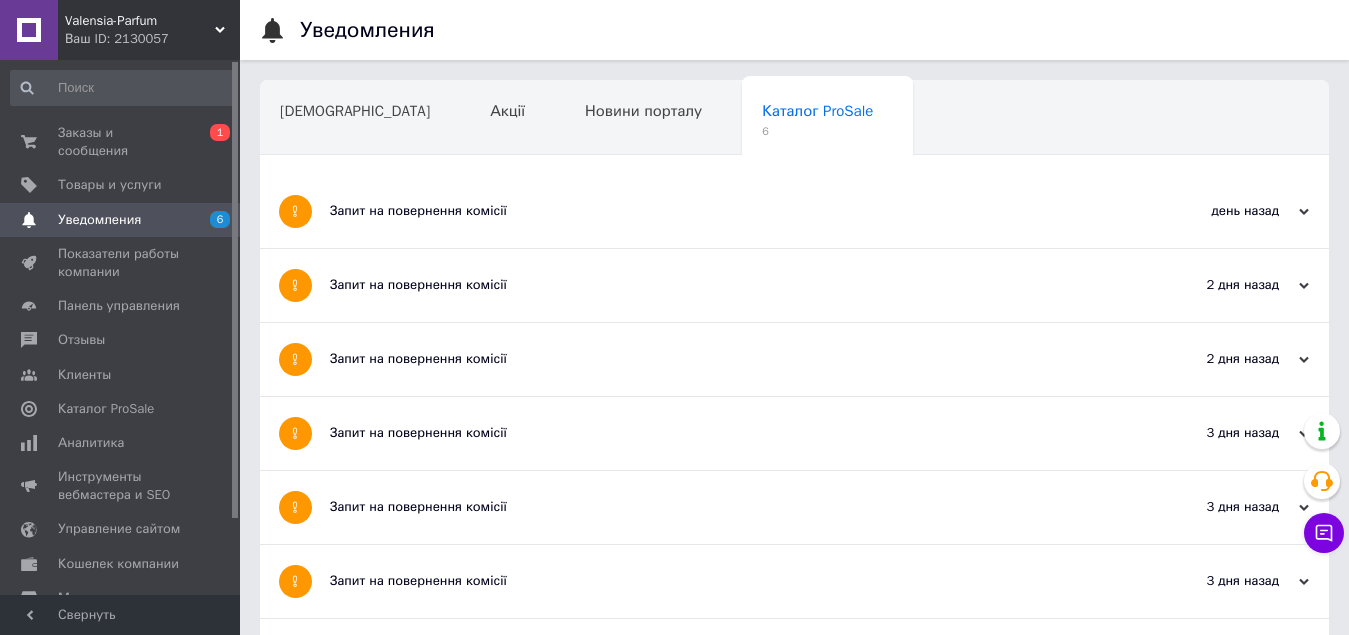 scroll, scrollTop: 200, scrollLeft: 0, axis: vertical 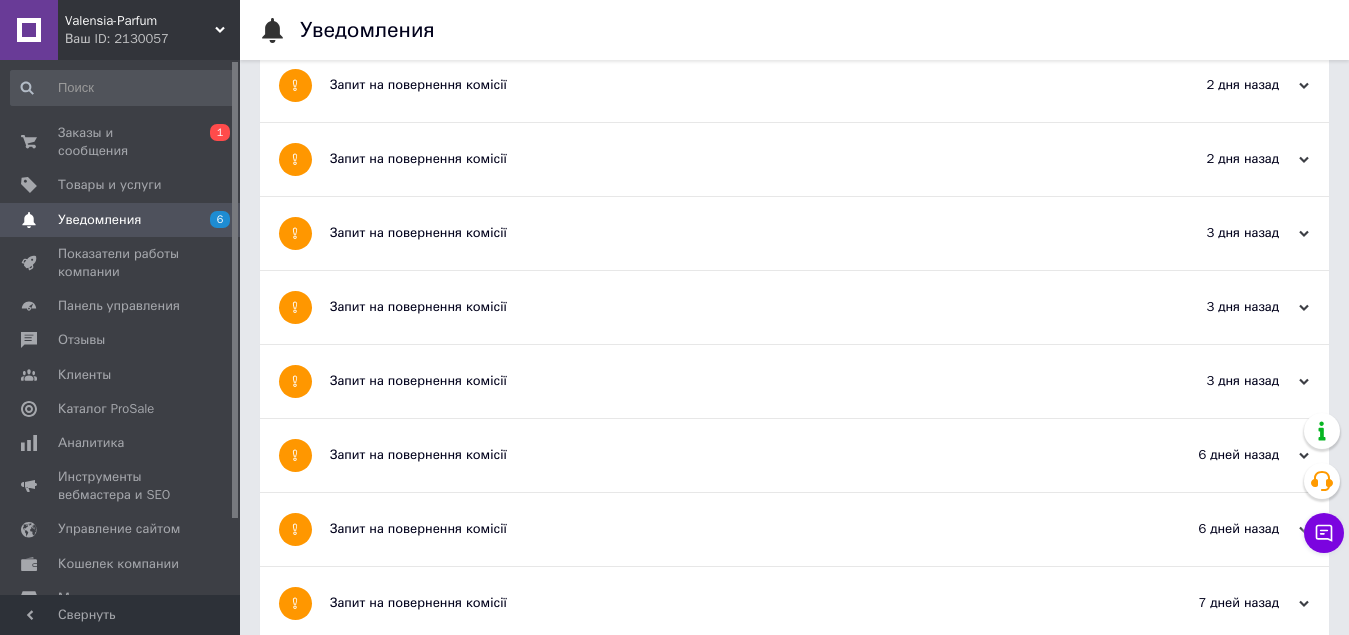 click on "Запит на повернення комісії" at bounding box center [719, 381] 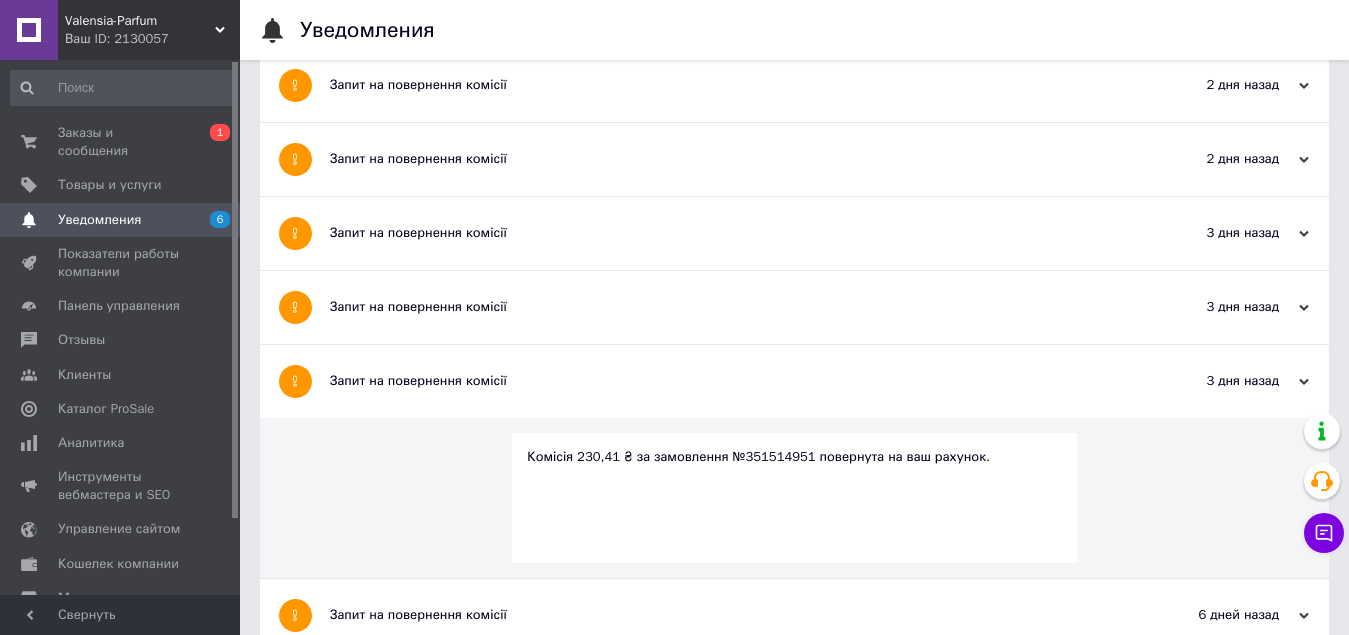 click on "Запит на повернення комісії" at bounding box center (719, 307) 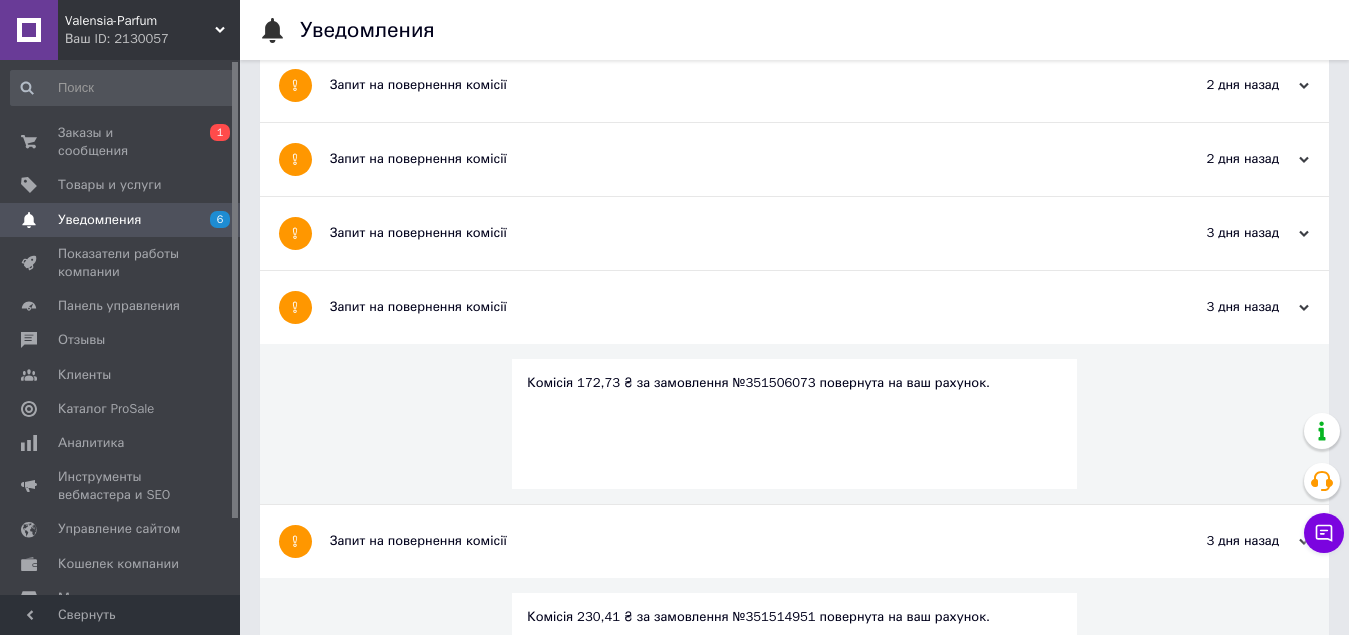 click on "Запит на повернення комісії" at bounding box center [719, 233] 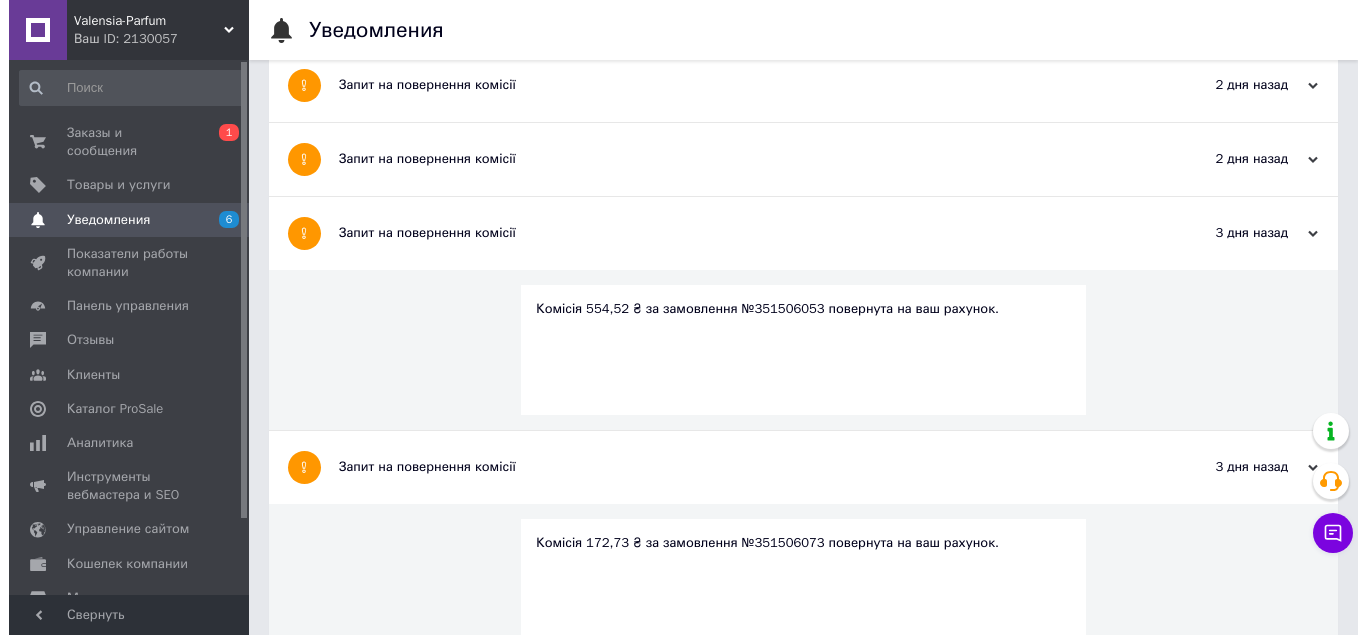 scroll, scrollTop: 0, scrollLeft: 0, axis: both 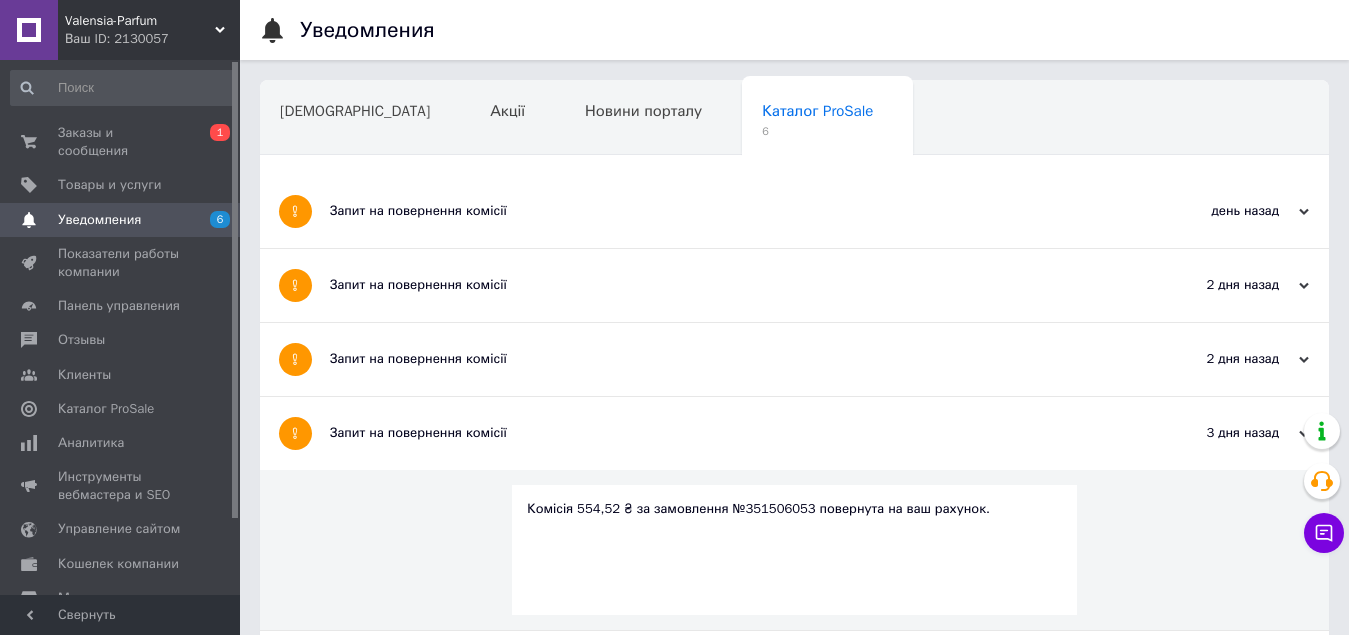 click on "Запит на повернення комісії" at bounding box center (719, 359) 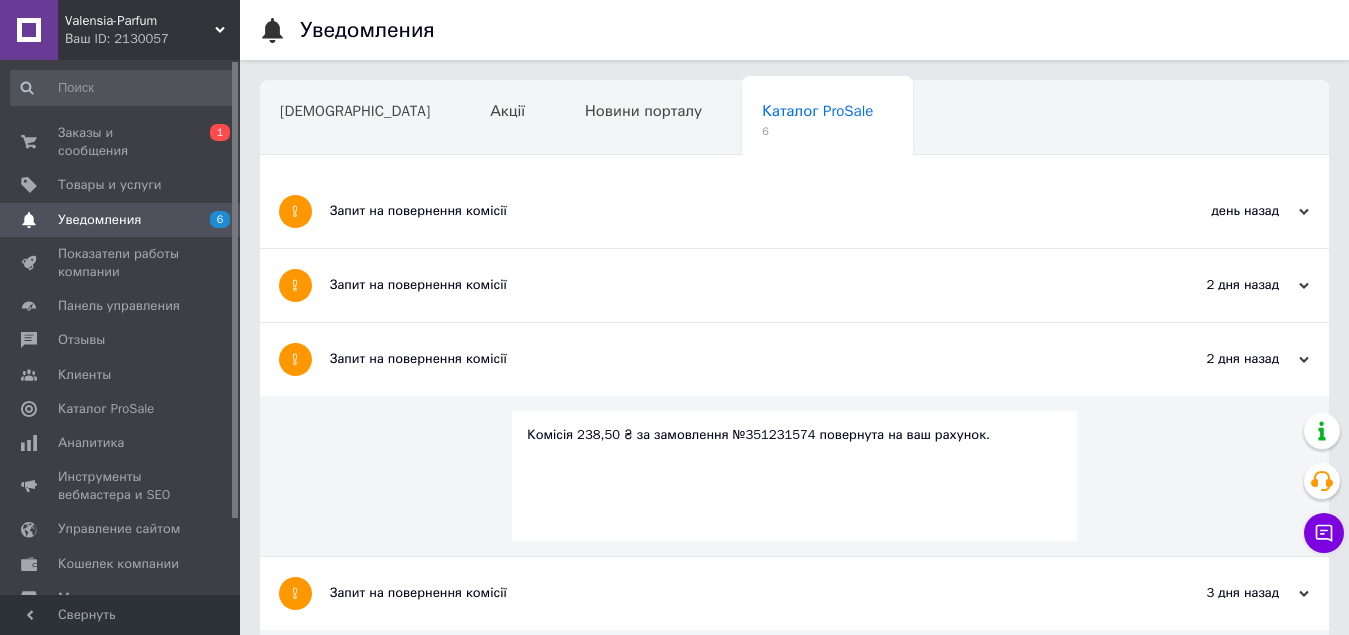 click on "Запит на повернення комісії" at bounding box center [719, 285] 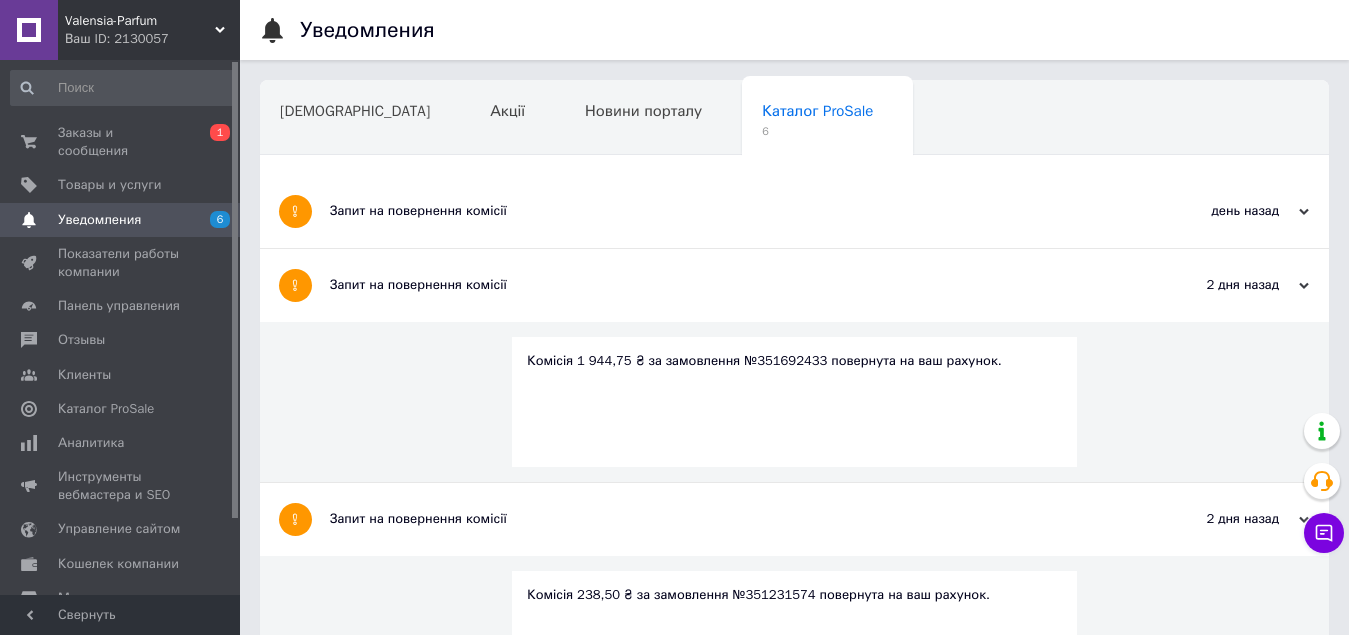 click on "Запит на повернення комісії" at bounding box center (719, 211) 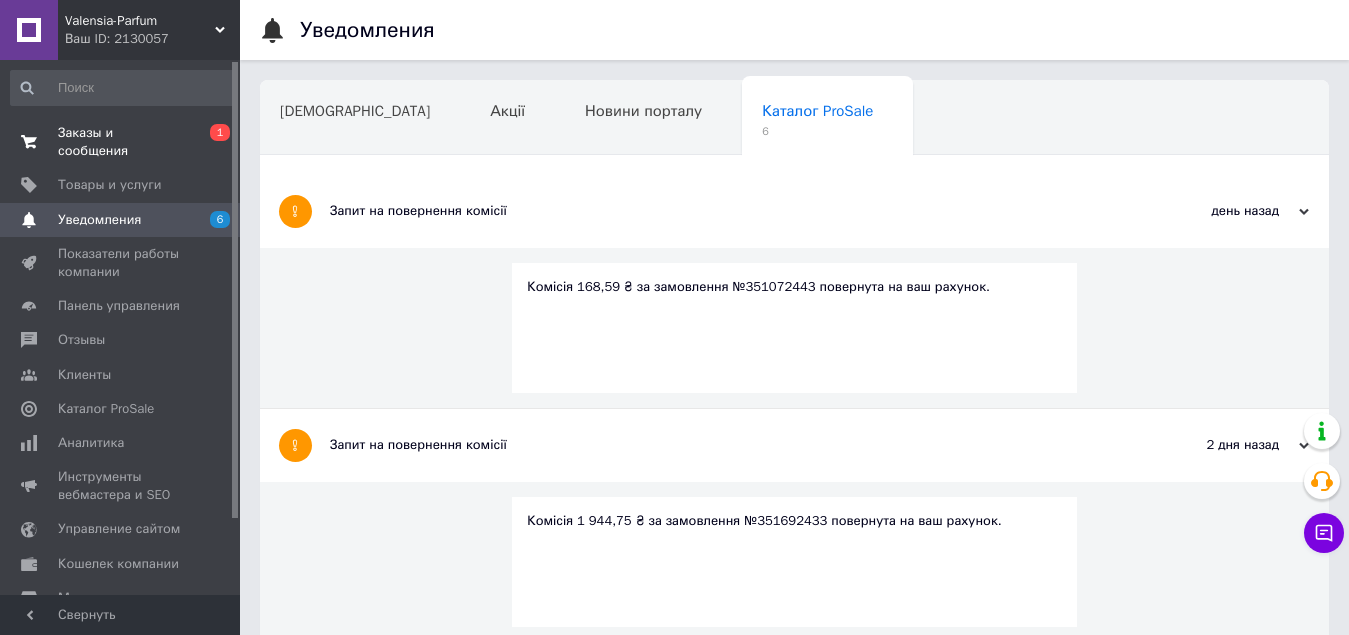 drag, startPoint x: 137, startPoint y: 138, endPoint x: 151, endPoint y: 140, distance: 14.142136 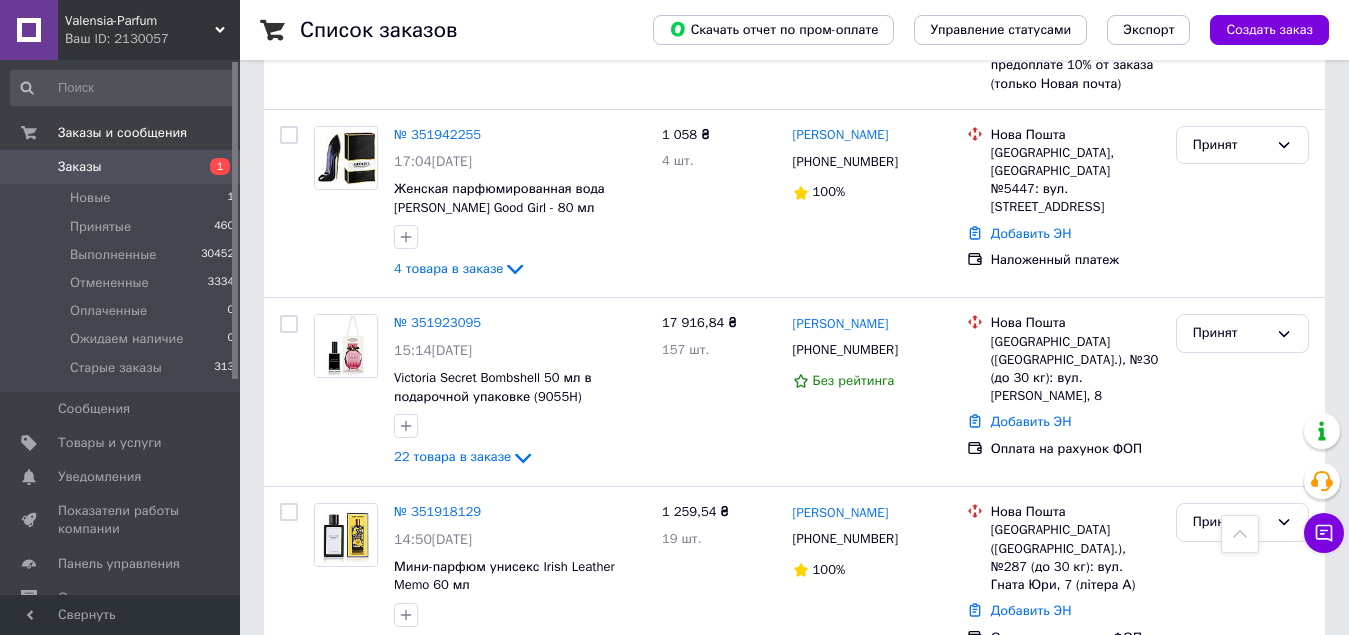 scroll, scrollTop: 1600, scrollLeft: 0, axis: vertical 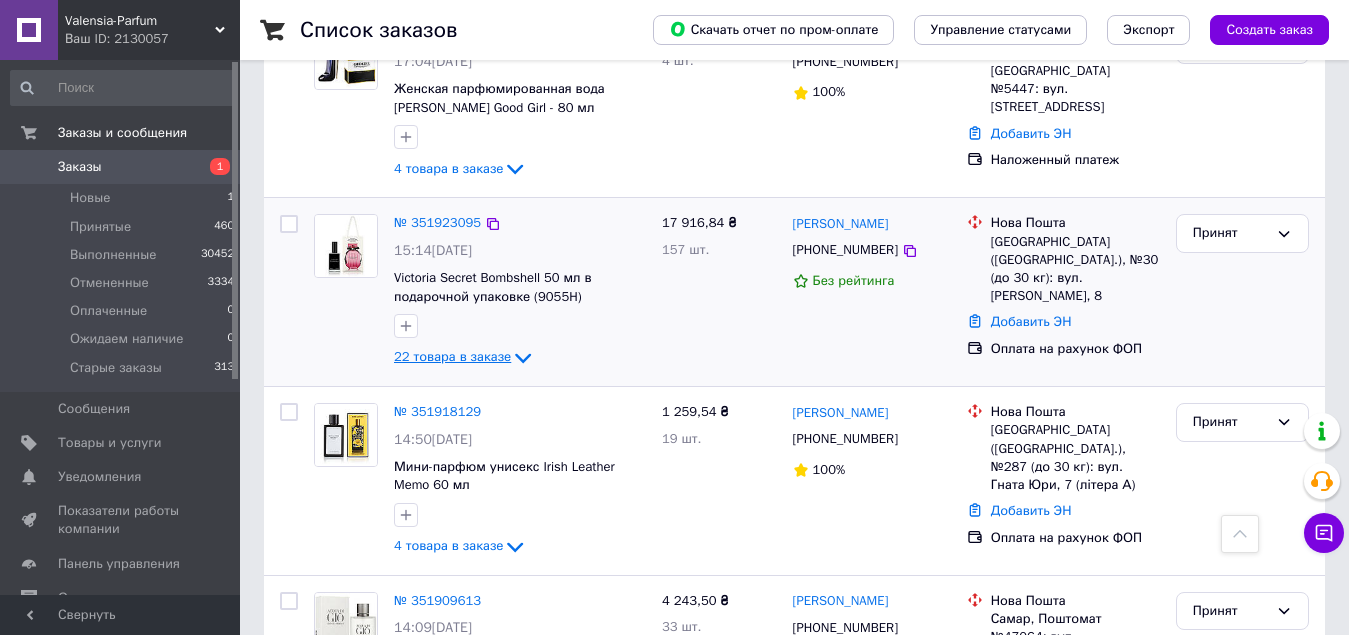 click on "22 товара в заказе" at bounding box center (452, 357) 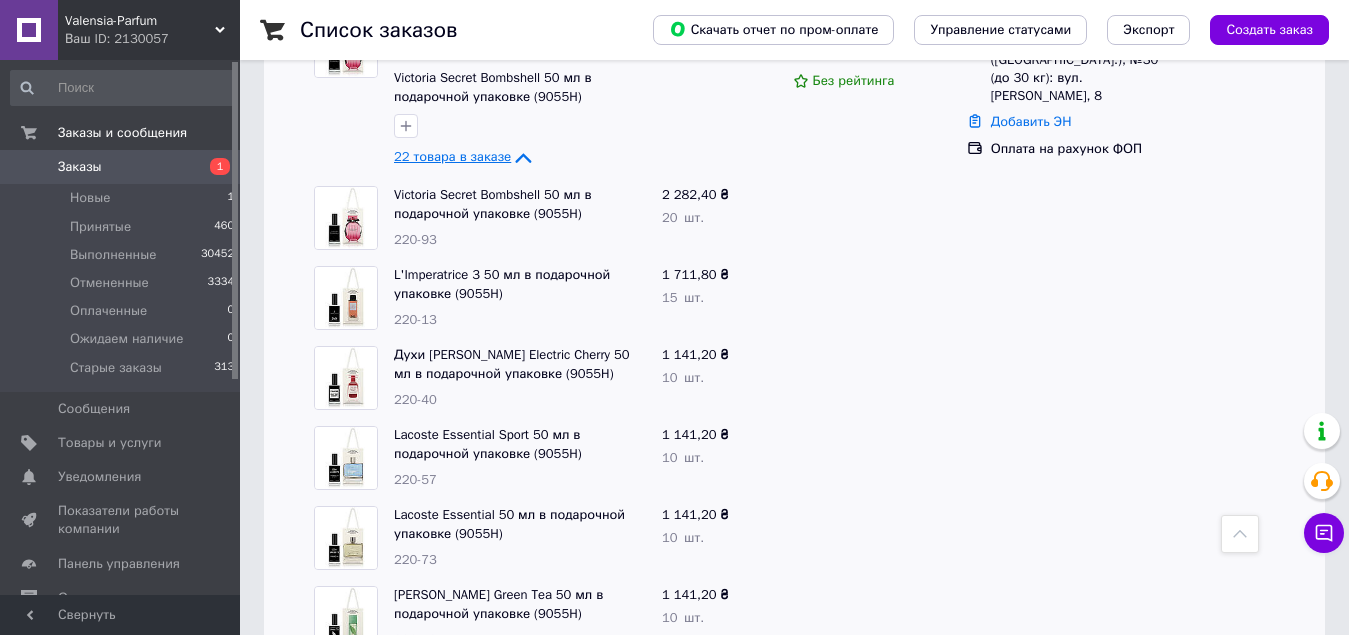 scroll, scrollTop: 1500, scrollLeft: 0, axis: vertical 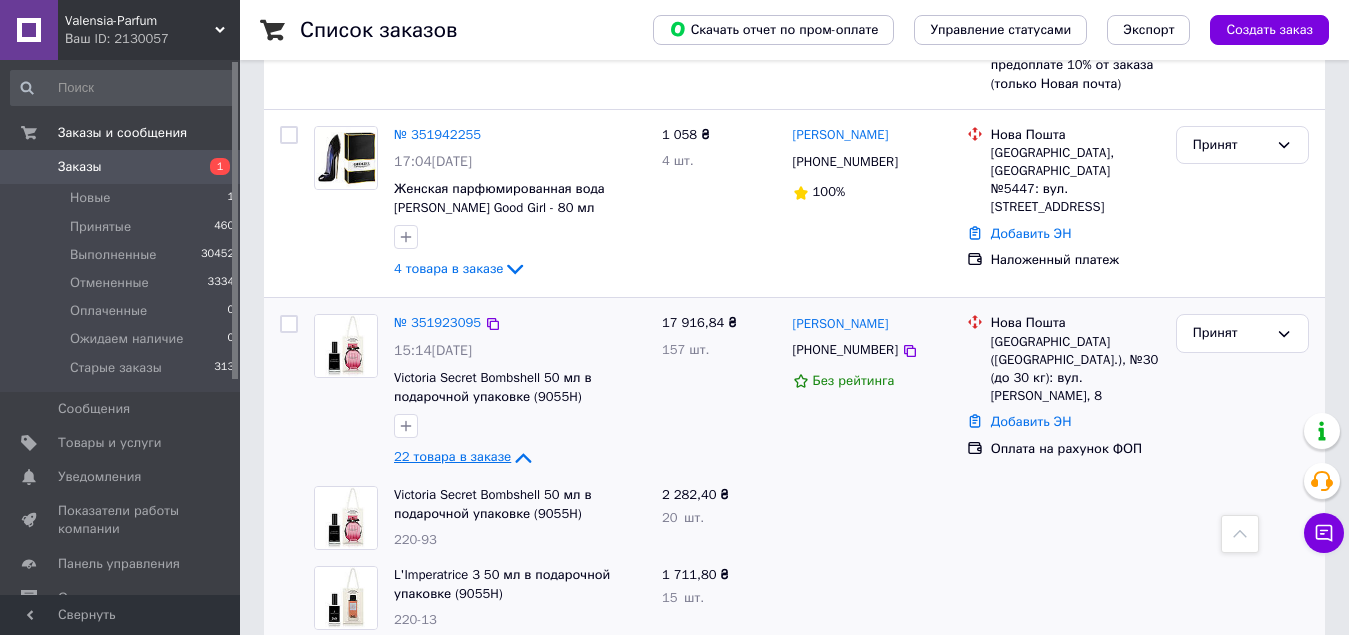 click on "22 товара в заказе" at bounding box center [452, 457] 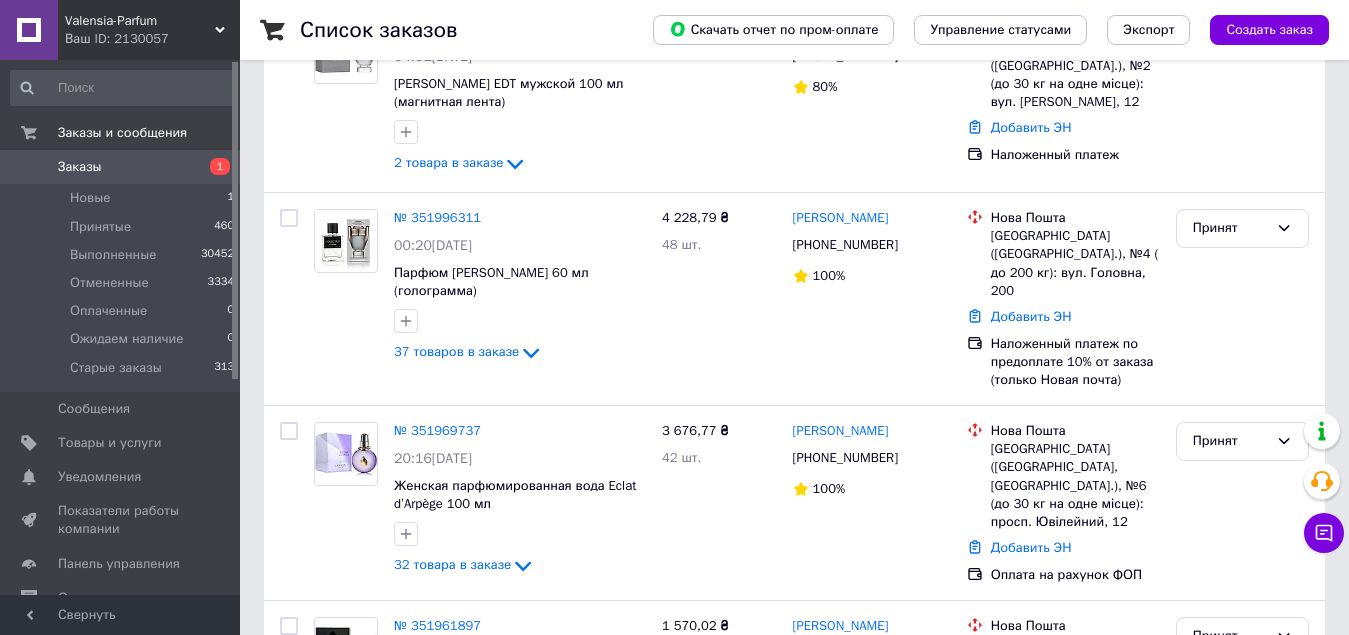 scroll, scrollTop: 0, scrollLeft: 0, axis: both 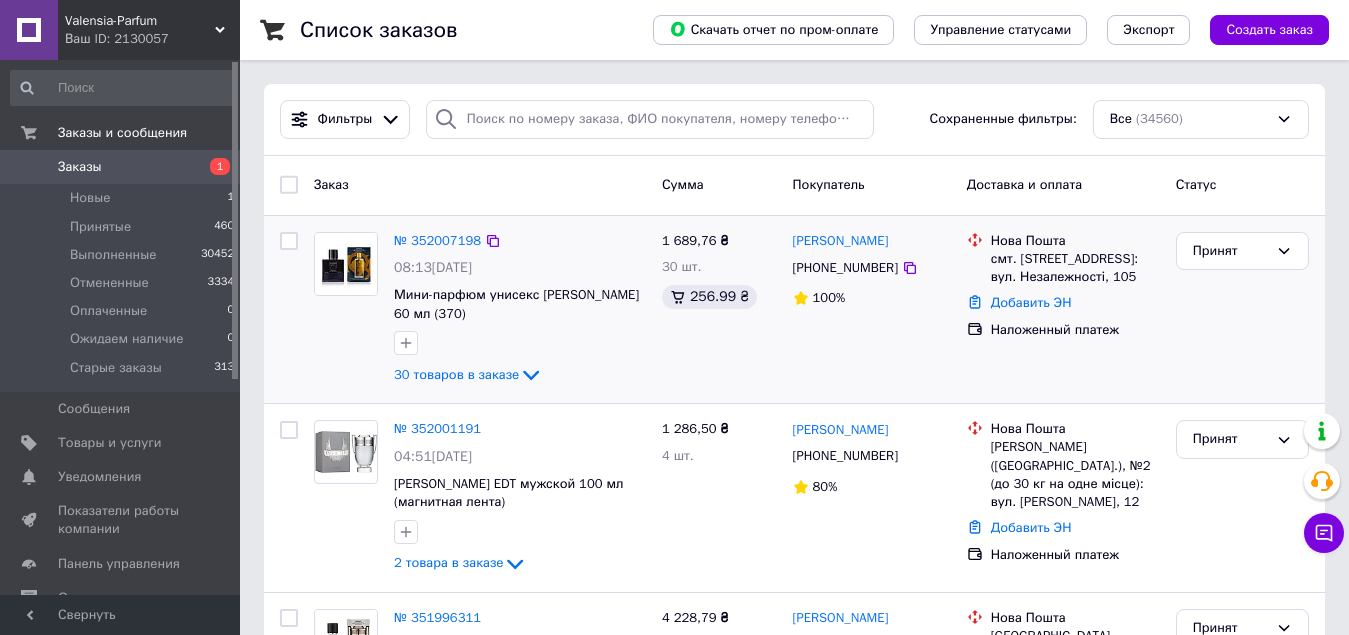 drag, startPoint x: 665, startPoint y: 241, endPoint x: 684, endPoint y: 226, distance: 24.207438 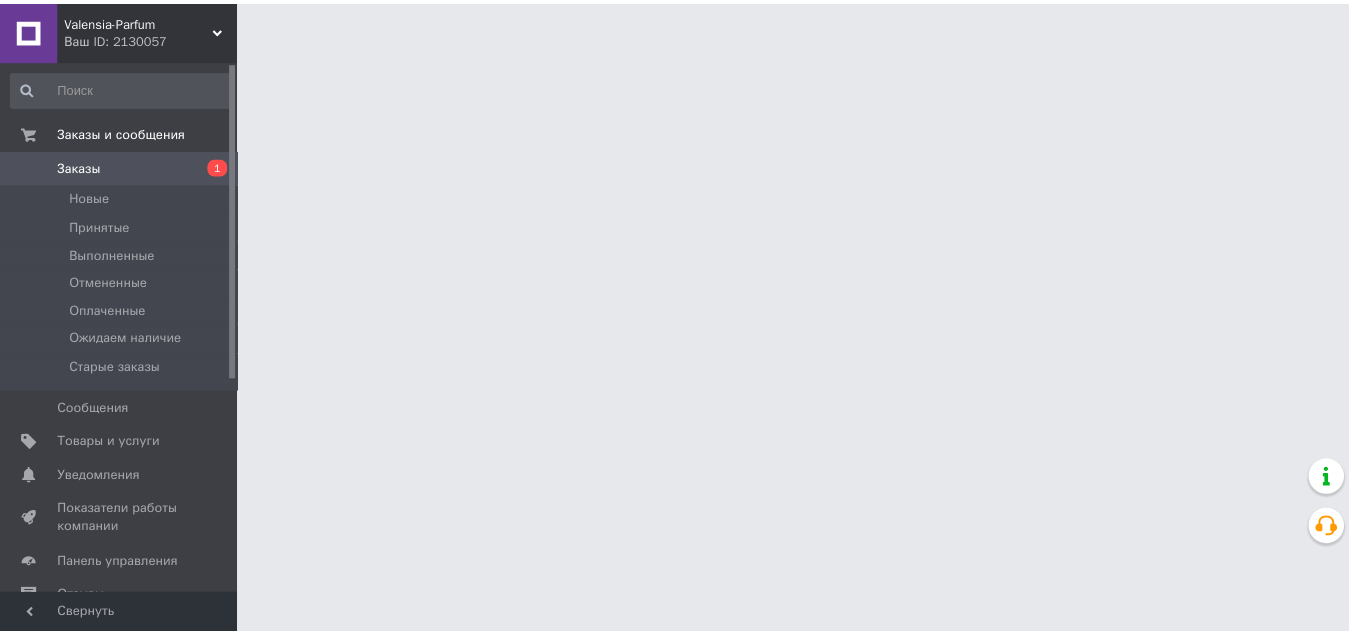 scroll, scrollTop: 0, scrollLeft: 0, axis: both 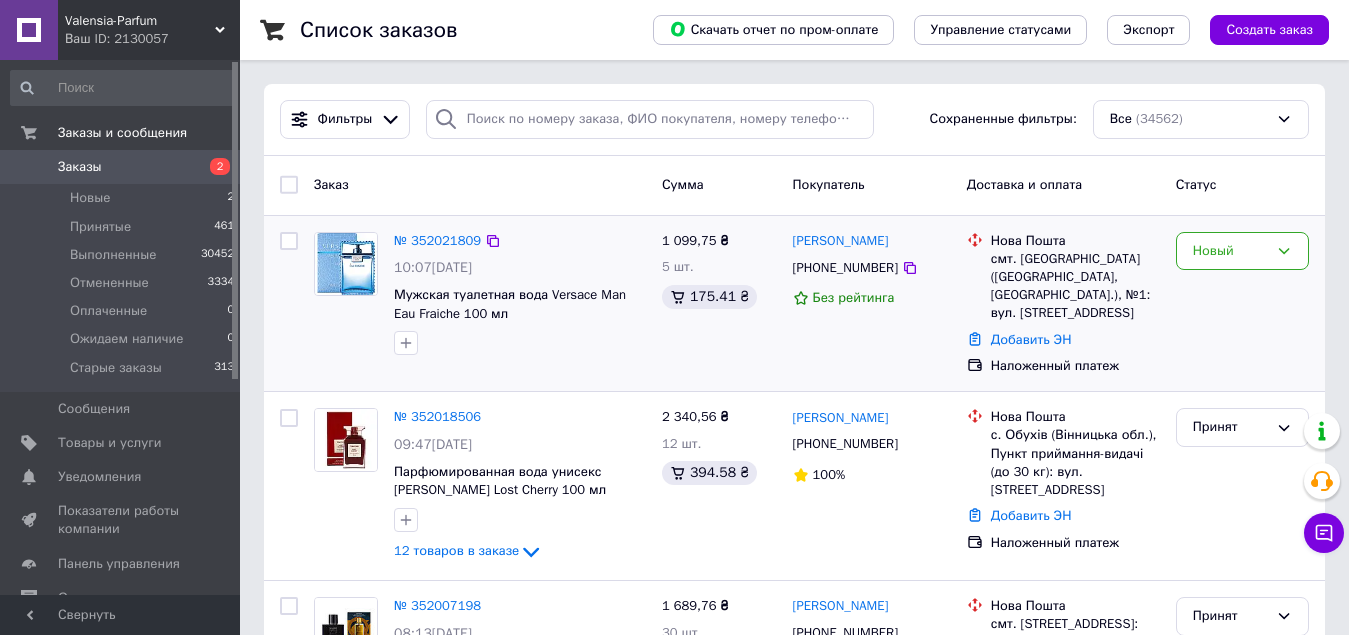 click at bounding box center (289, 241) 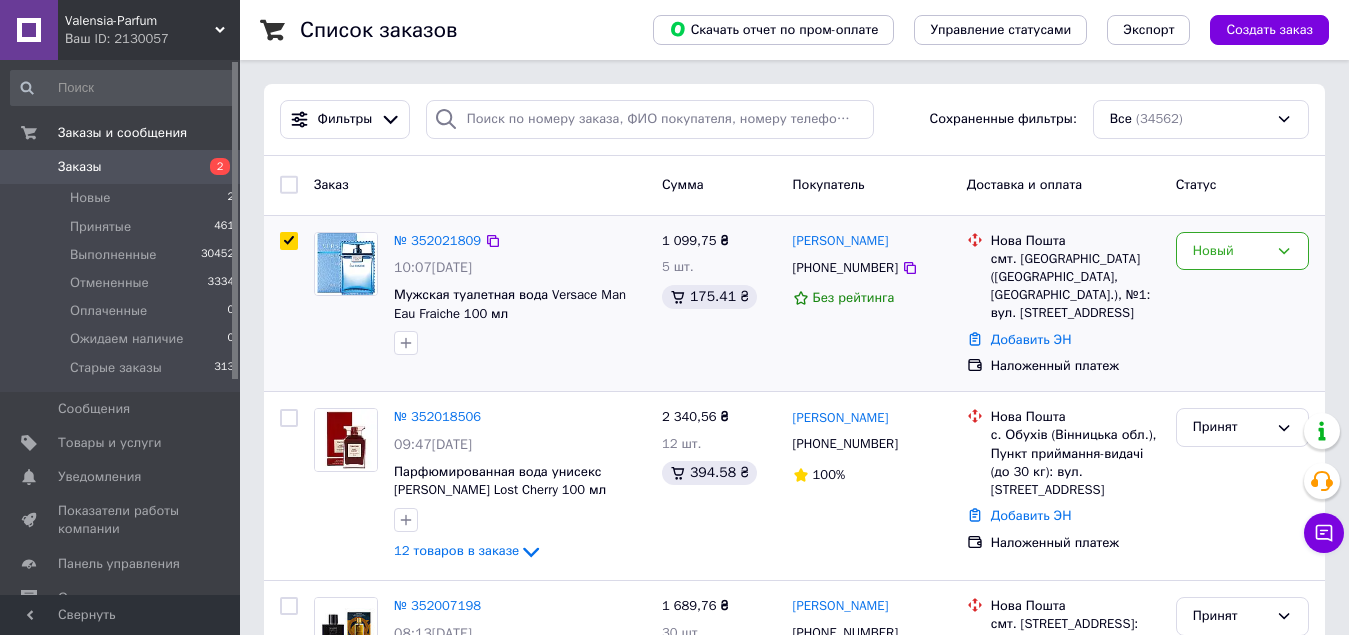 checkbox on "true" 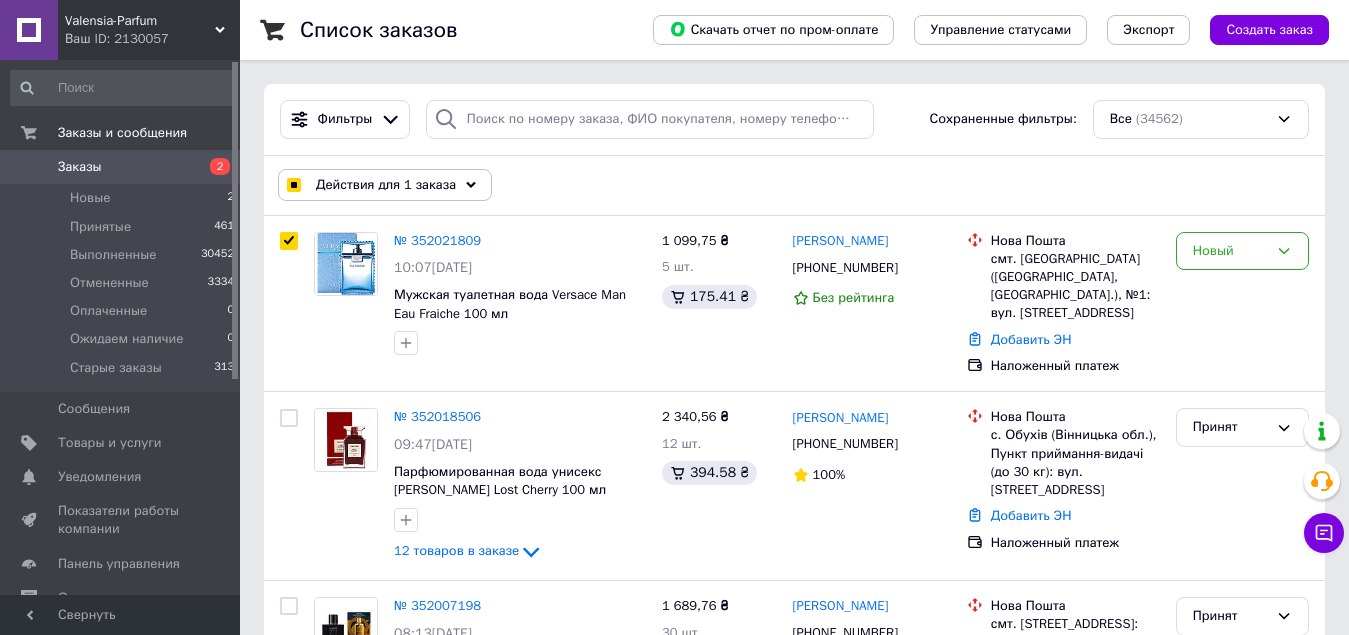 click on "Действия для 1 заказа" at bounding box center (386, 185) 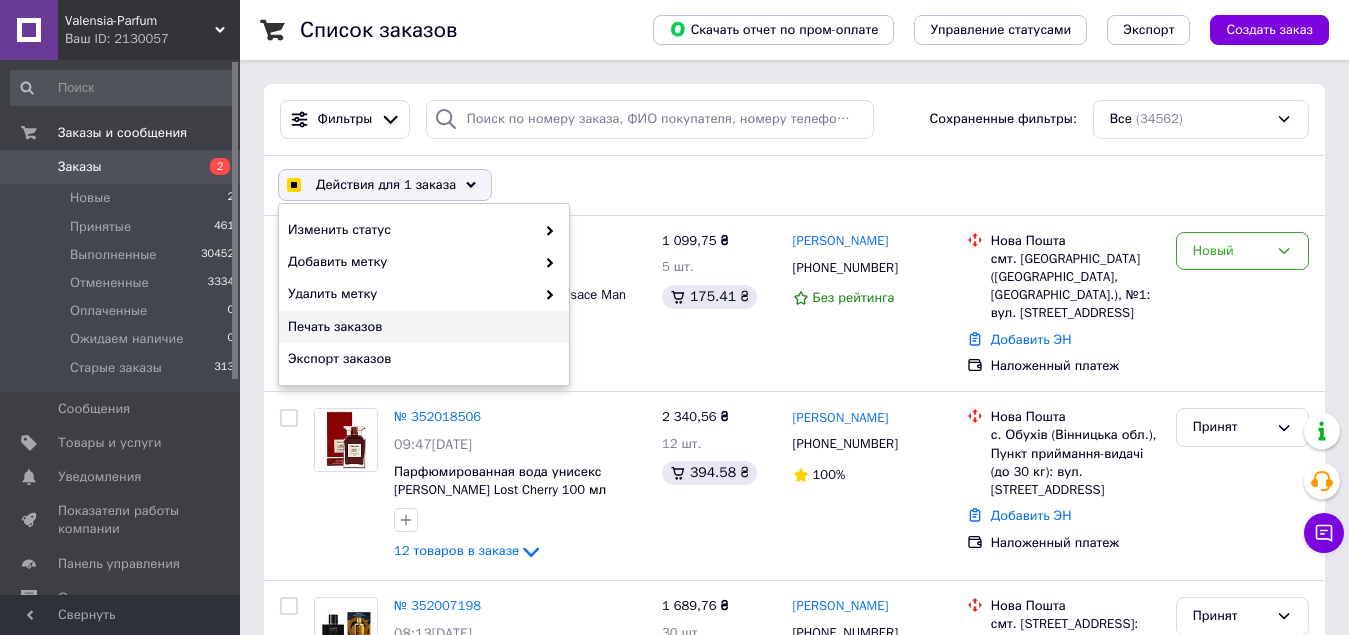 click on "Печать заказов" at bounding box center [421, 327] 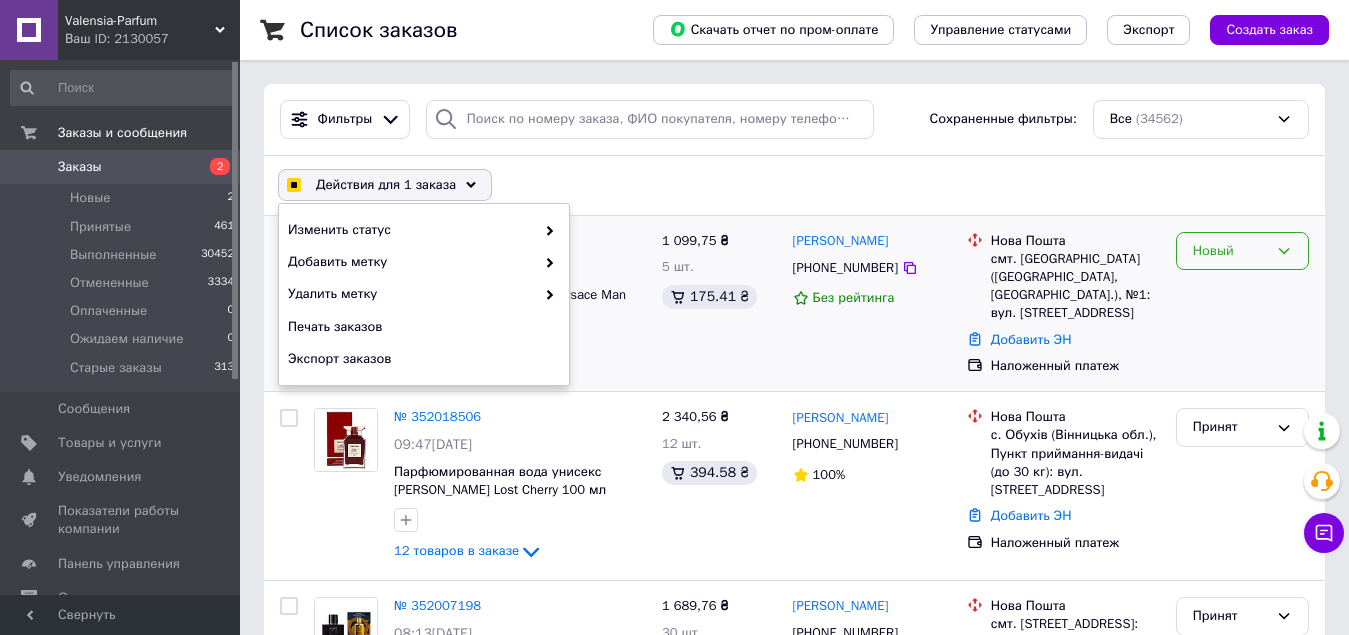 click on "Новый" at bounding box center (1230, 251) 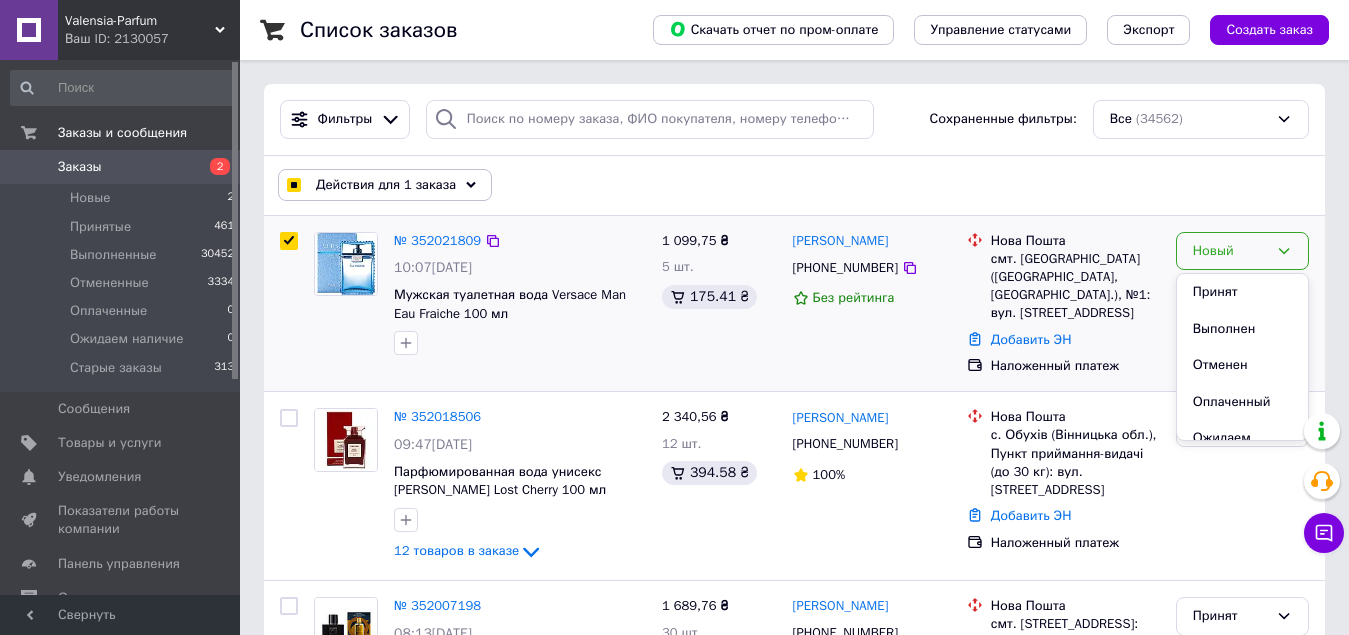 click on "Принят" at bounding box center [1242, 292] 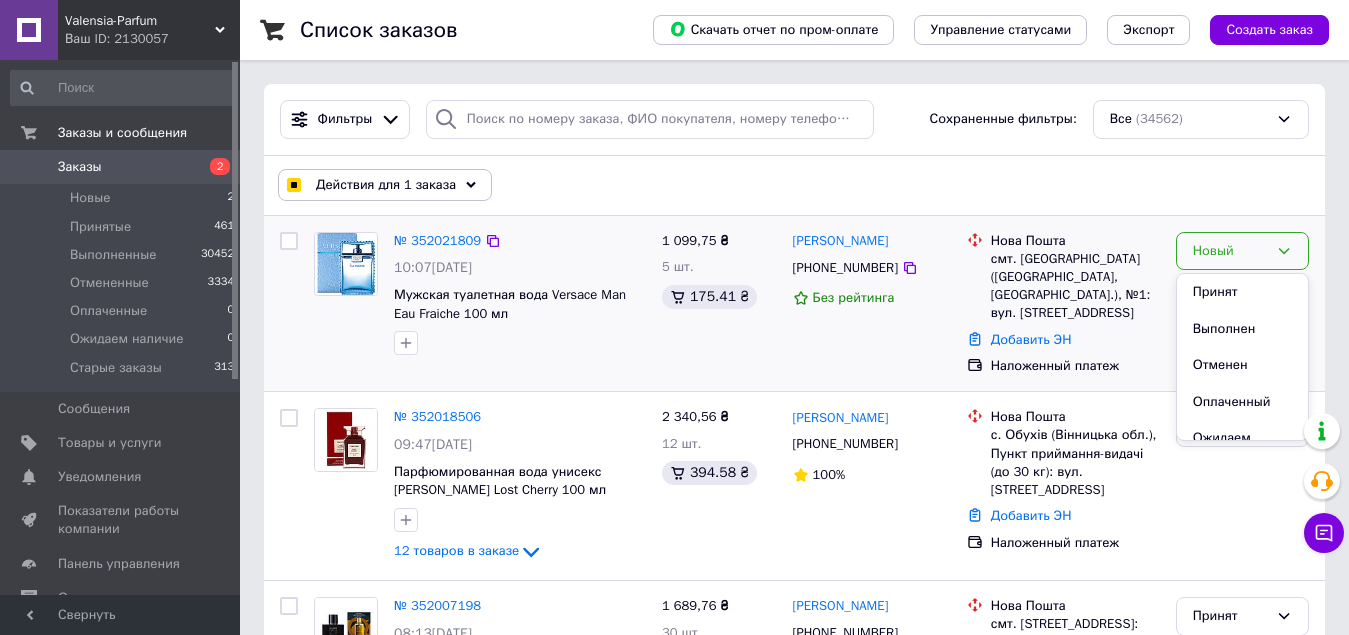 checkbox on "false" 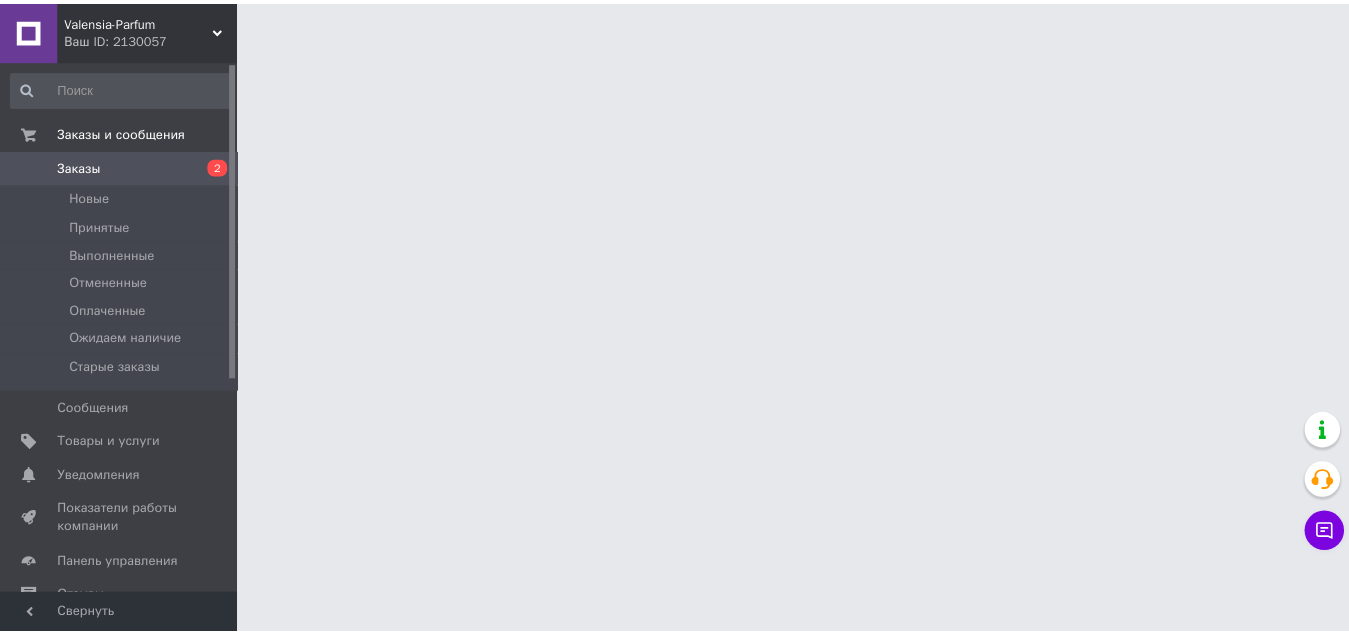 scroll, scrollTop: 0, scrollLeft: 0, axis: both 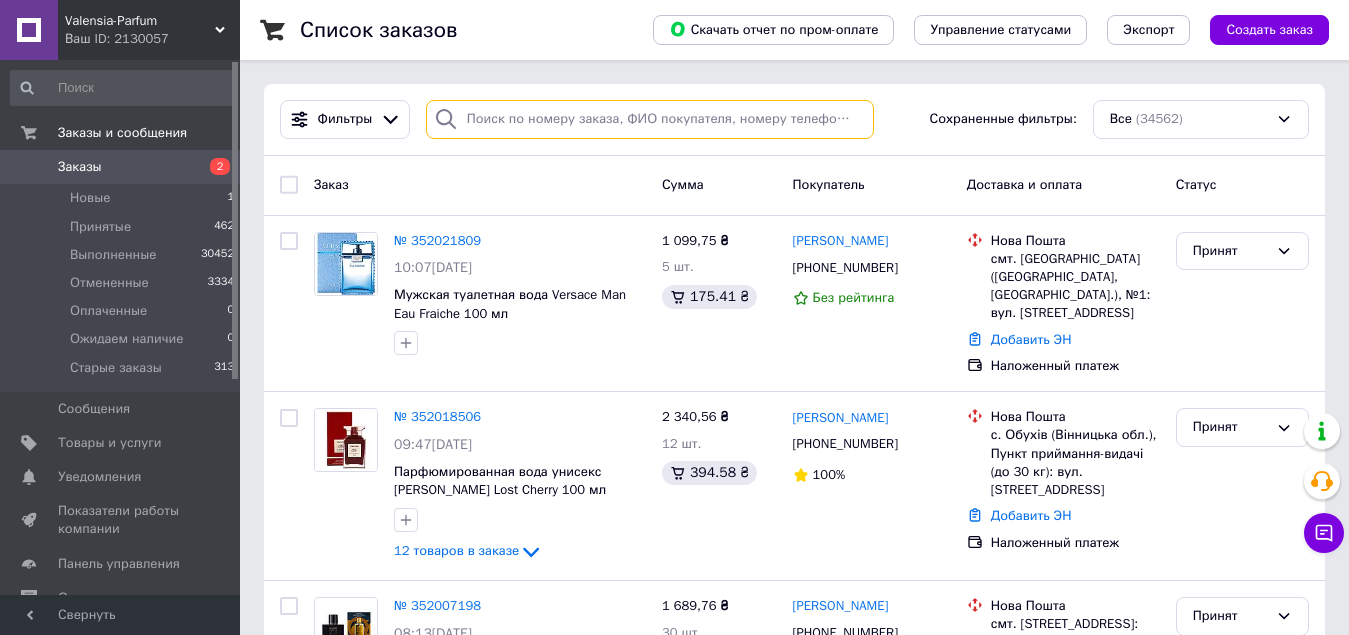 click at bounding box center [650, 119] 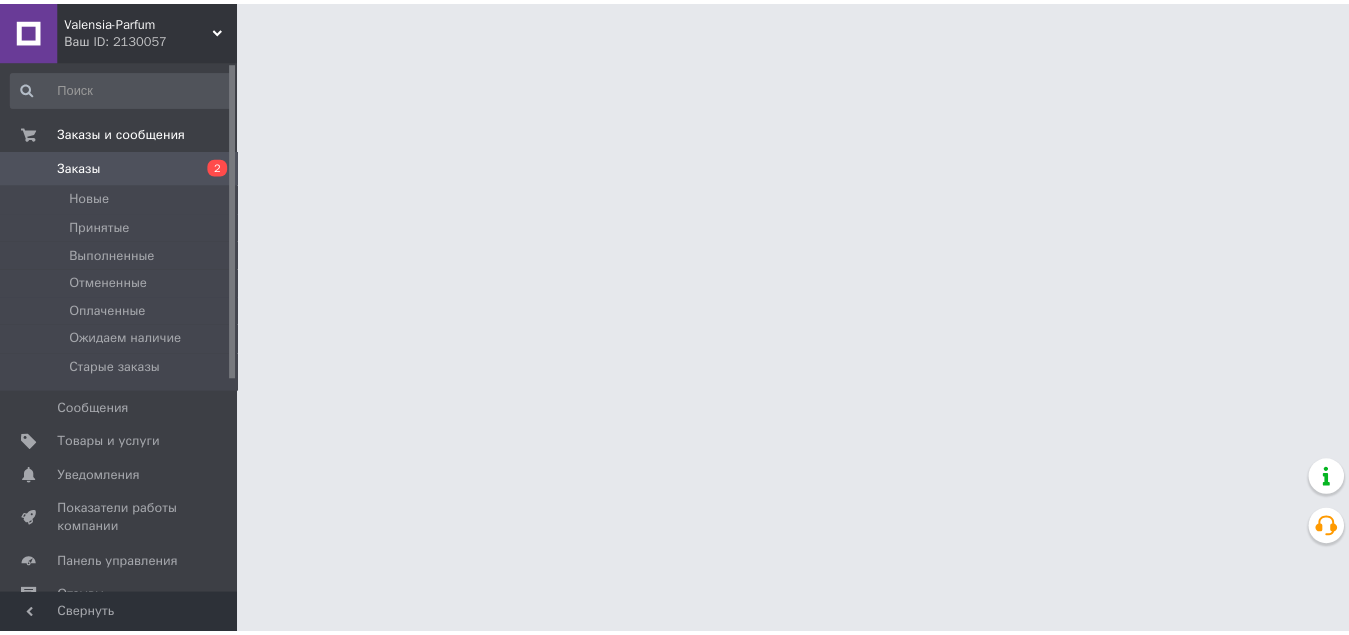 scroll, scrollTop: 0, scrollLeft: 0, axis: both 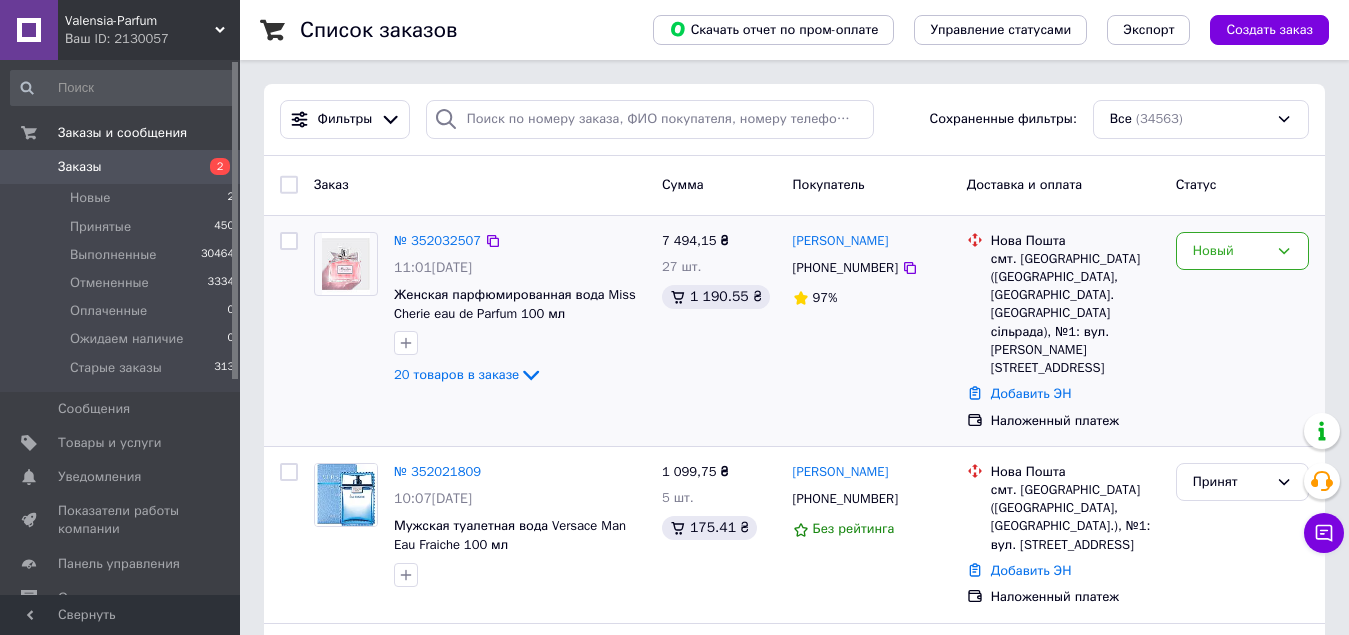 click at bounding box center (289, 241) 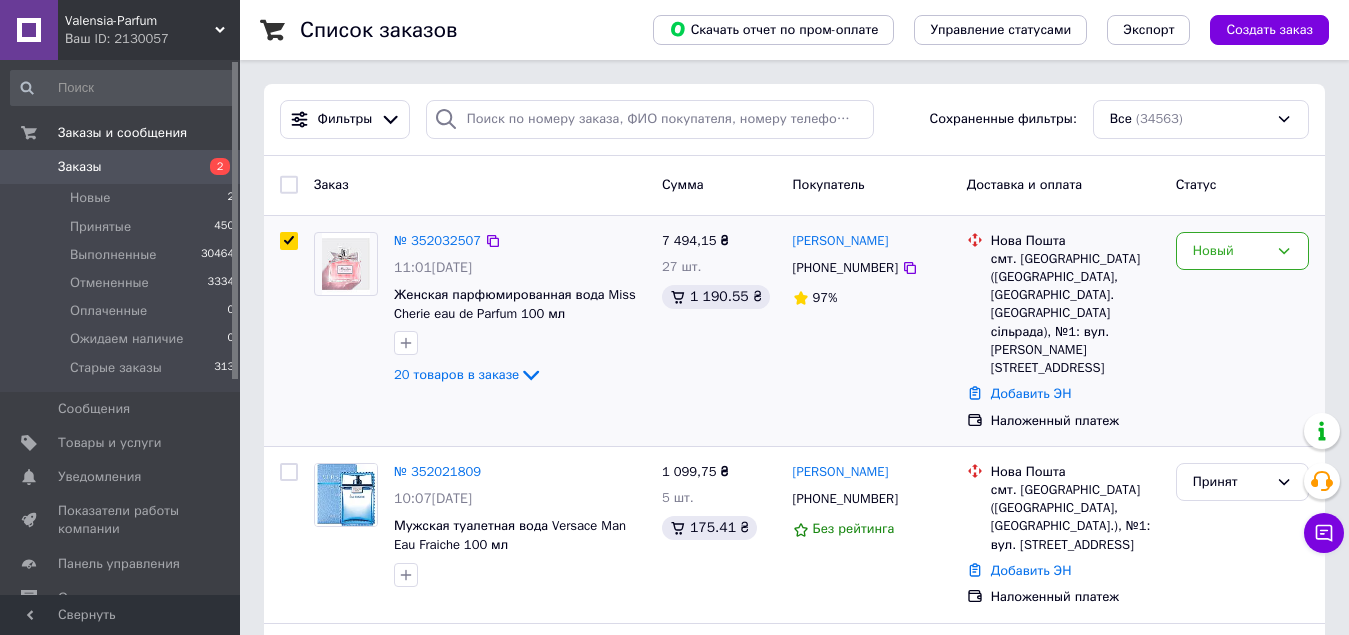 checkbox on "true" 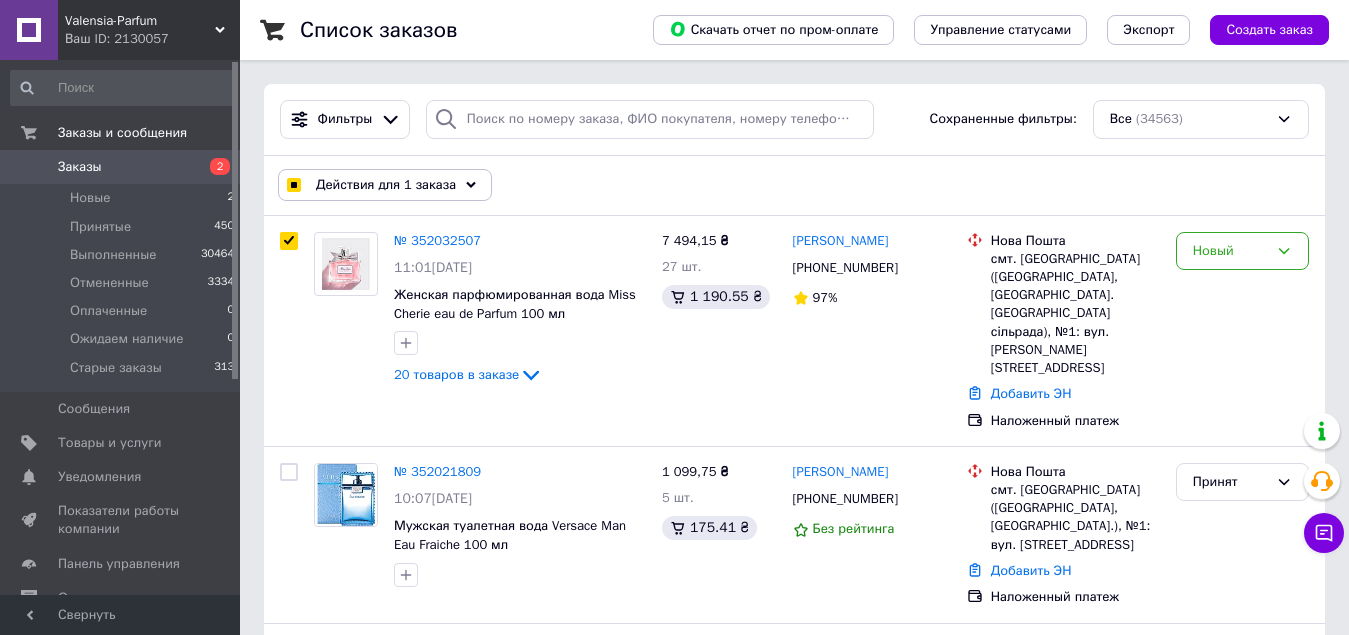click on "Действия для 1 заказа" at bounding box center [386, 185] 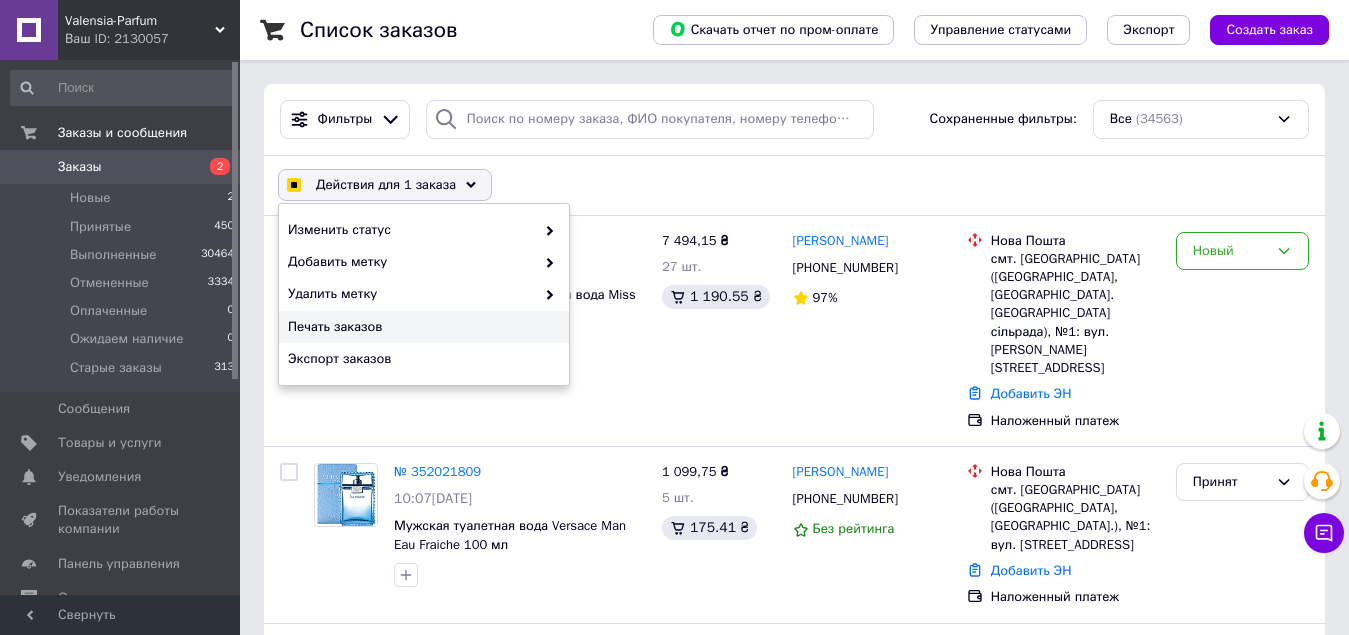 click on "Печать заказов" at bounding box center (421, 327) 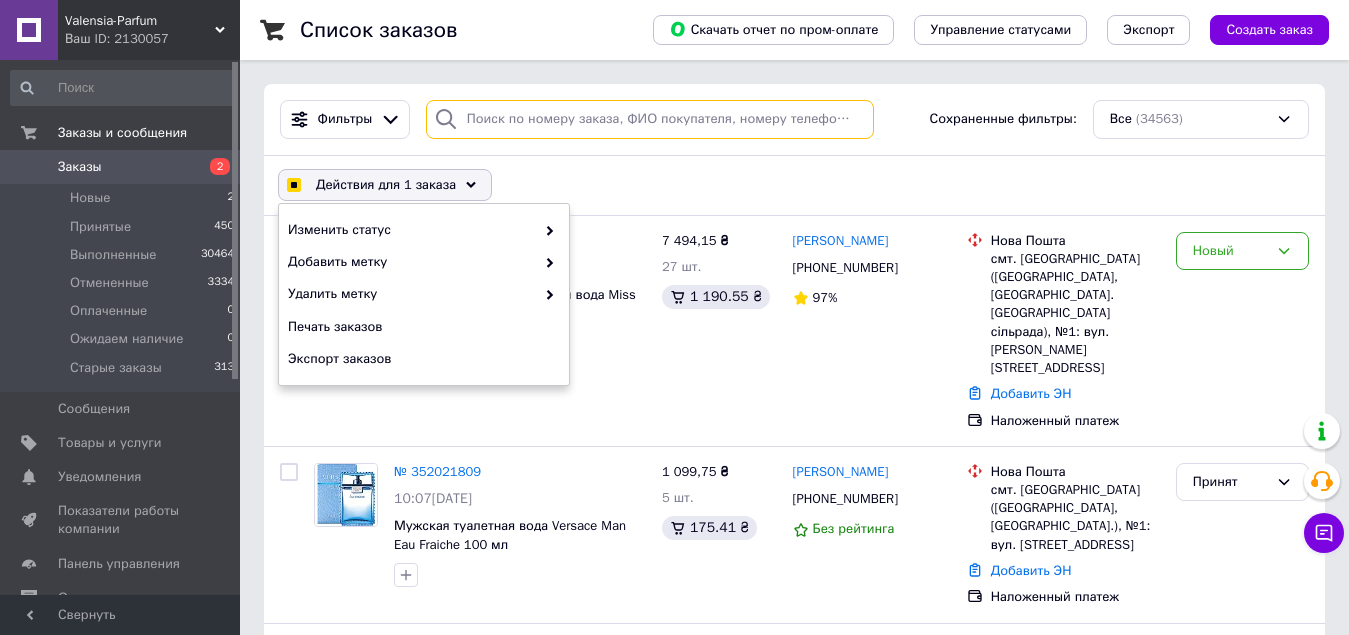 click at bounding box center [650, 119] 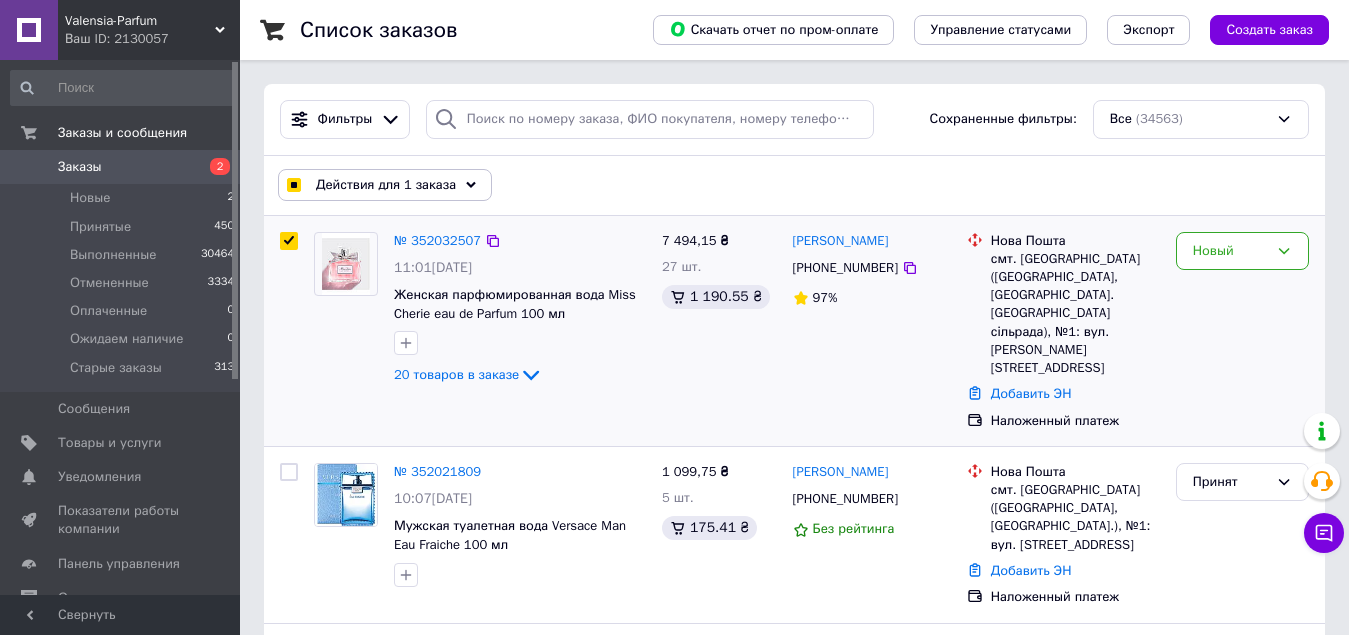 click at bounding box center (289, 241) 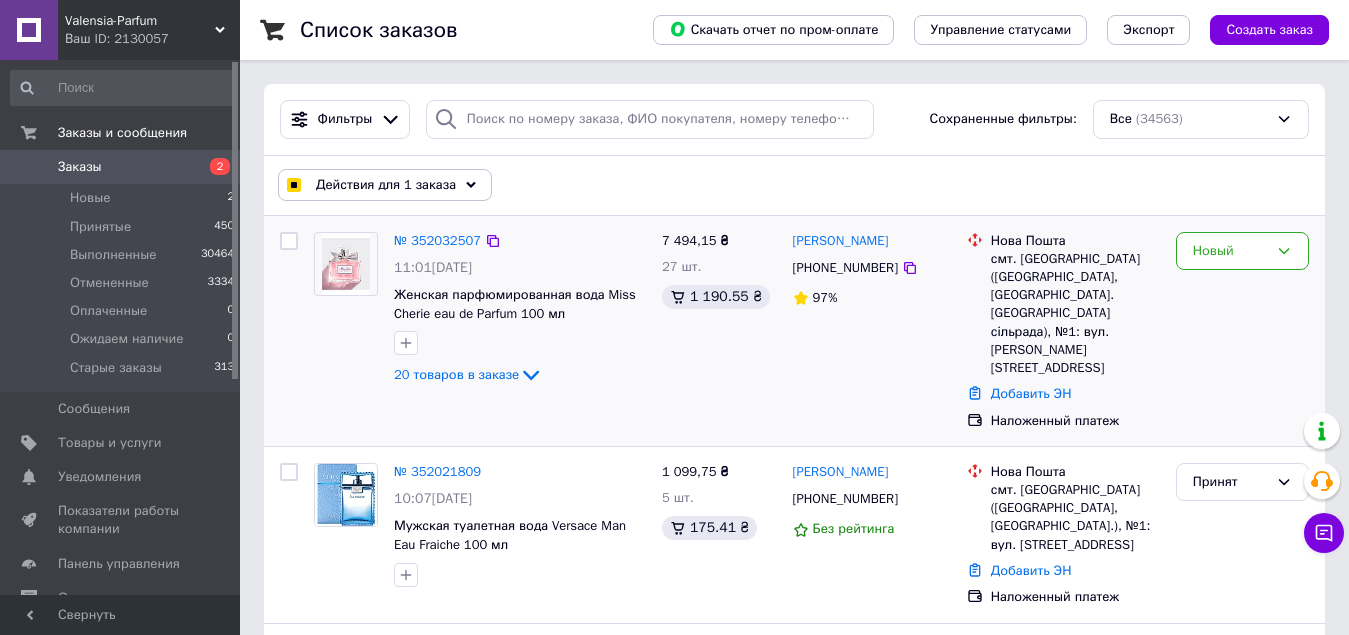 checkbox on "false" 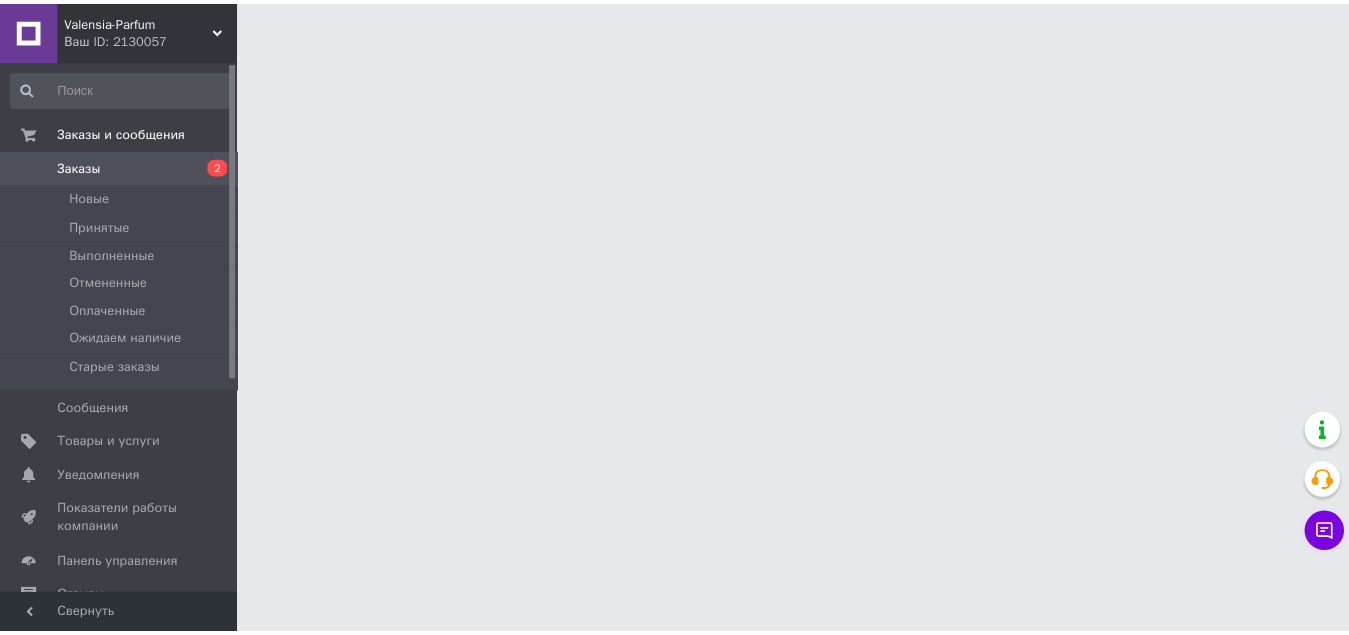 scroll, scrollTop: 0, scrollLeft: 0, axis: both 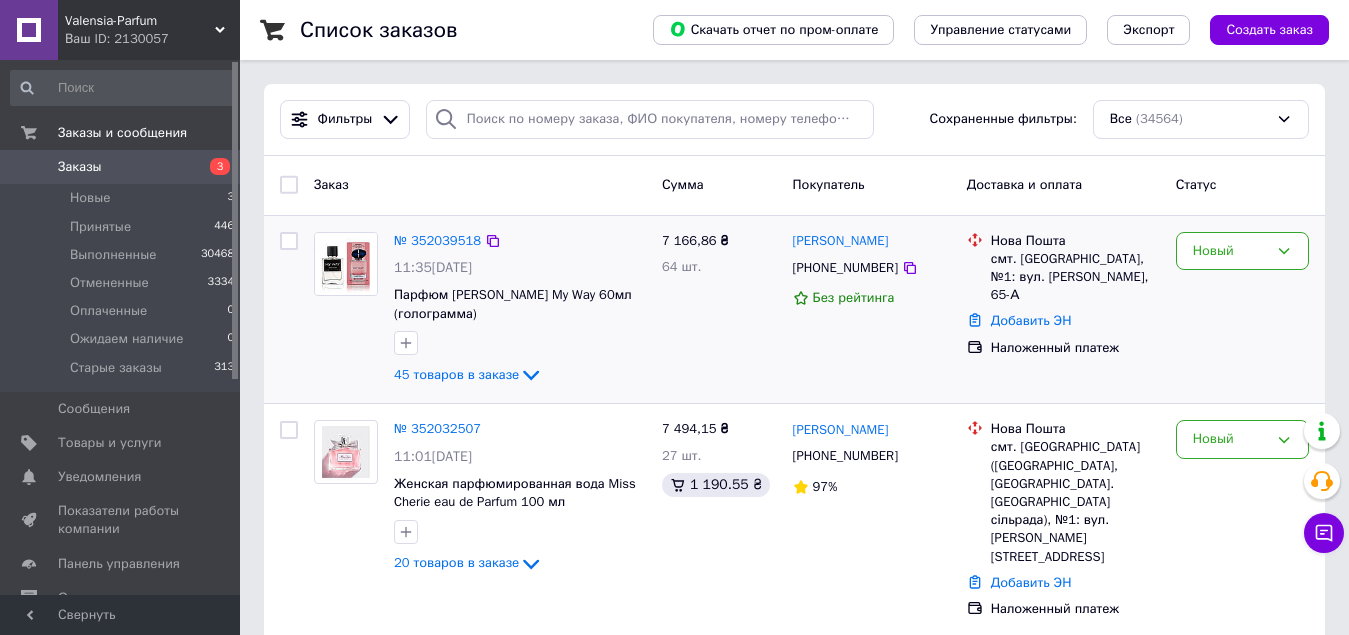 drag, startPoint x: 296, startPoint y: 243, endPoint x: 326, endPoint y: 236, distance: 30.805843 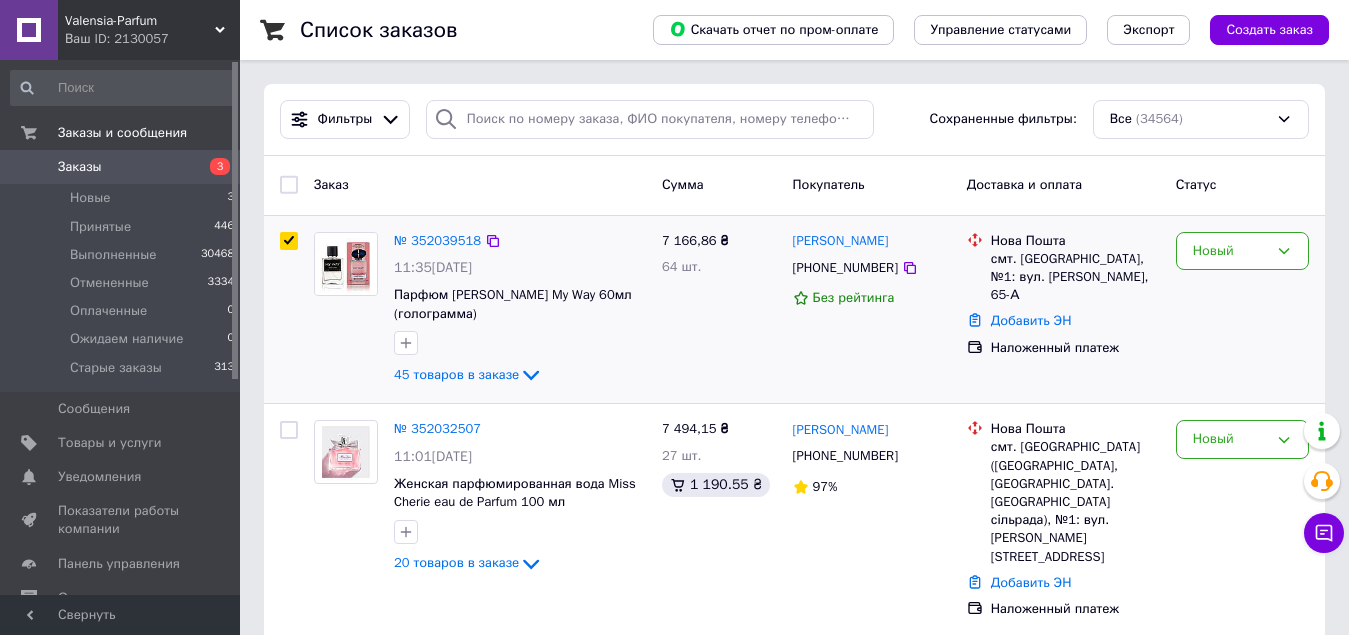 checkbox on "true" 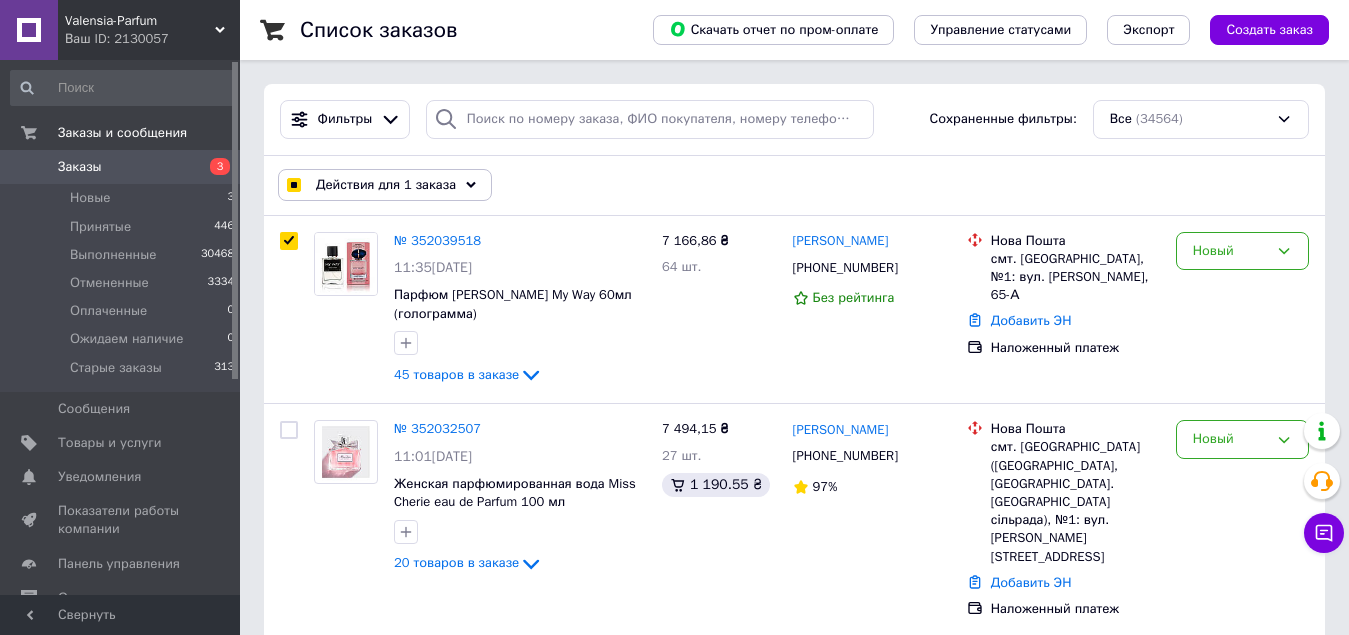 click on "Действия для 1 заказа" at bounding box center [386, 185] 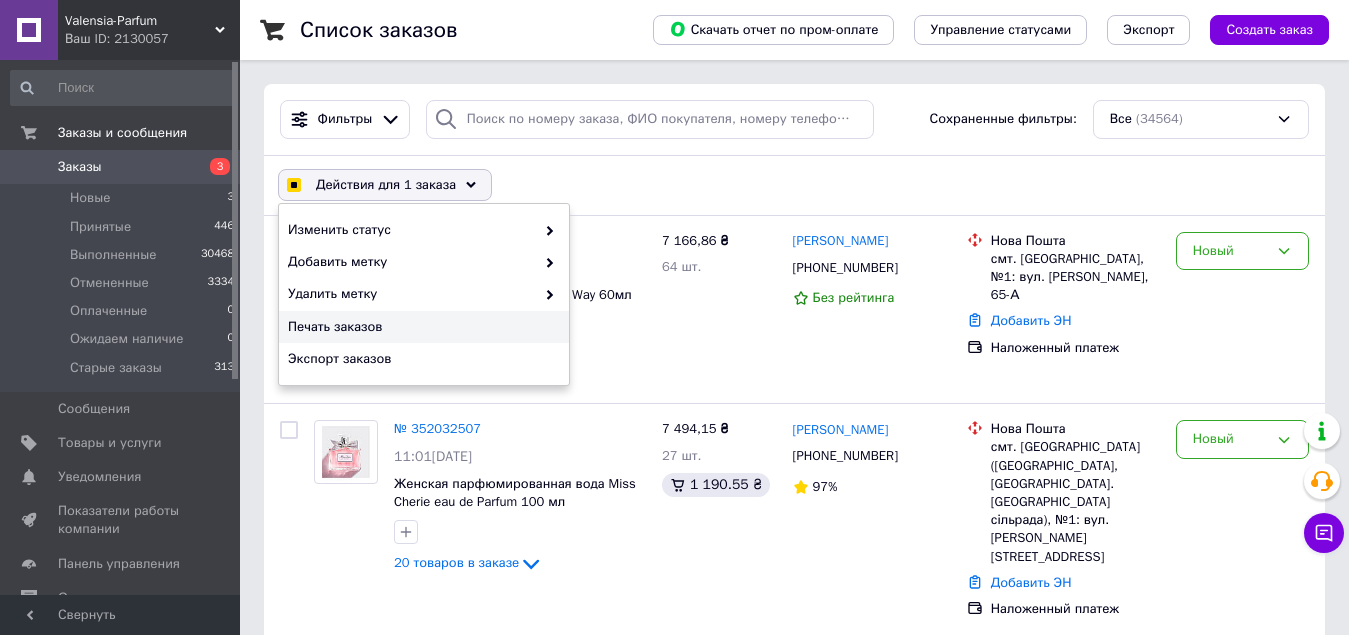 click on "Печать заказов" at bounding box center (421, 327) 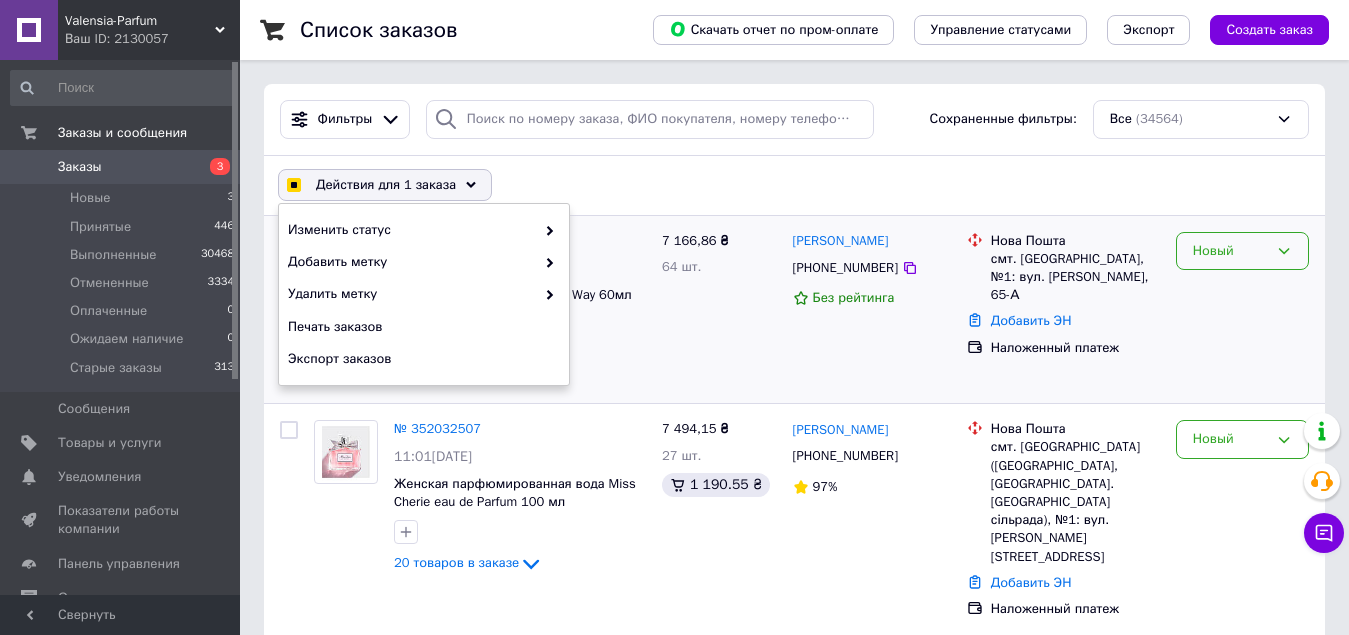 click on "Новый" at bounding box center [1242, 251] 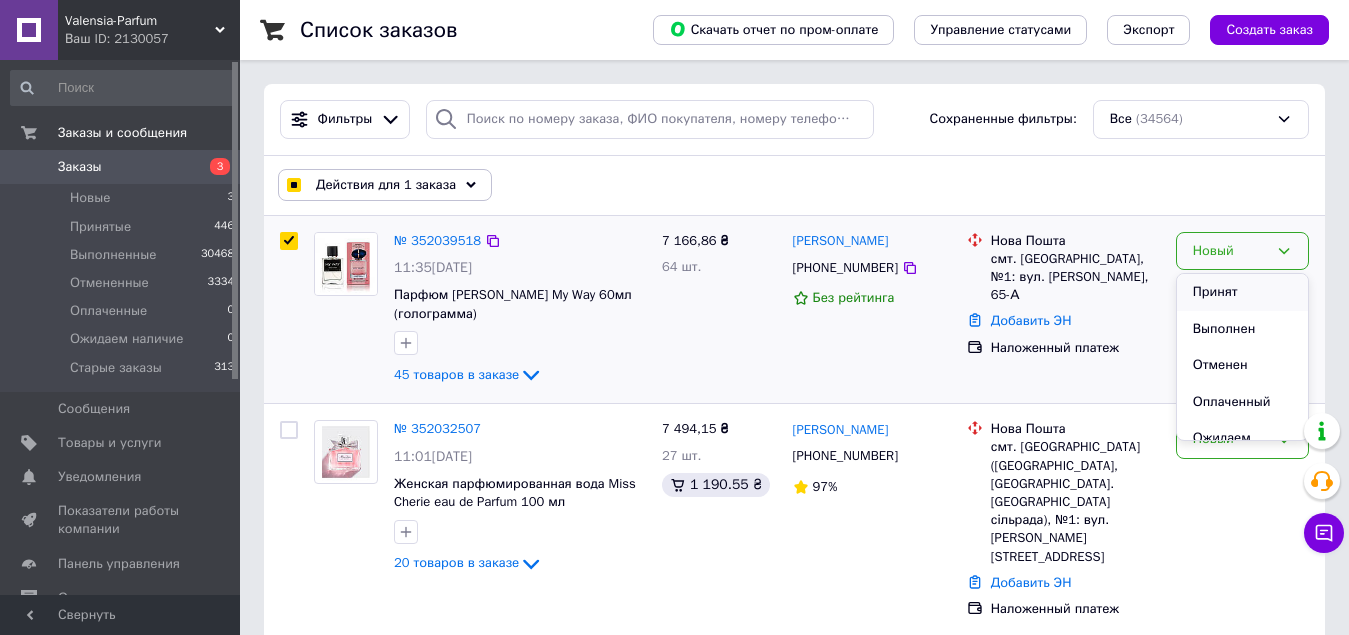 click on "Принят" at bounding box center [1242, 292] 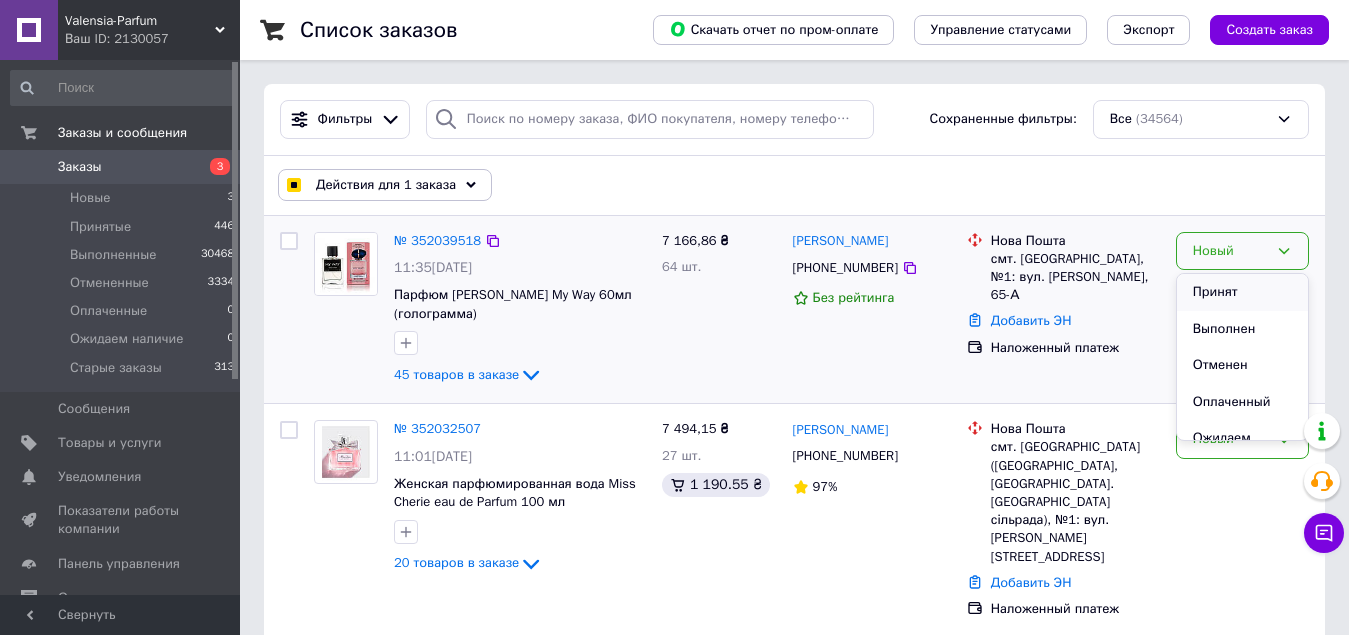 checkbox on "false" 